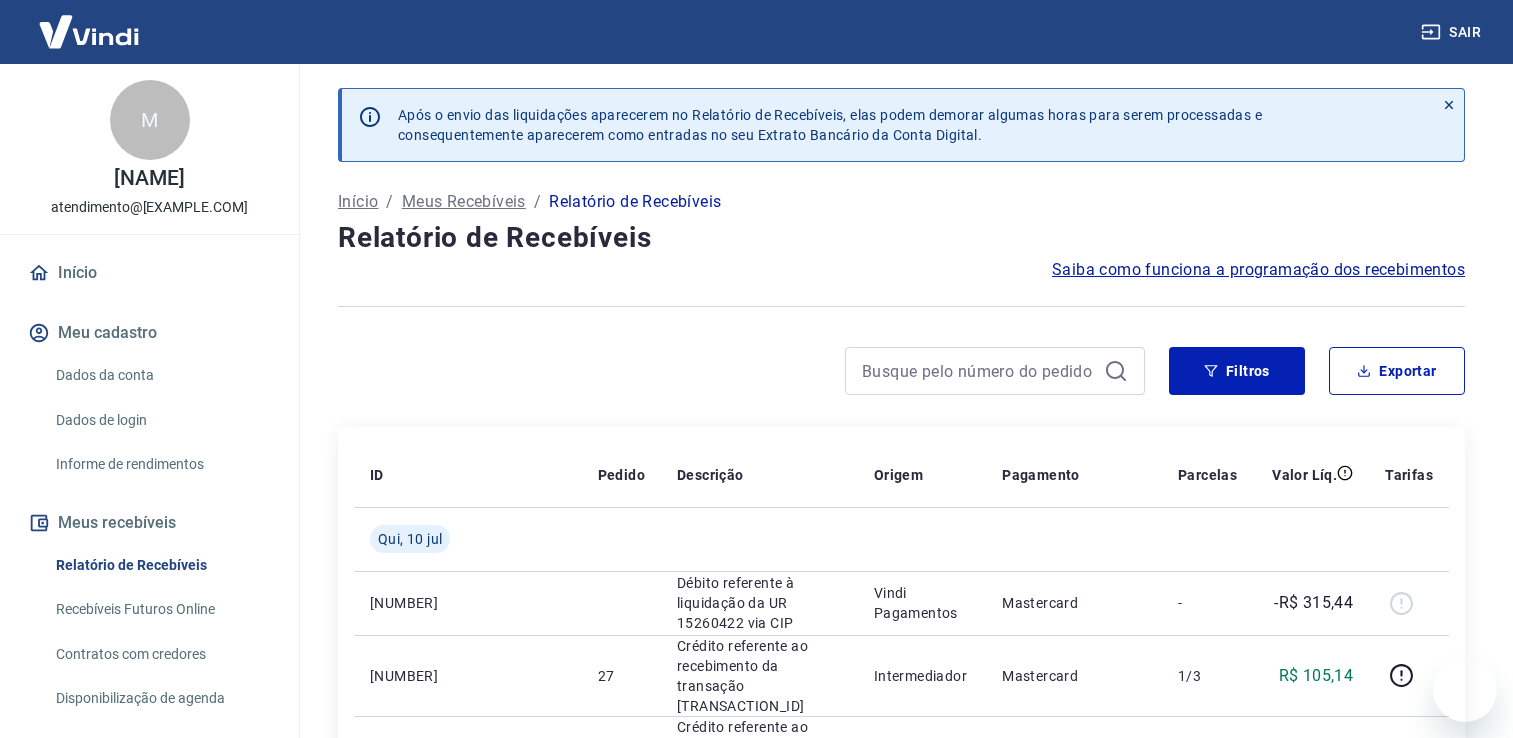 scroll, scrollTop: 0, scrollLeft: 0, axis: both 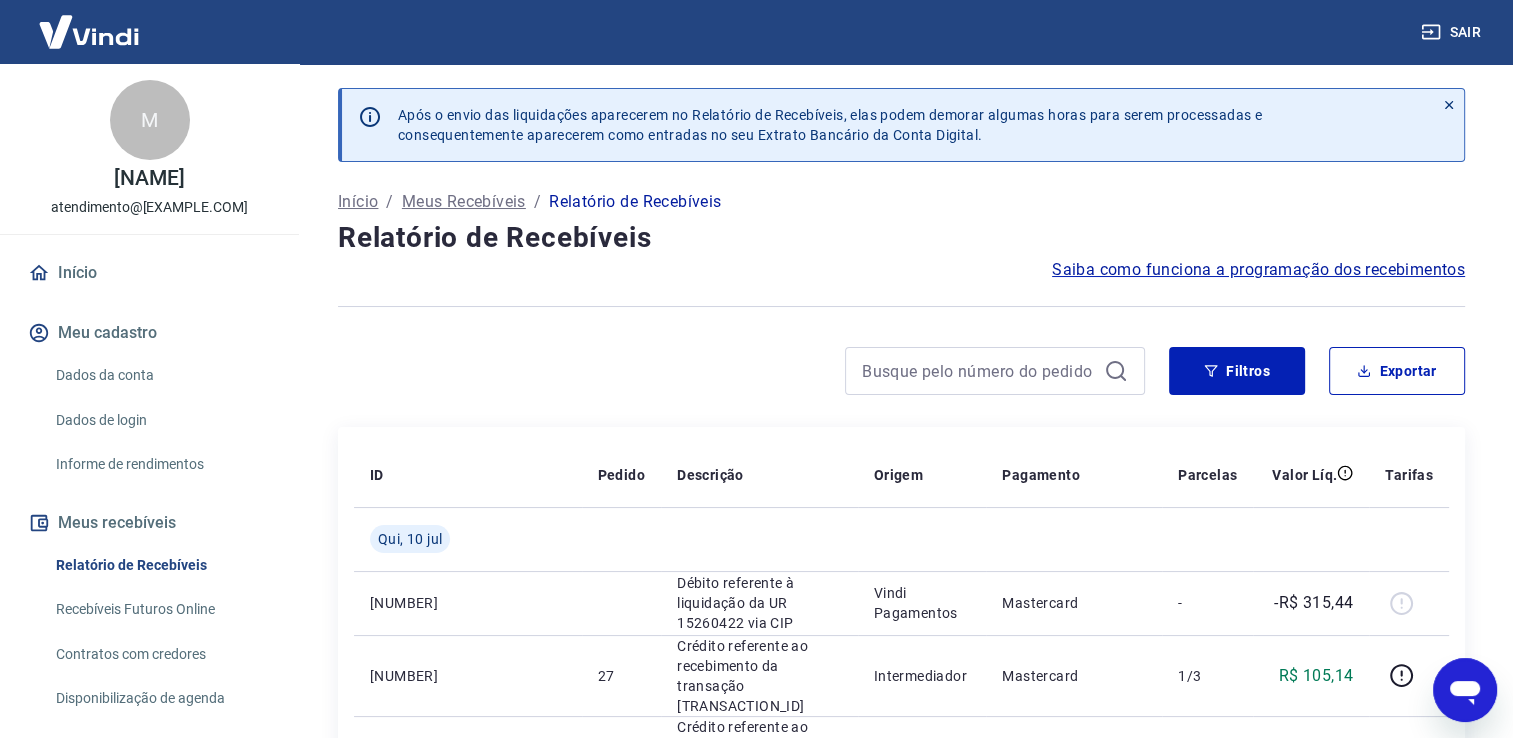 click 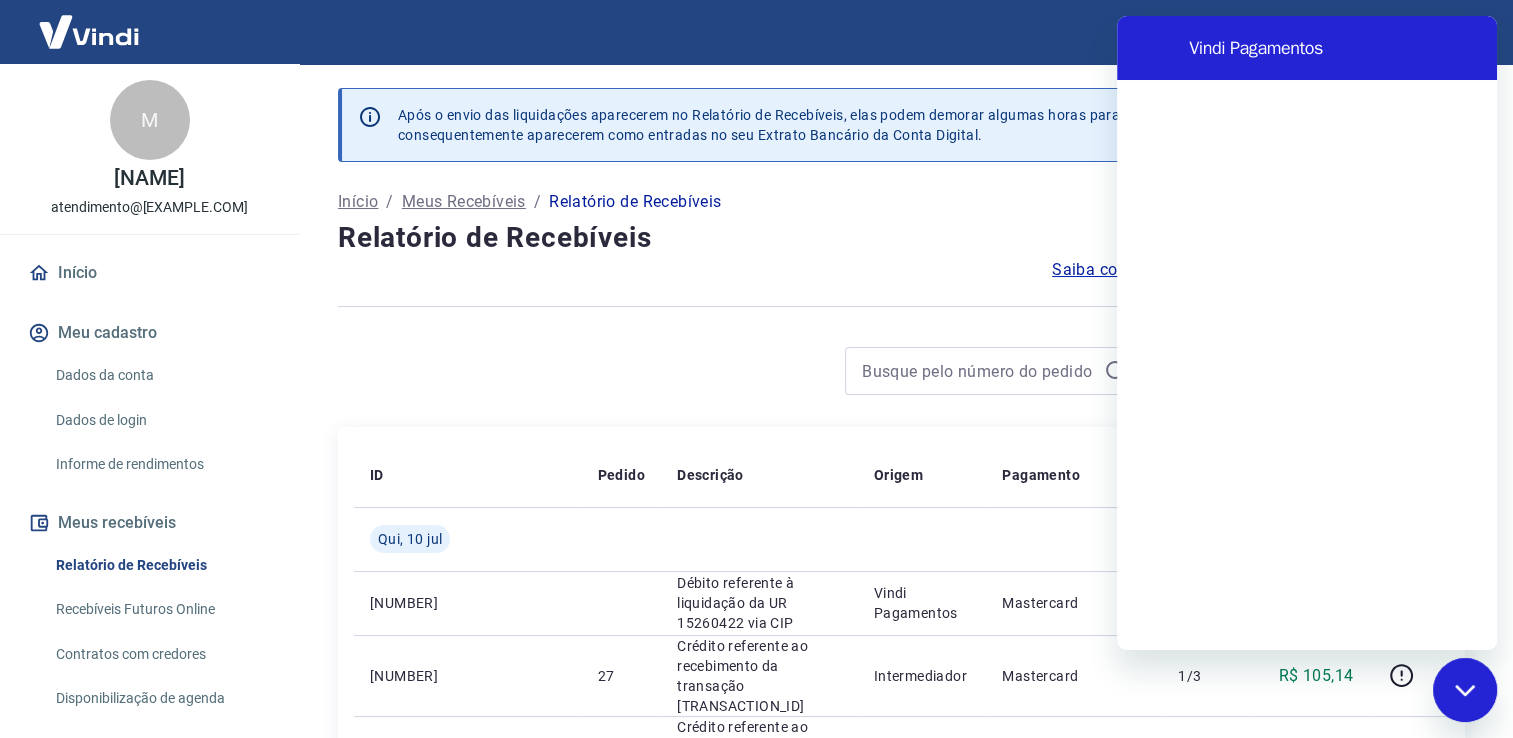 scroll, scrollTop: 0, scrollLeft: 0, axis: both 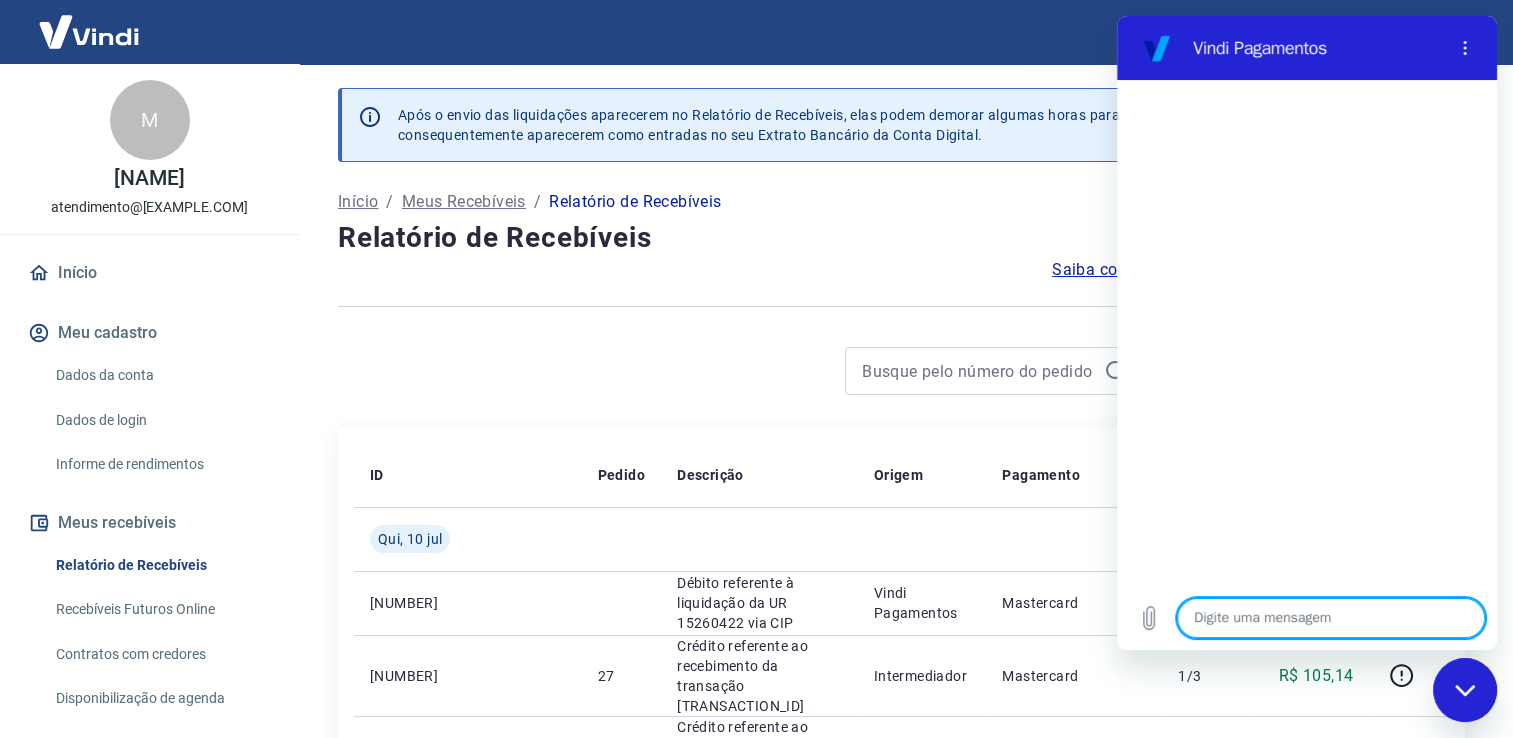 type on "o" 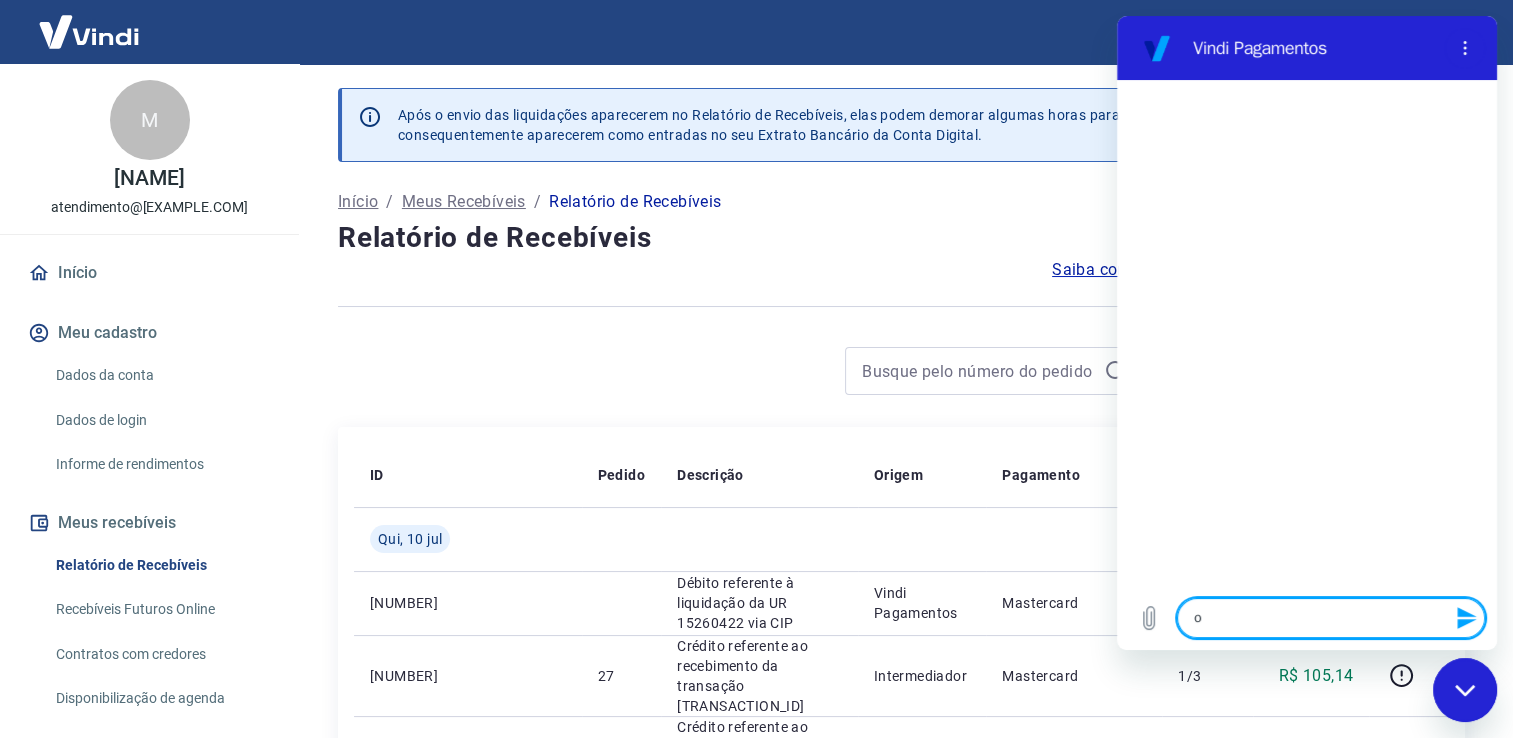 type on "ol" 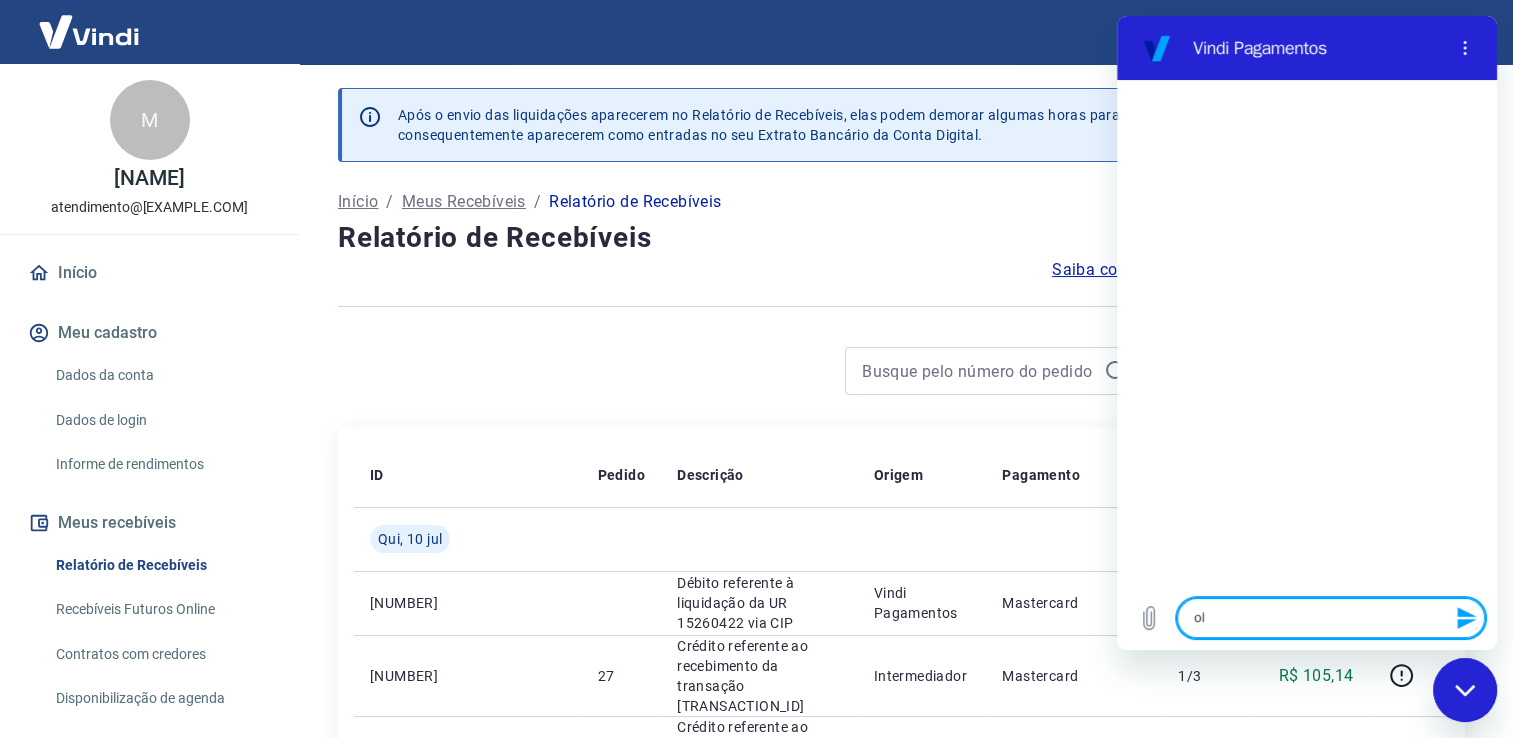 type on "ola" 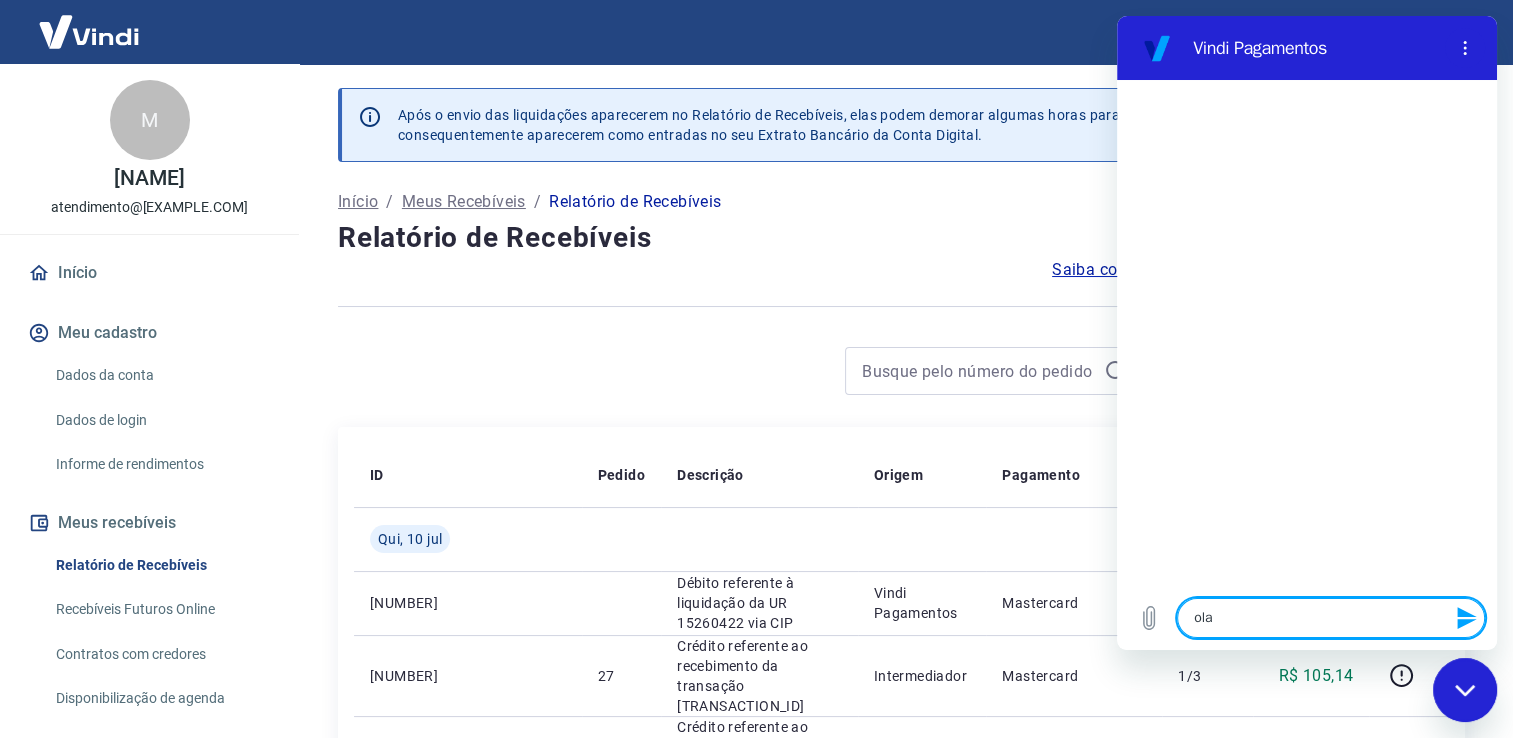 type 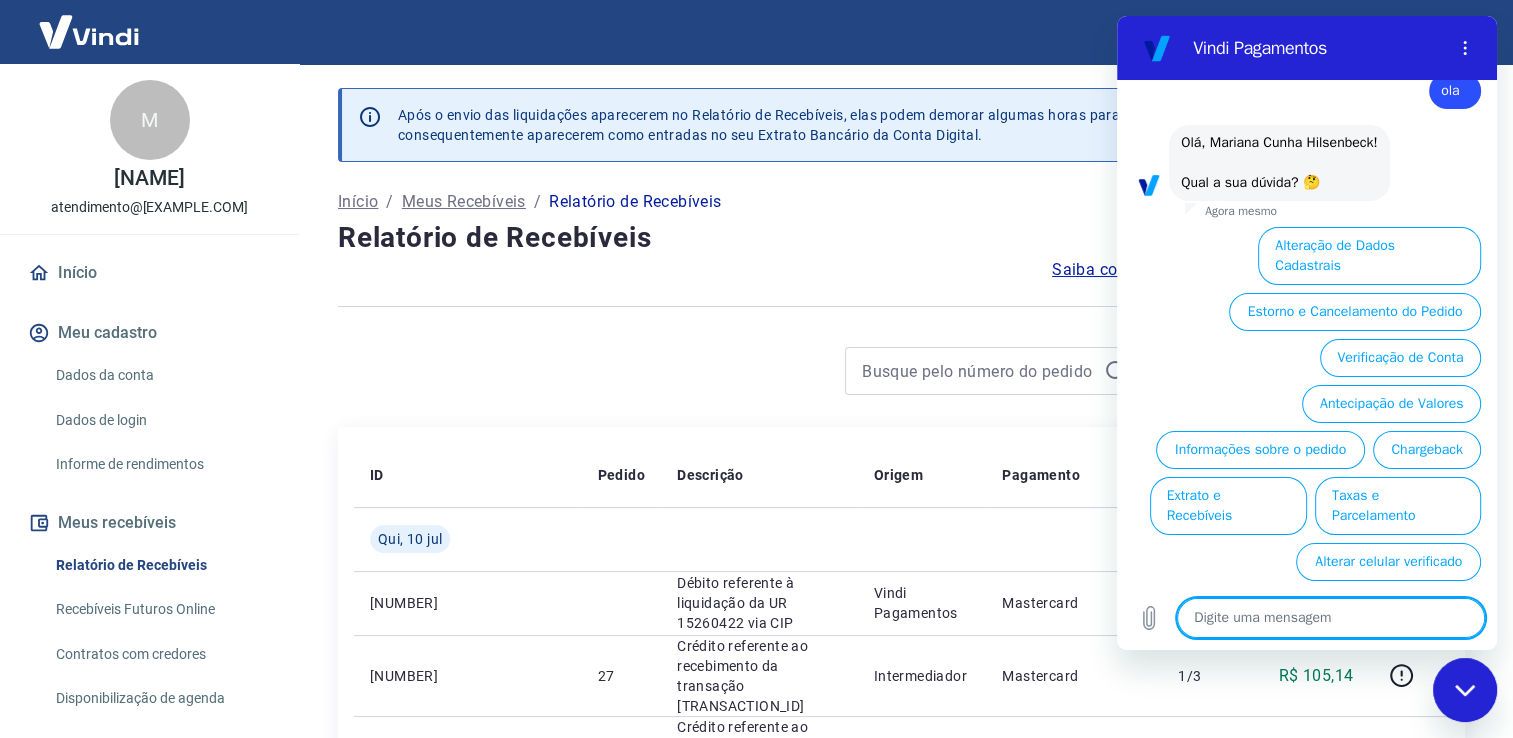 scroll, scrollTop: 47, scrollLeft: 0, axis: vertical 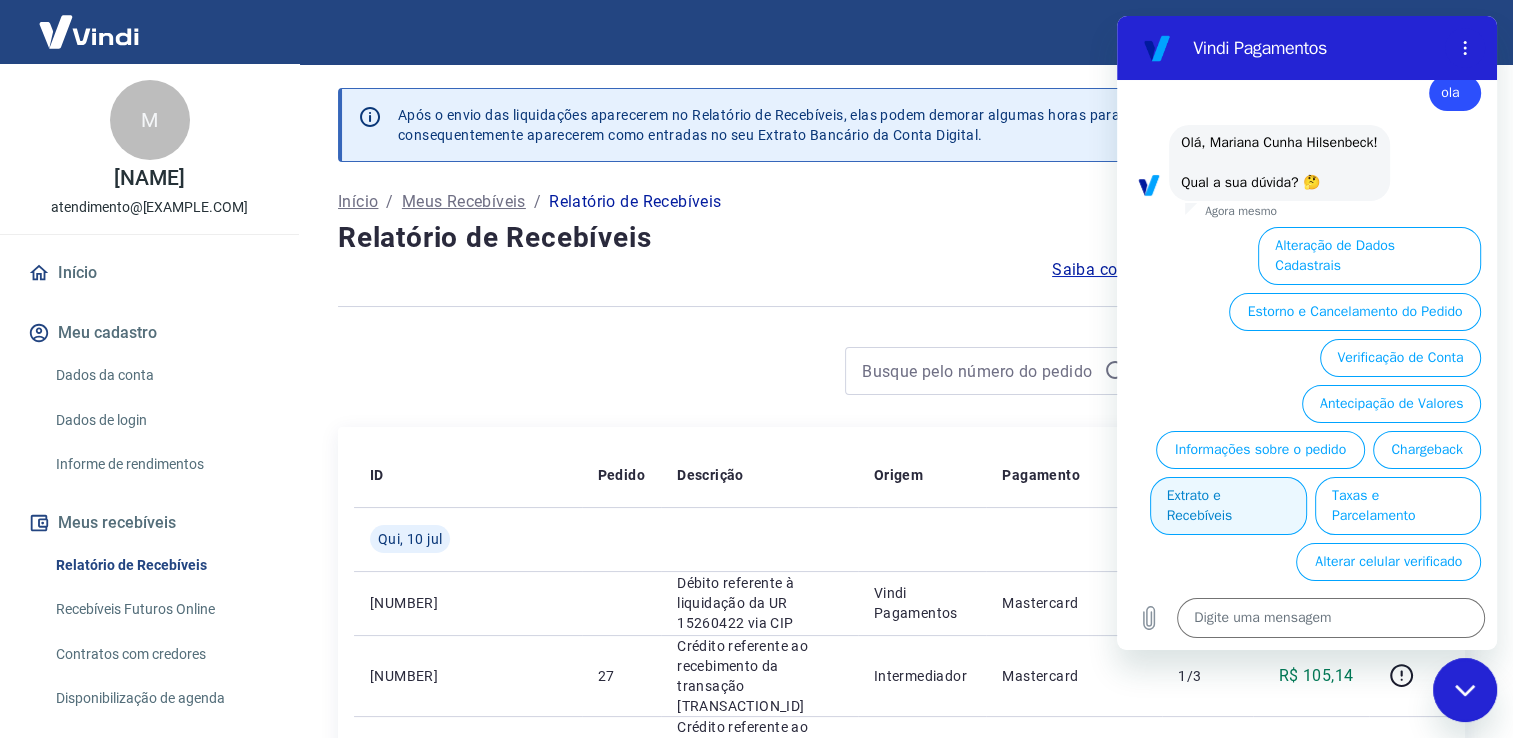 click on "Extrato e Recebíveis" at bounding box center (1228, 506) 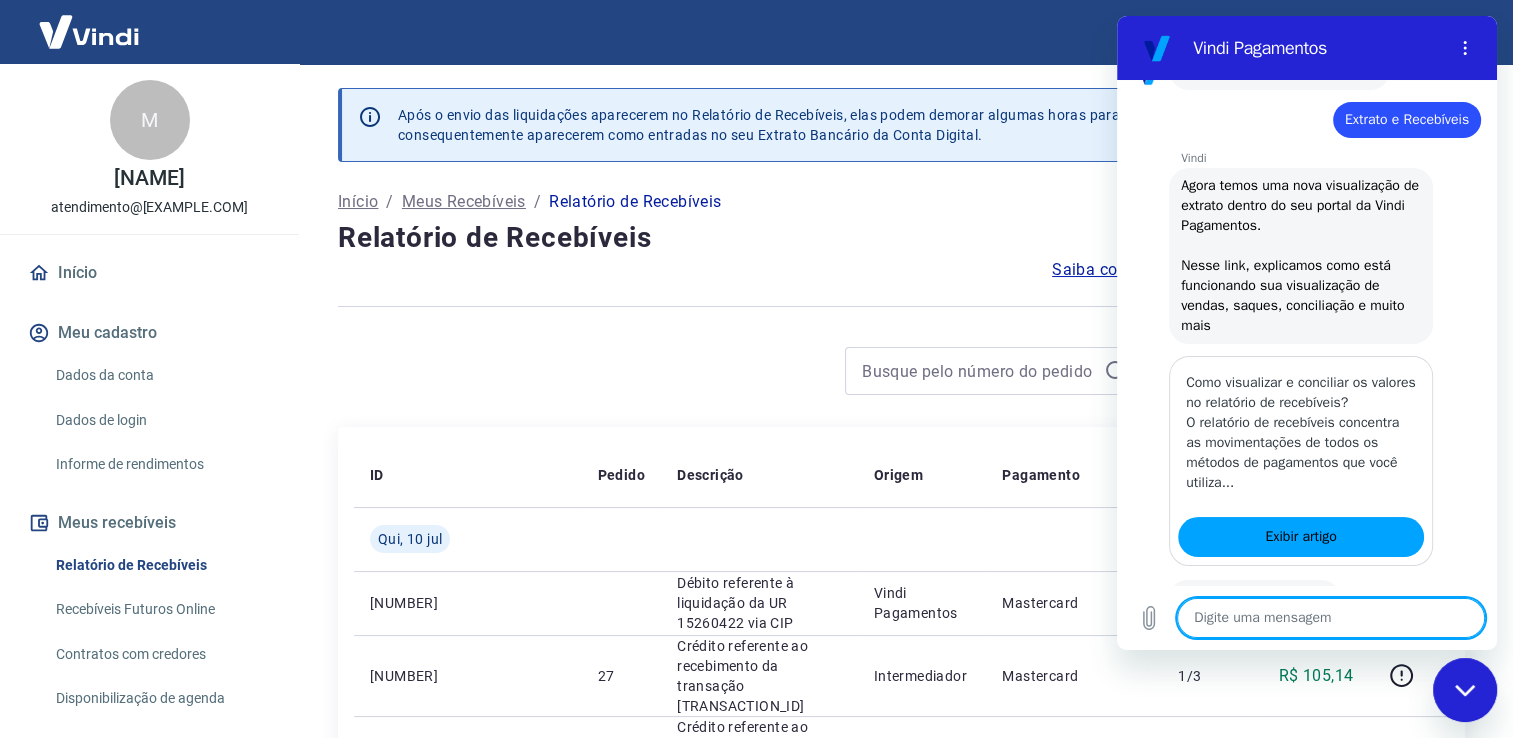 scroll, scrollTop: 273, scrollLeft: 0, axis: vertical 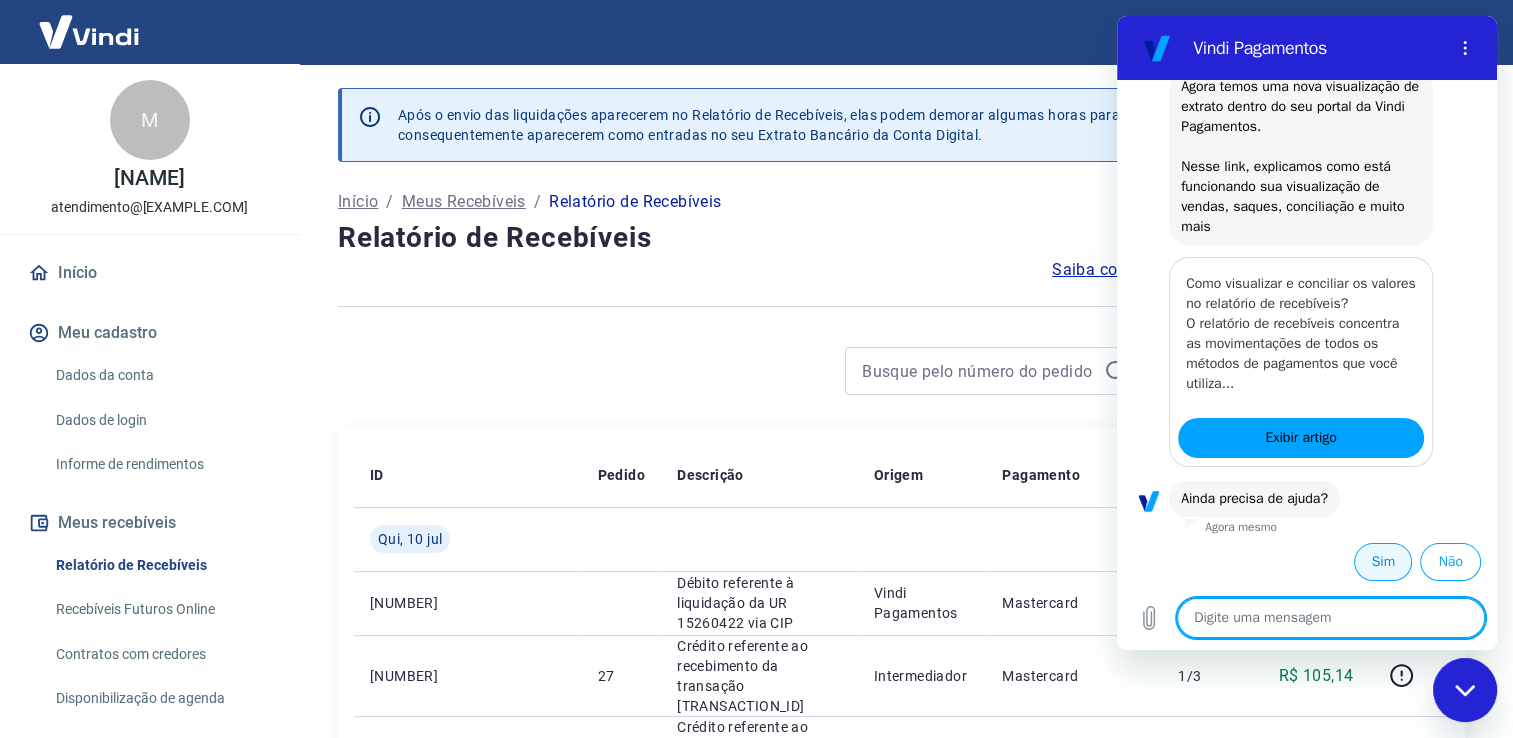 click on "Sim" at bounding box center (1383, 562) 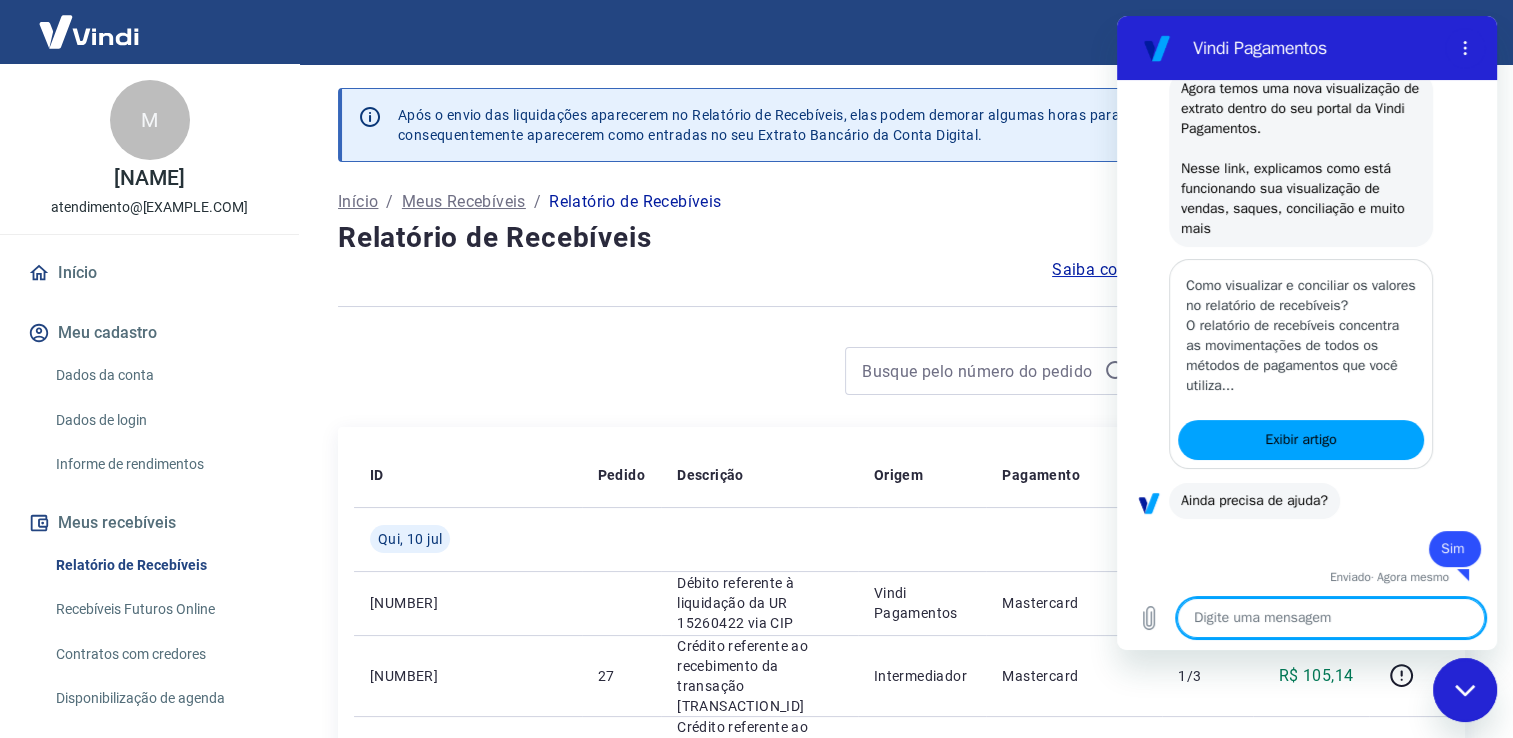 scroll, scrollTop: 276, scrollLeft: 0, axis: vertical 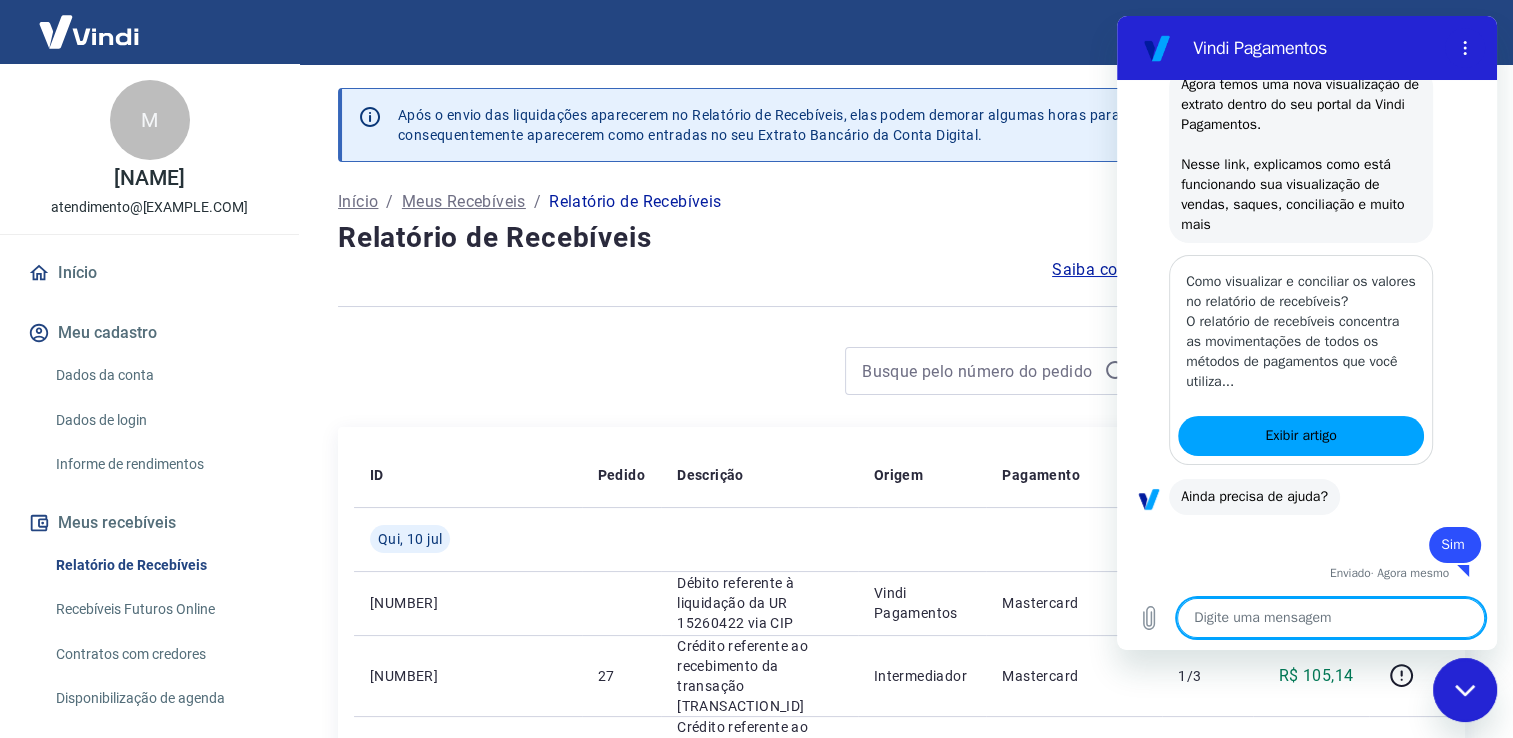 type on "x" 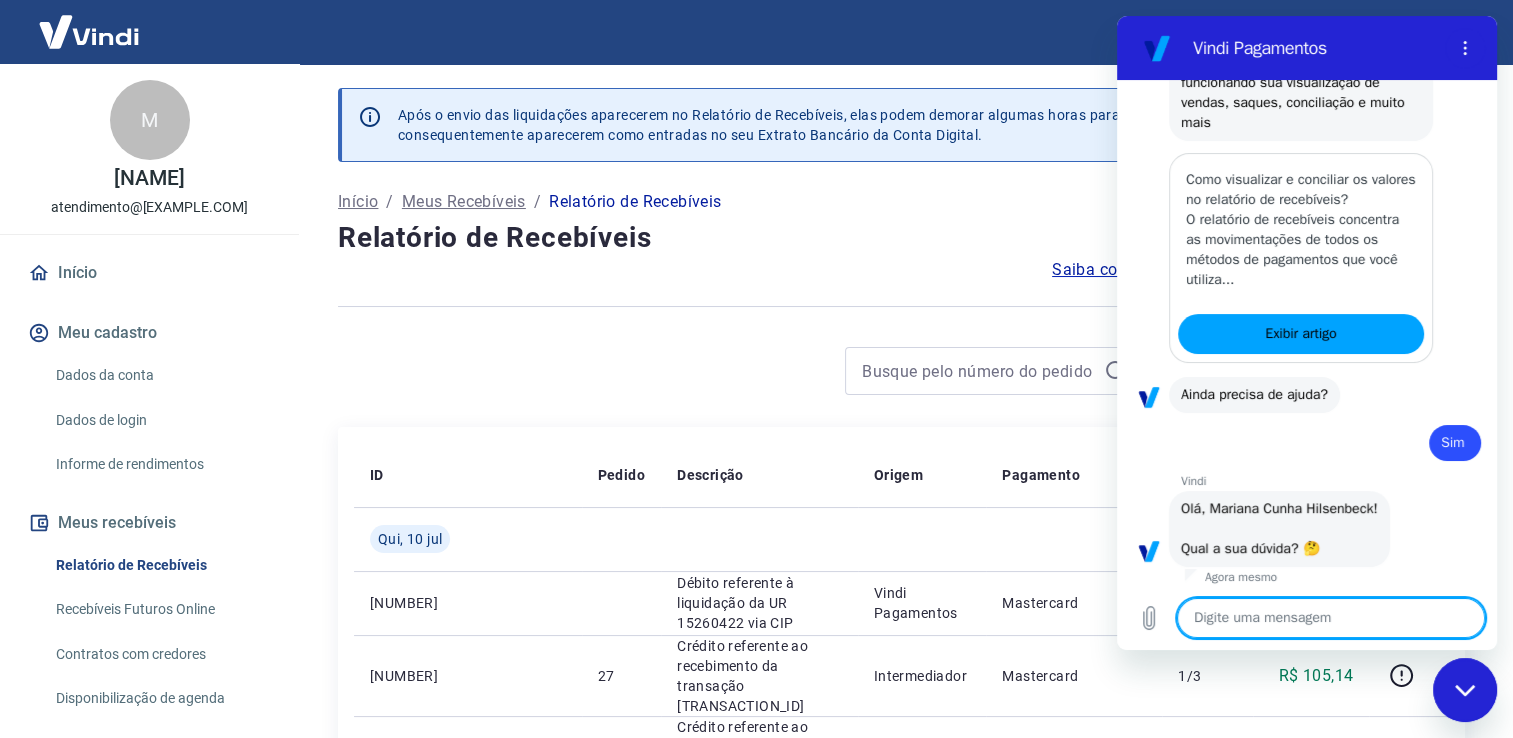 scroll, scrollTop: 747, scrollLeft: 0, axis: vertical 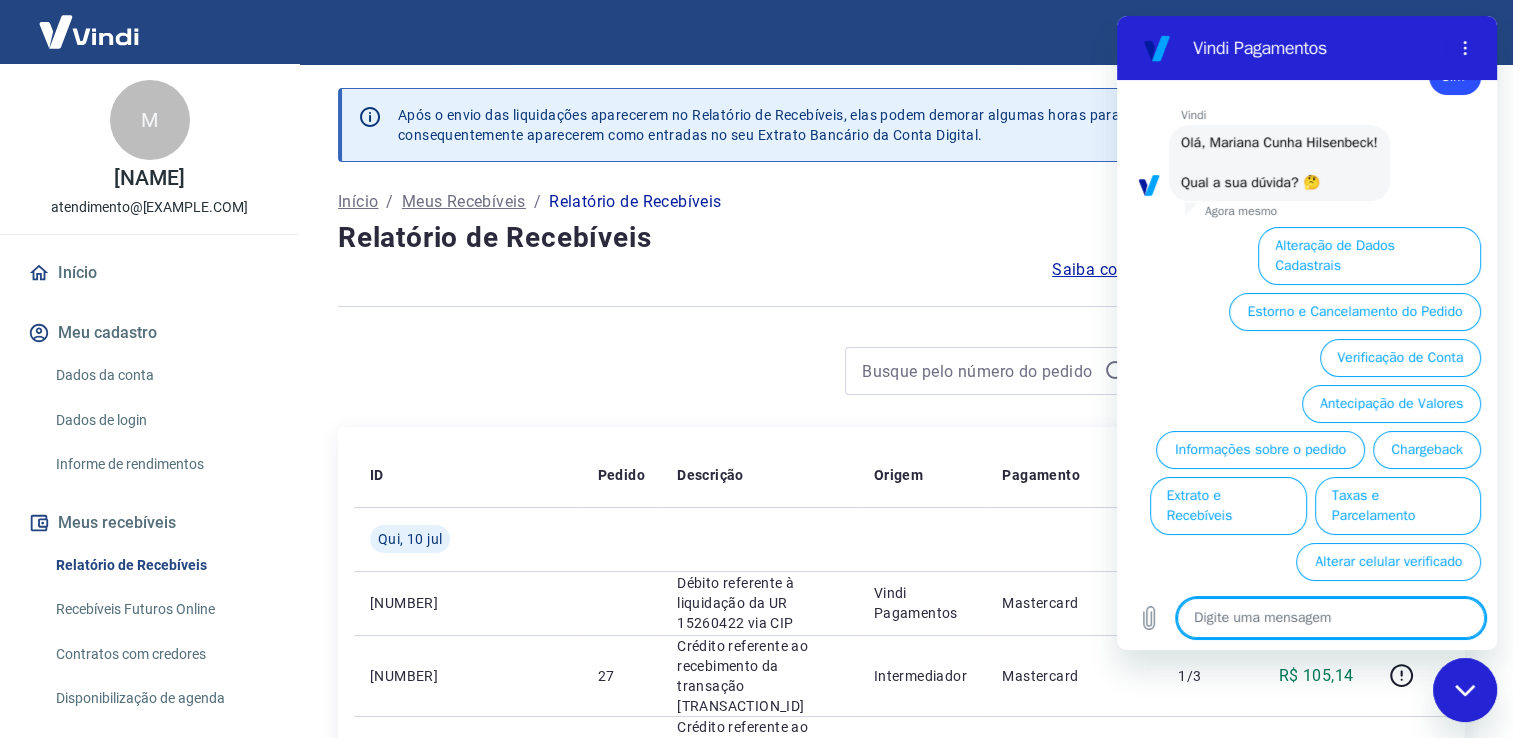 type on "f" 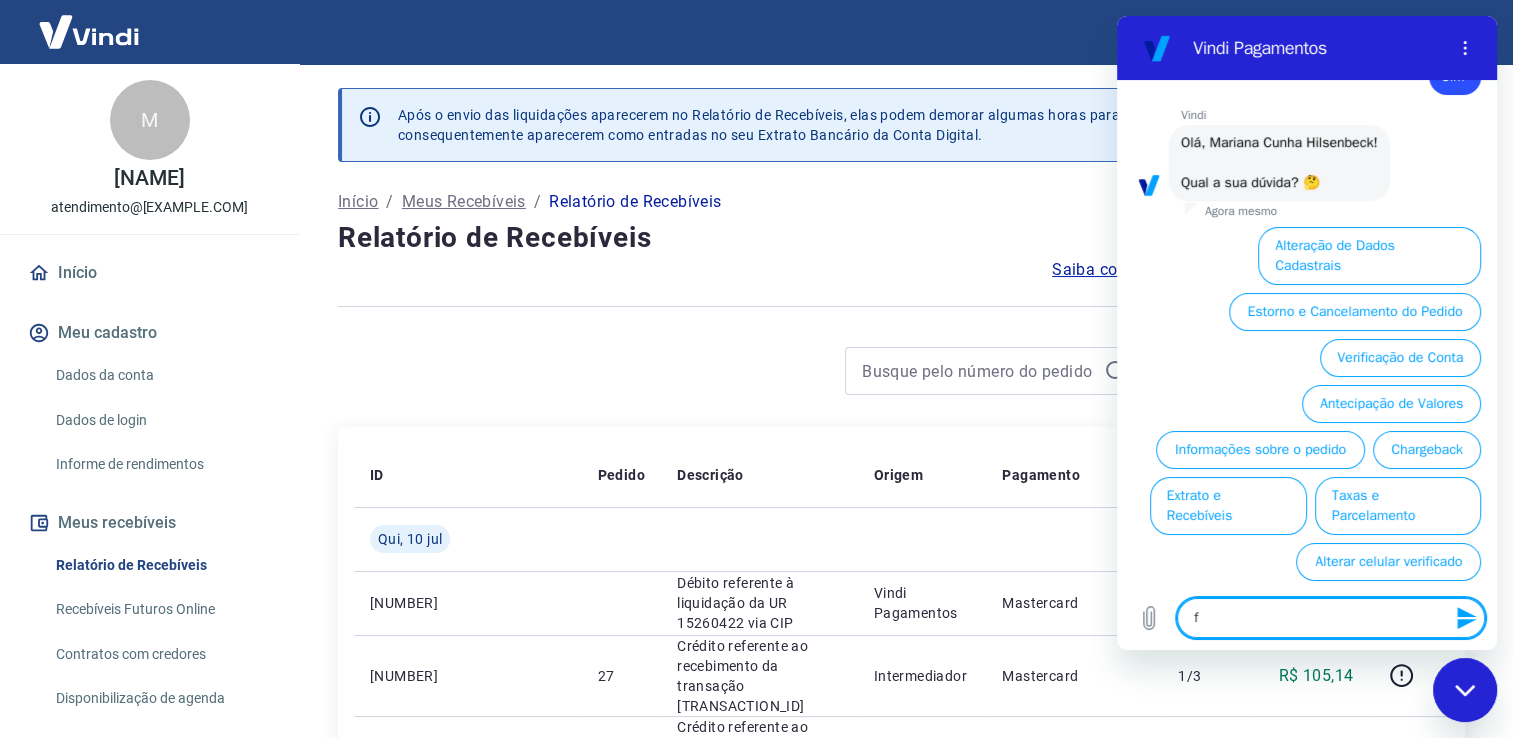 type on "fa" 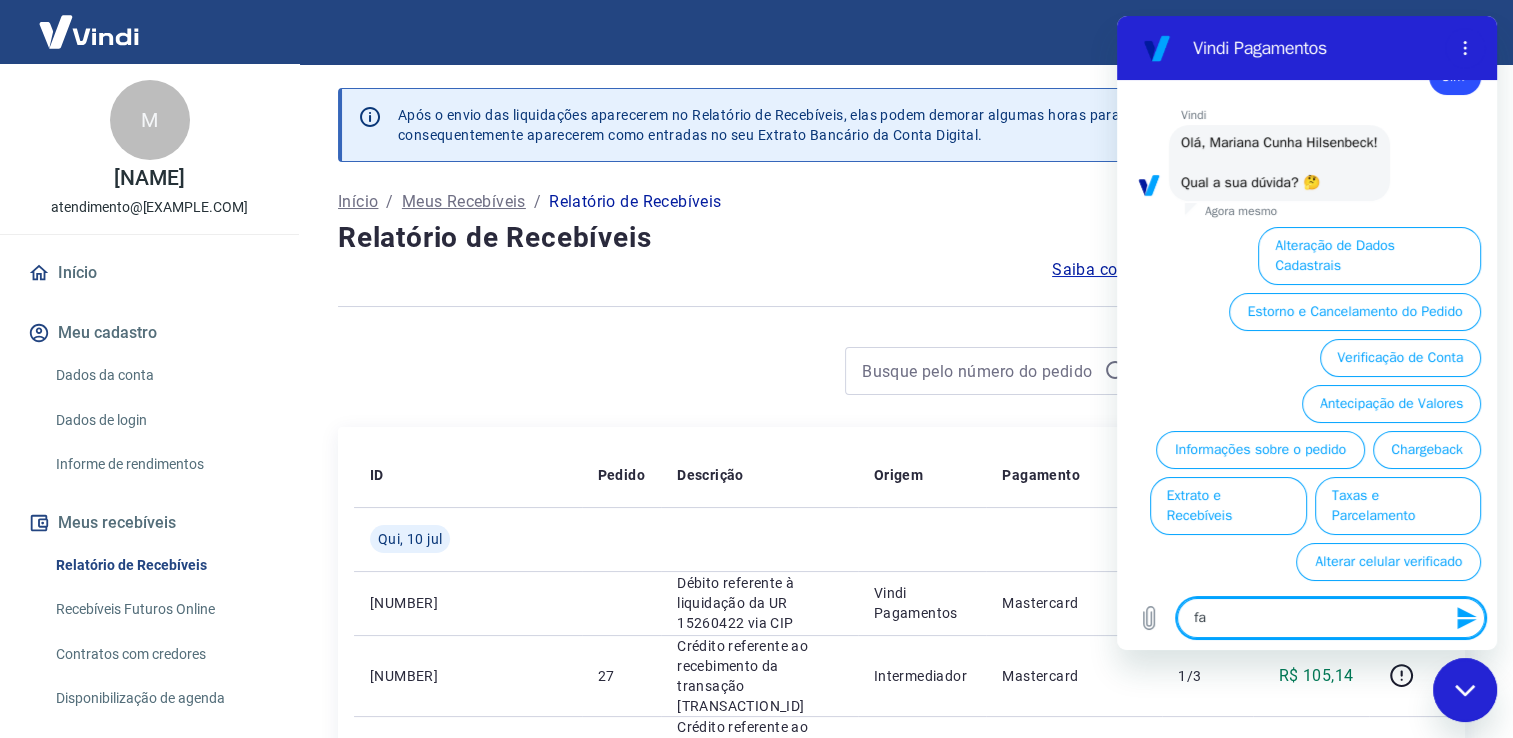 type on "fal" 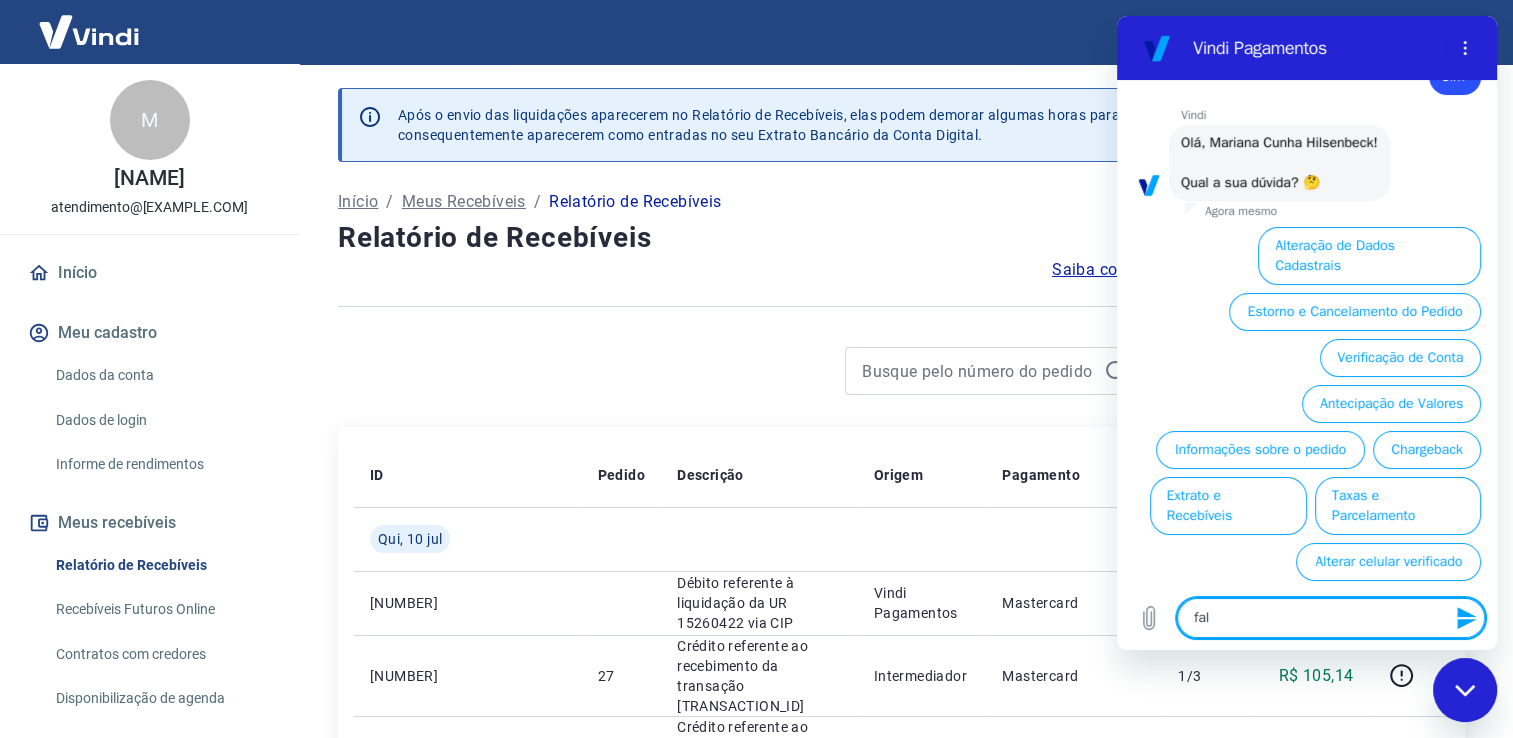 type on "fala" 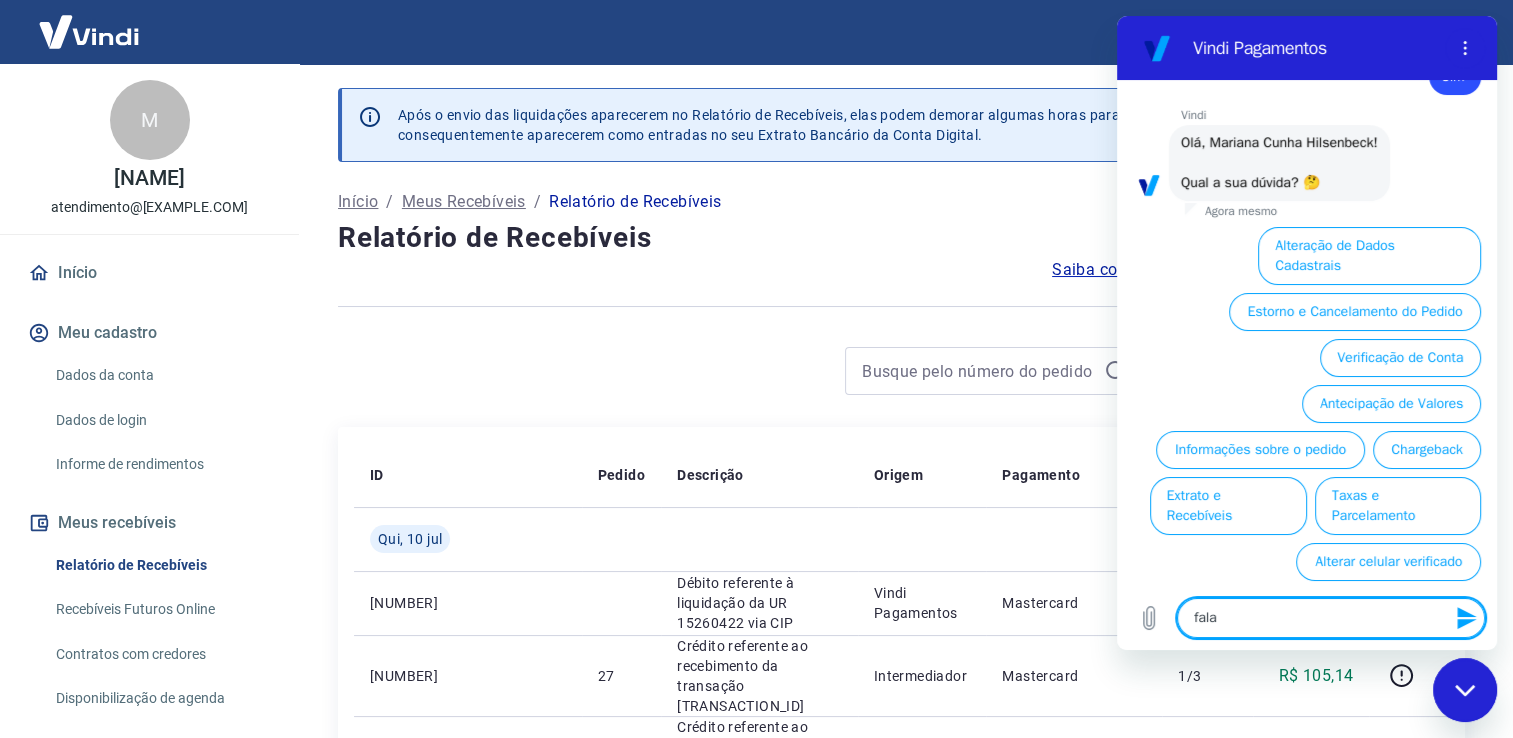type on "falar" 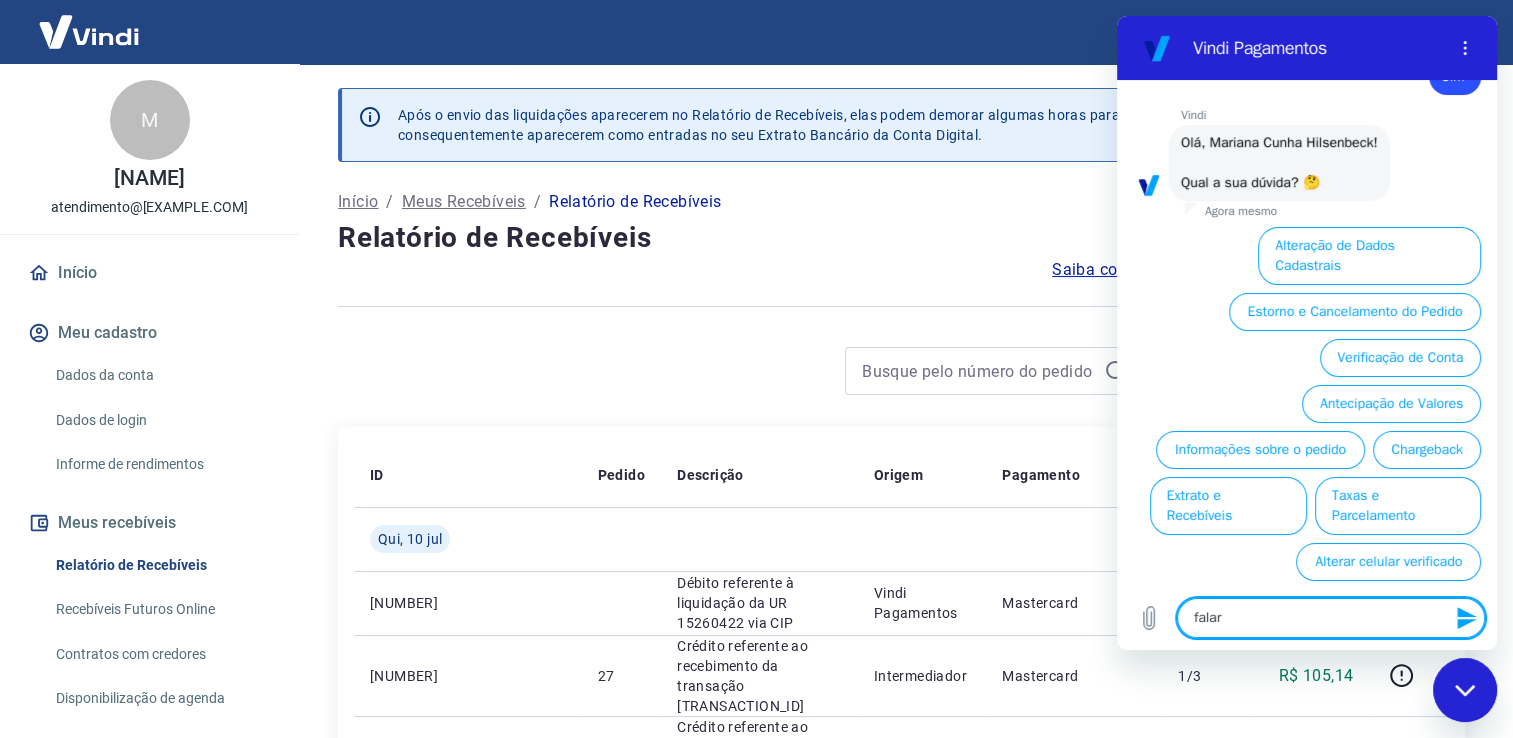 type on "falar" 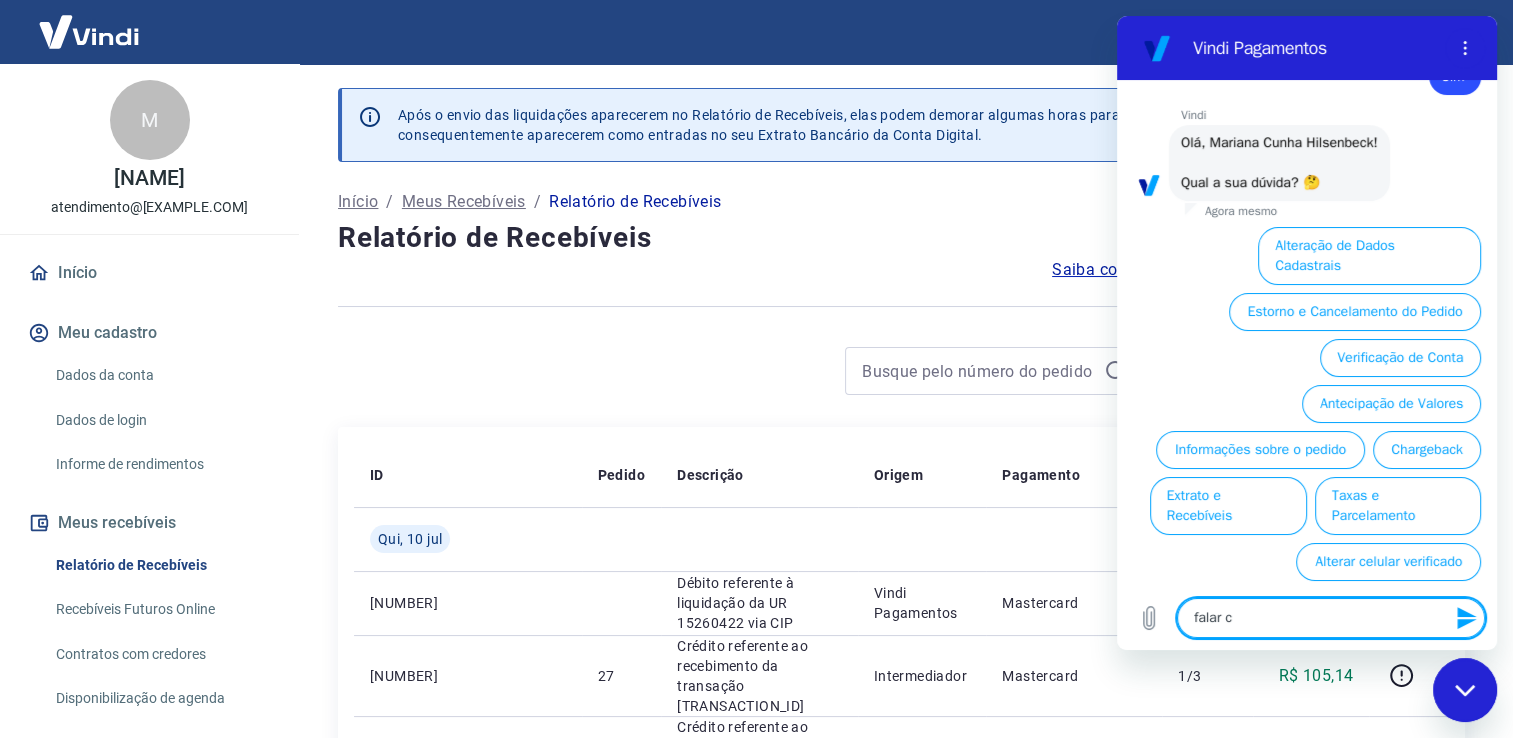 type on "falar co" 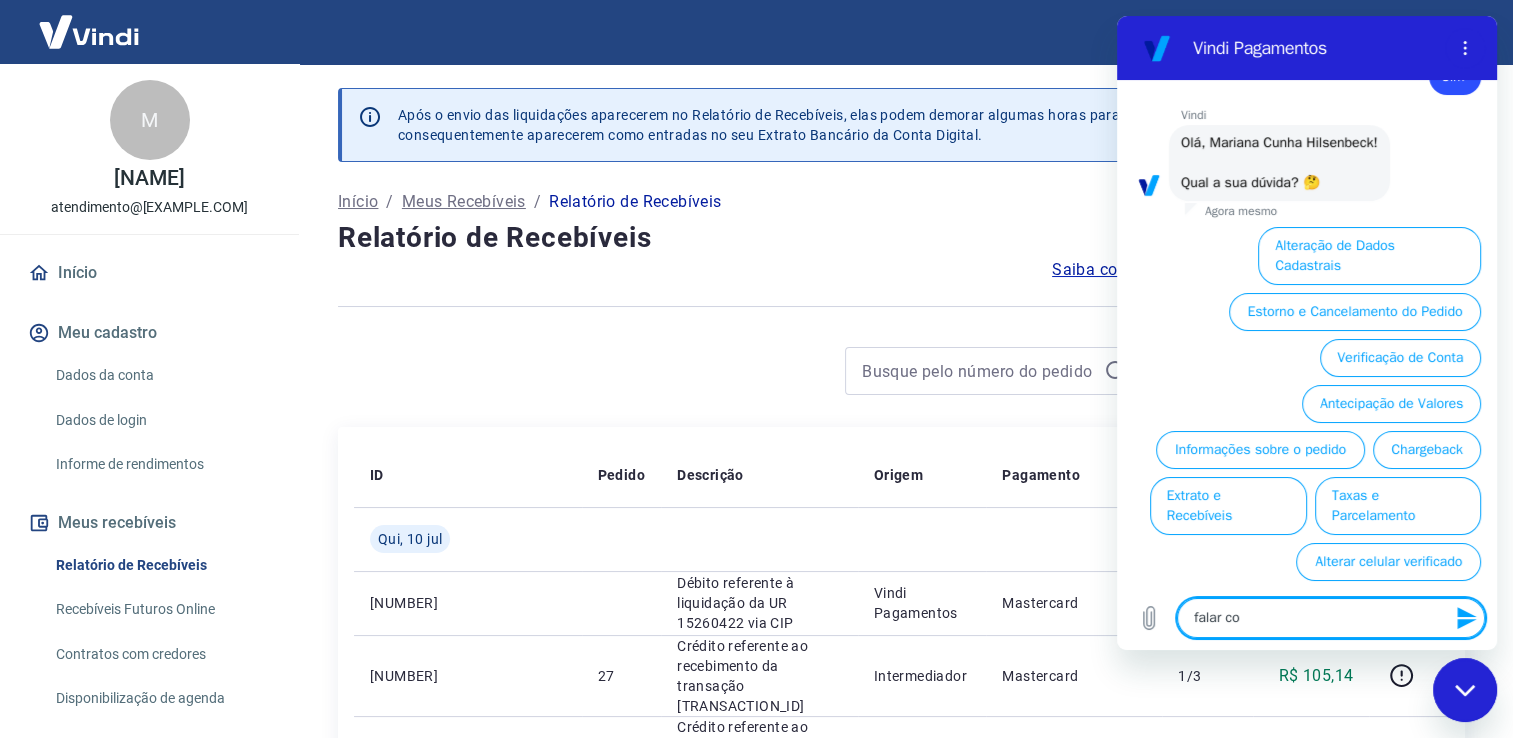 type on "falar com" 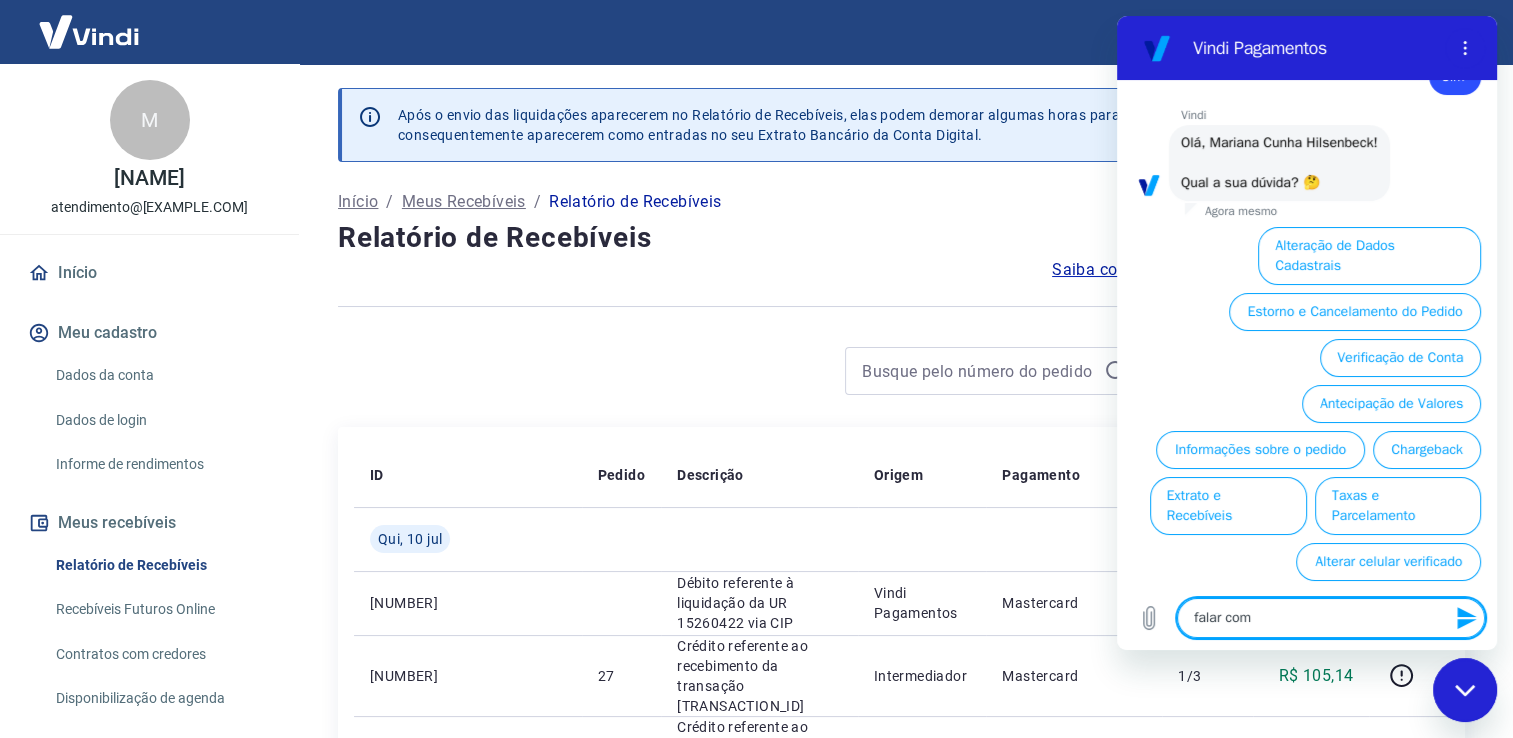 type on "falar com" 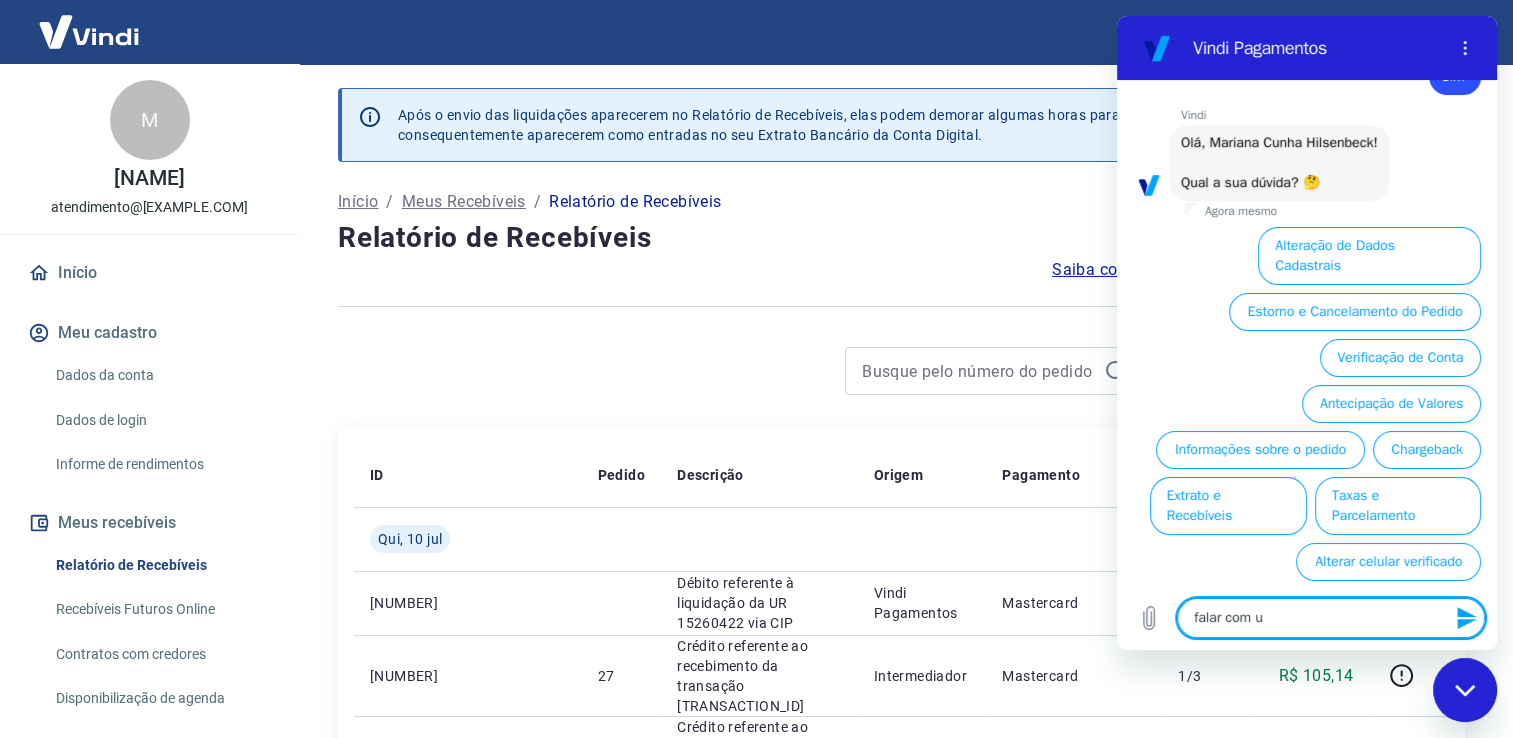 type on "falar com um" 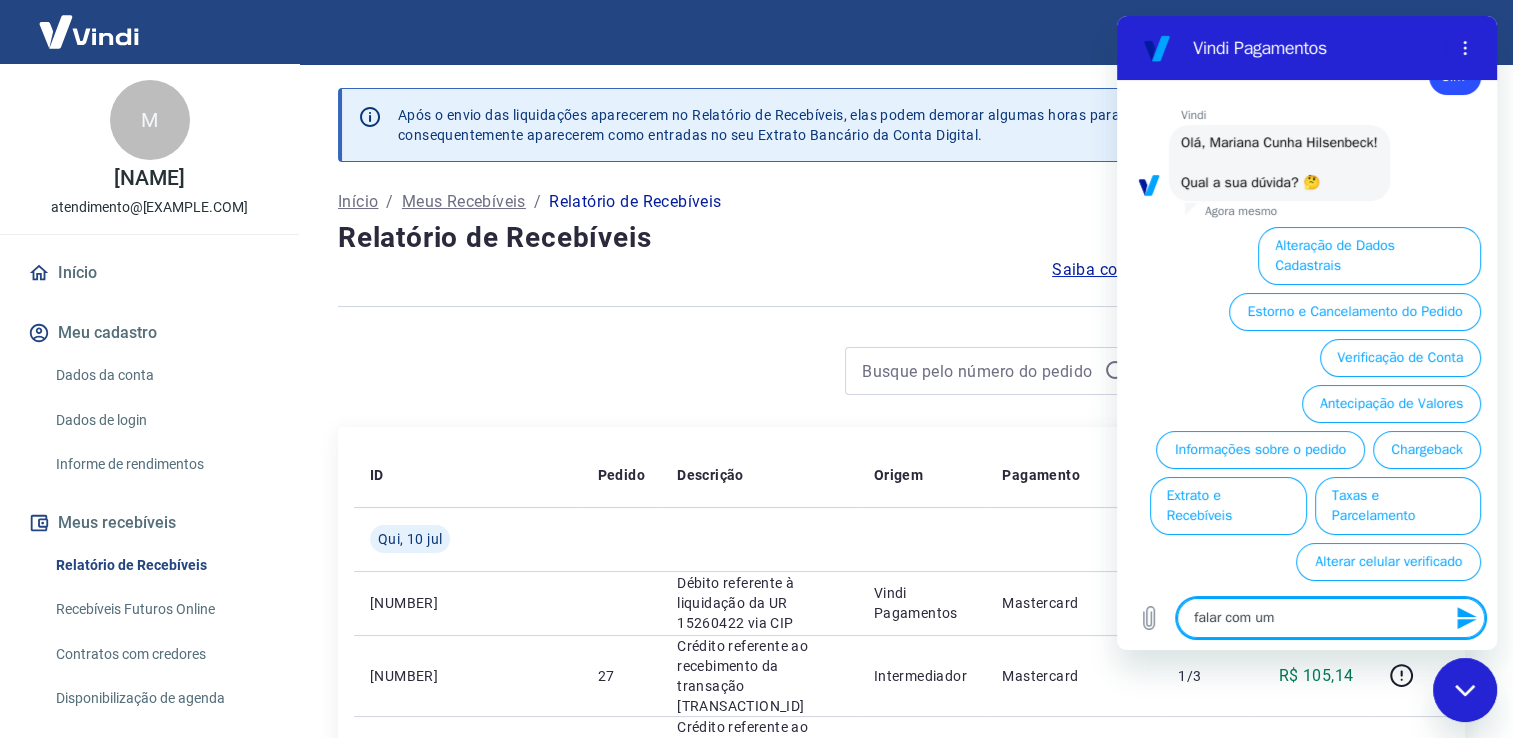 type on "falar com um" 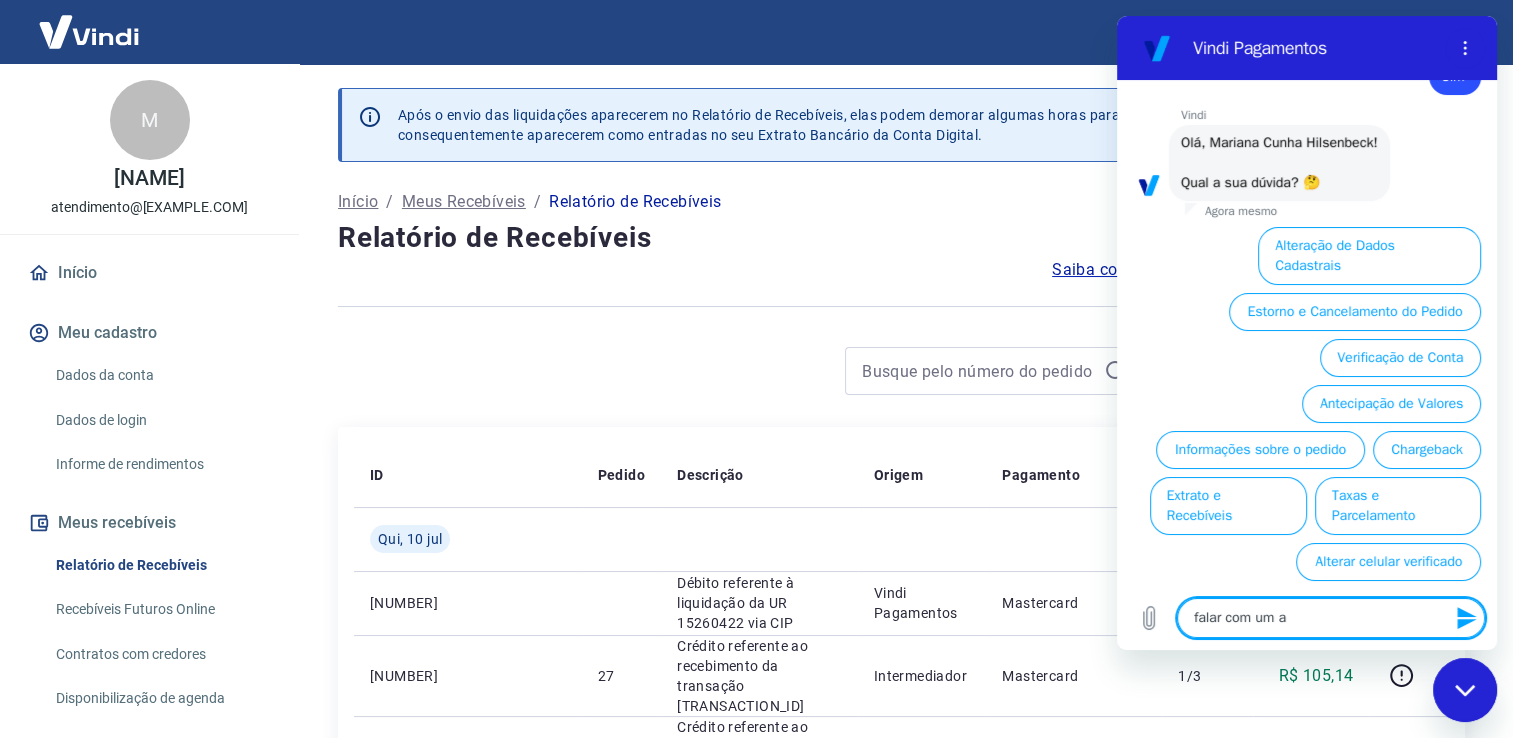 type on "falar com um at" 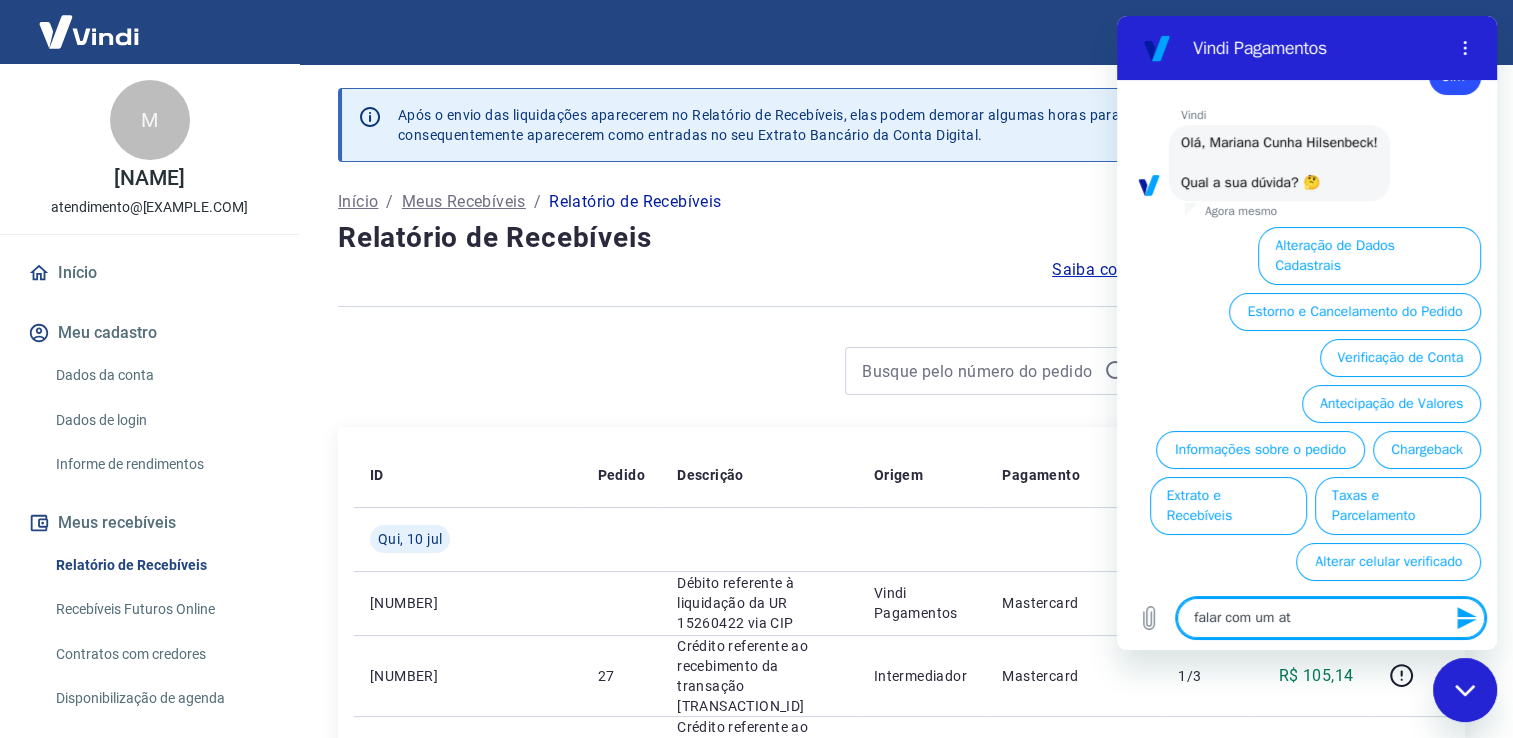 type on "falar com um ate" 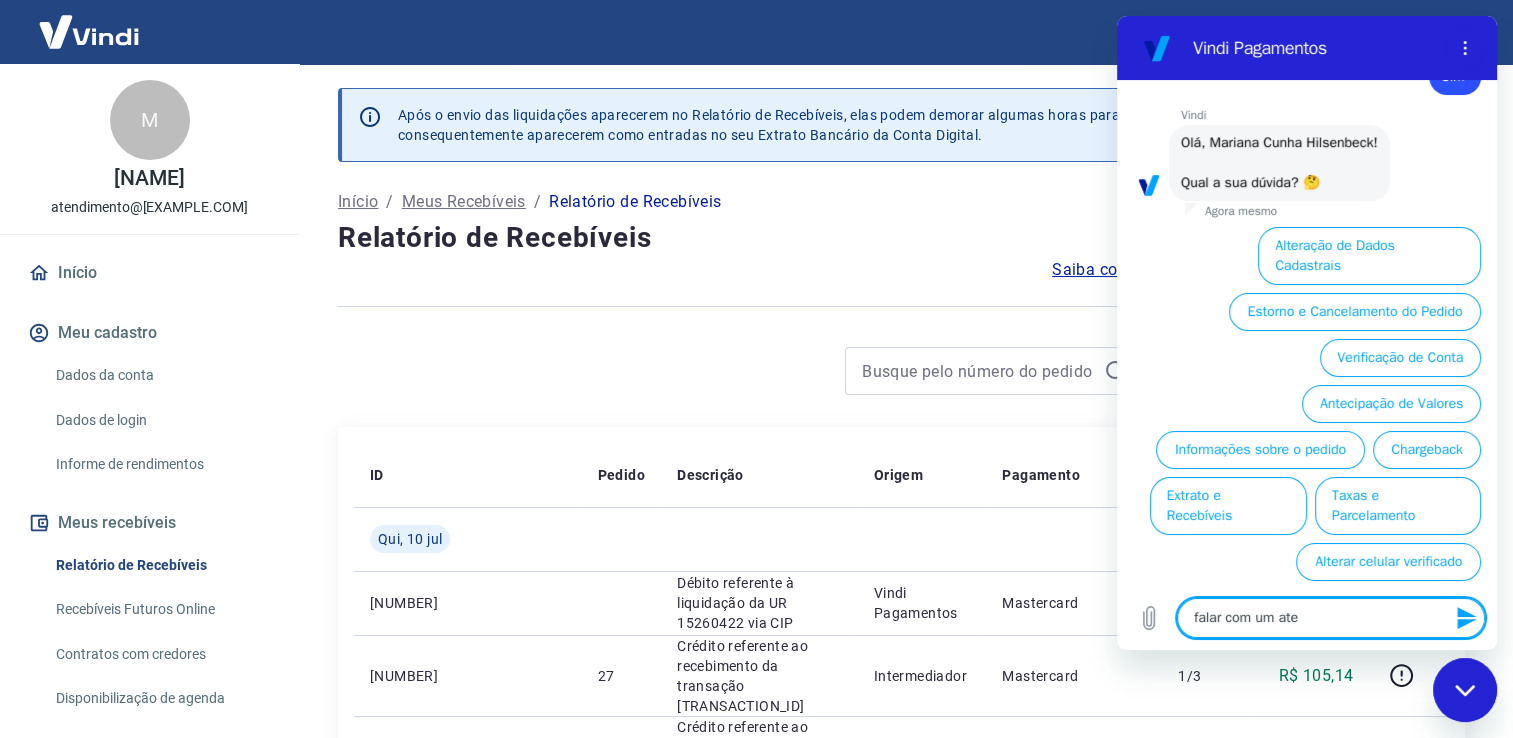 type on "falar com um aten" 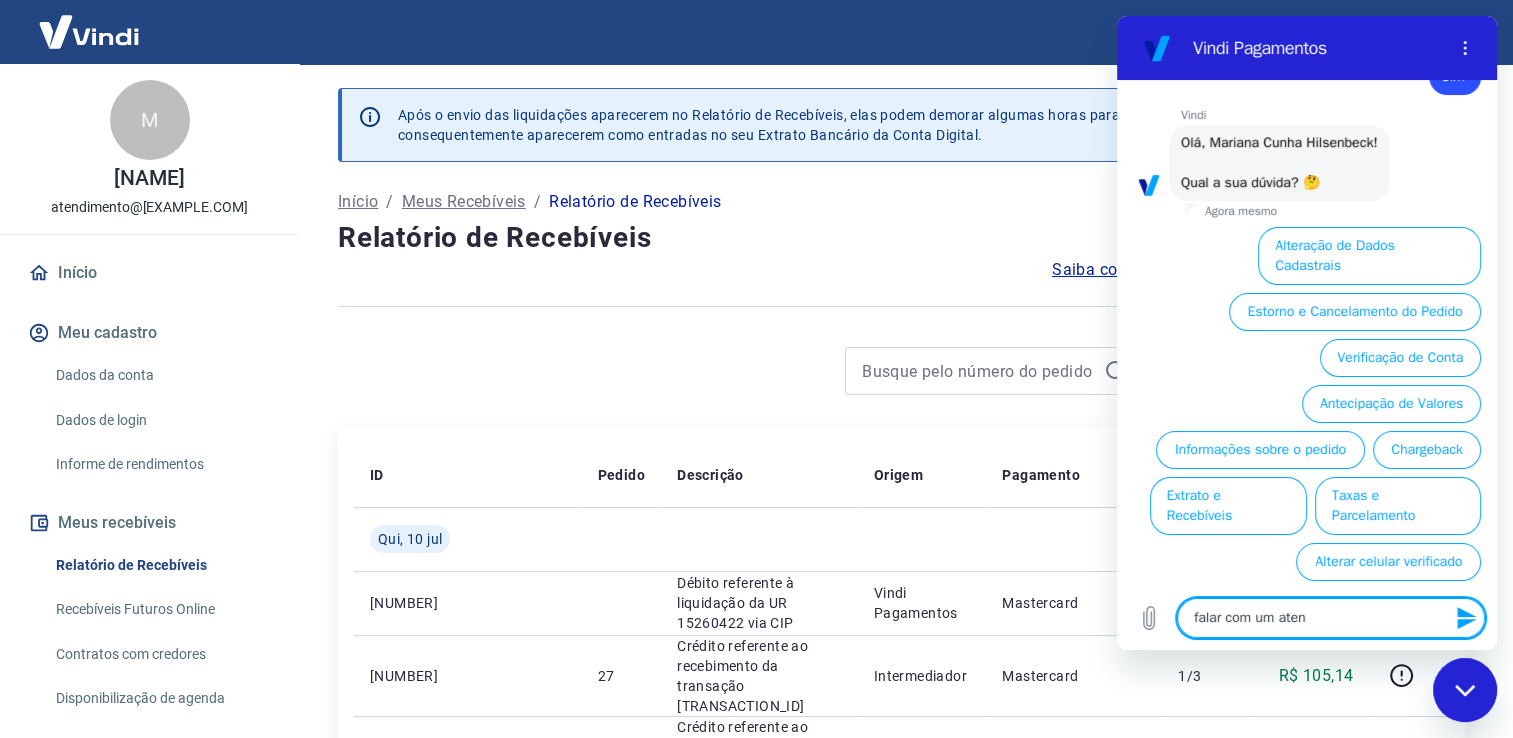 type on "falar com um atend" 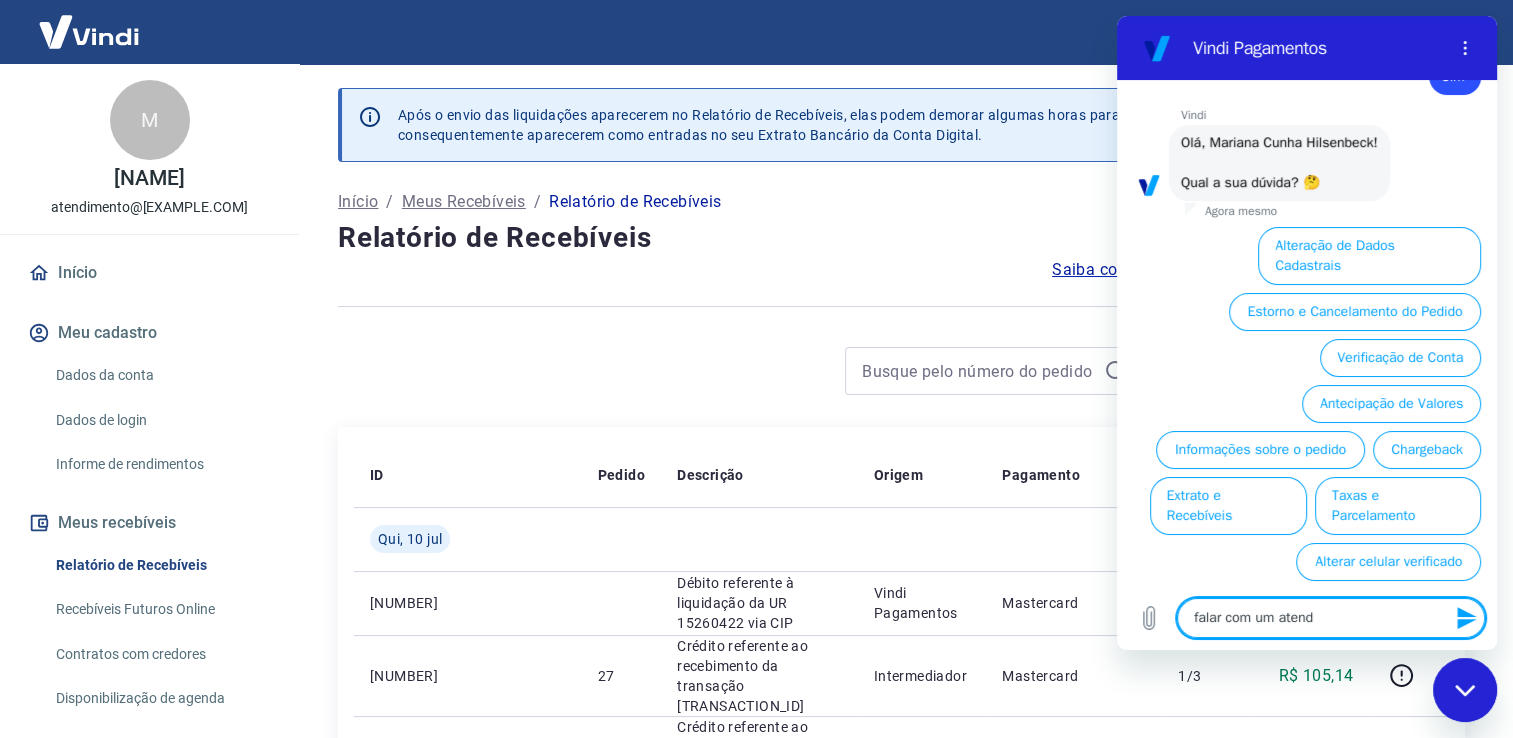 type on "falar com um atende" 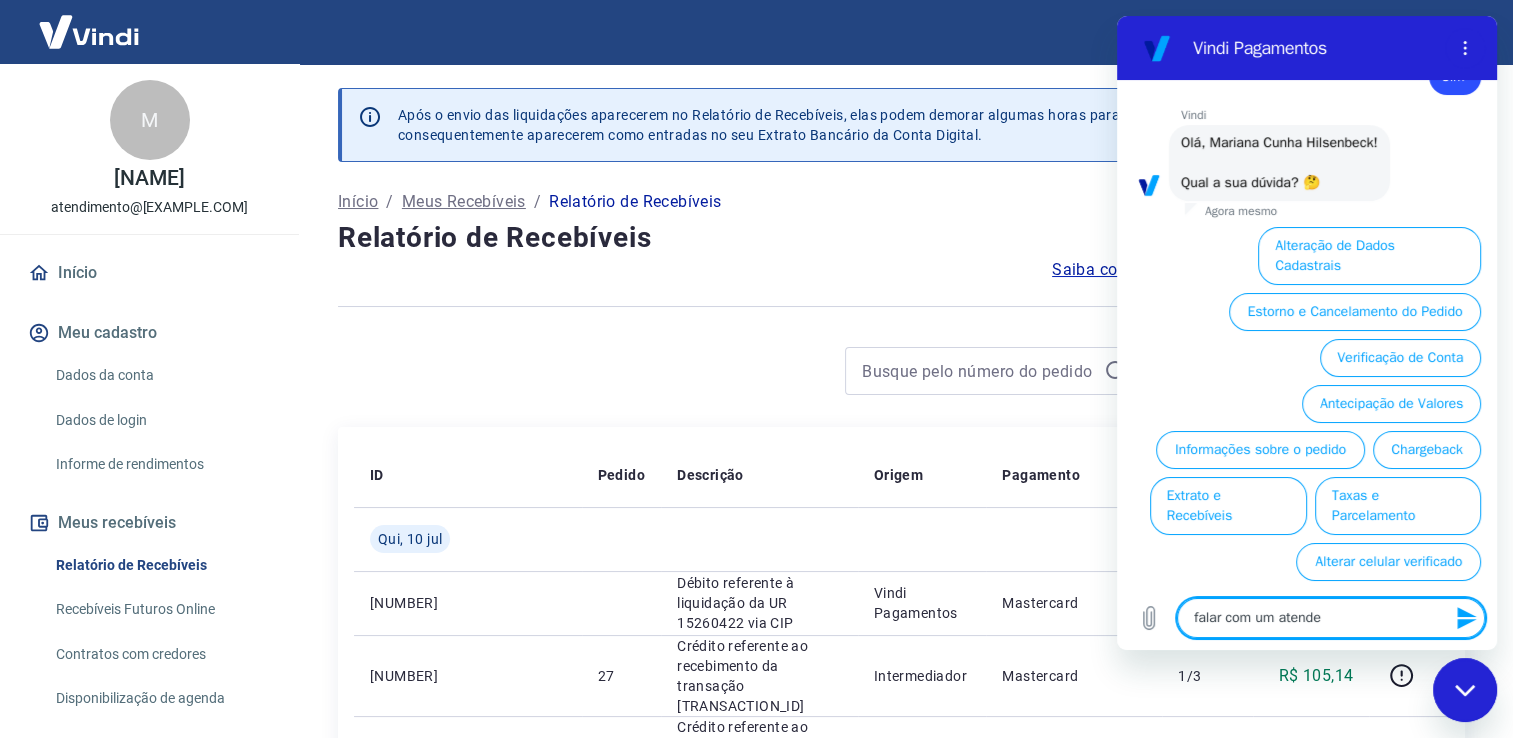 type on "falar com um atenden" 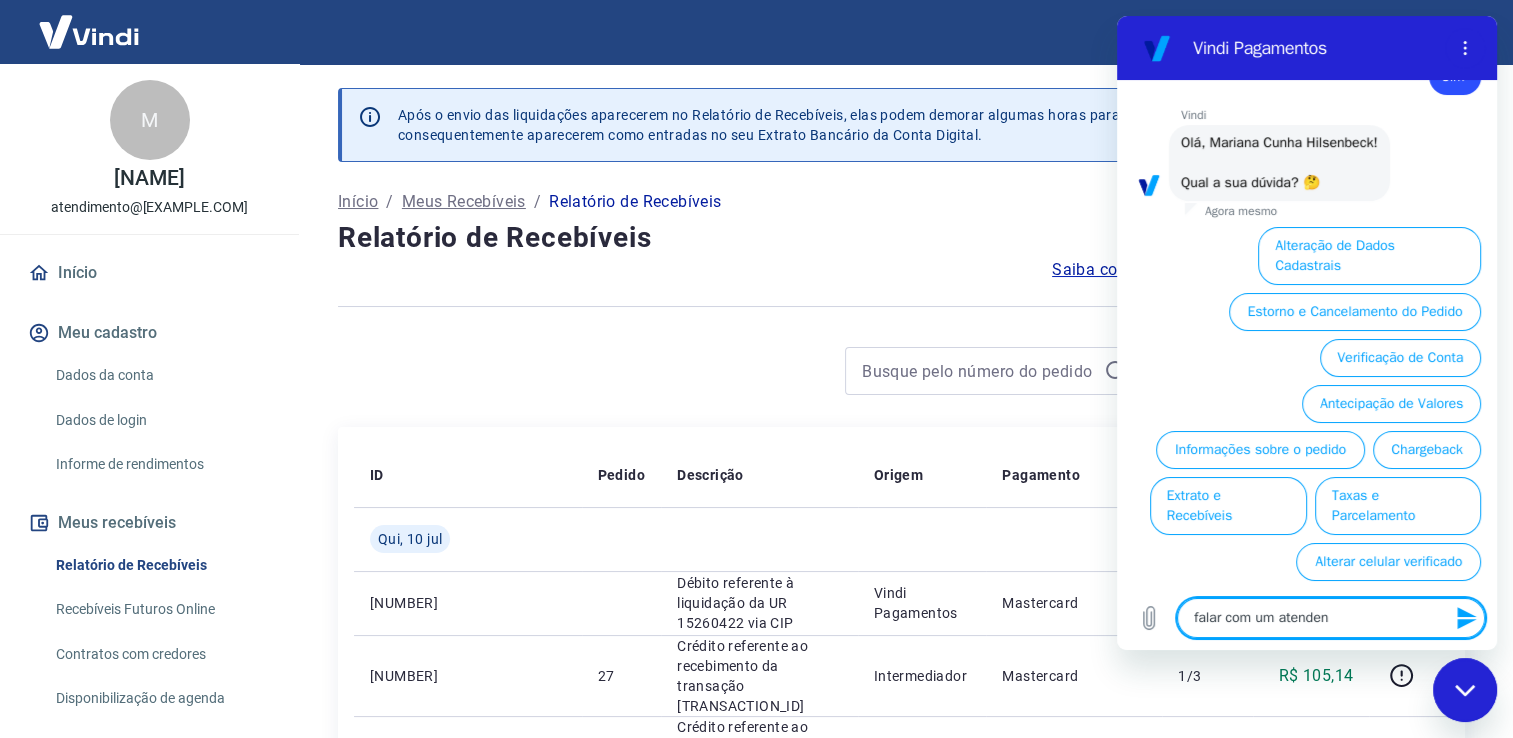 type on "falar com um atendent" 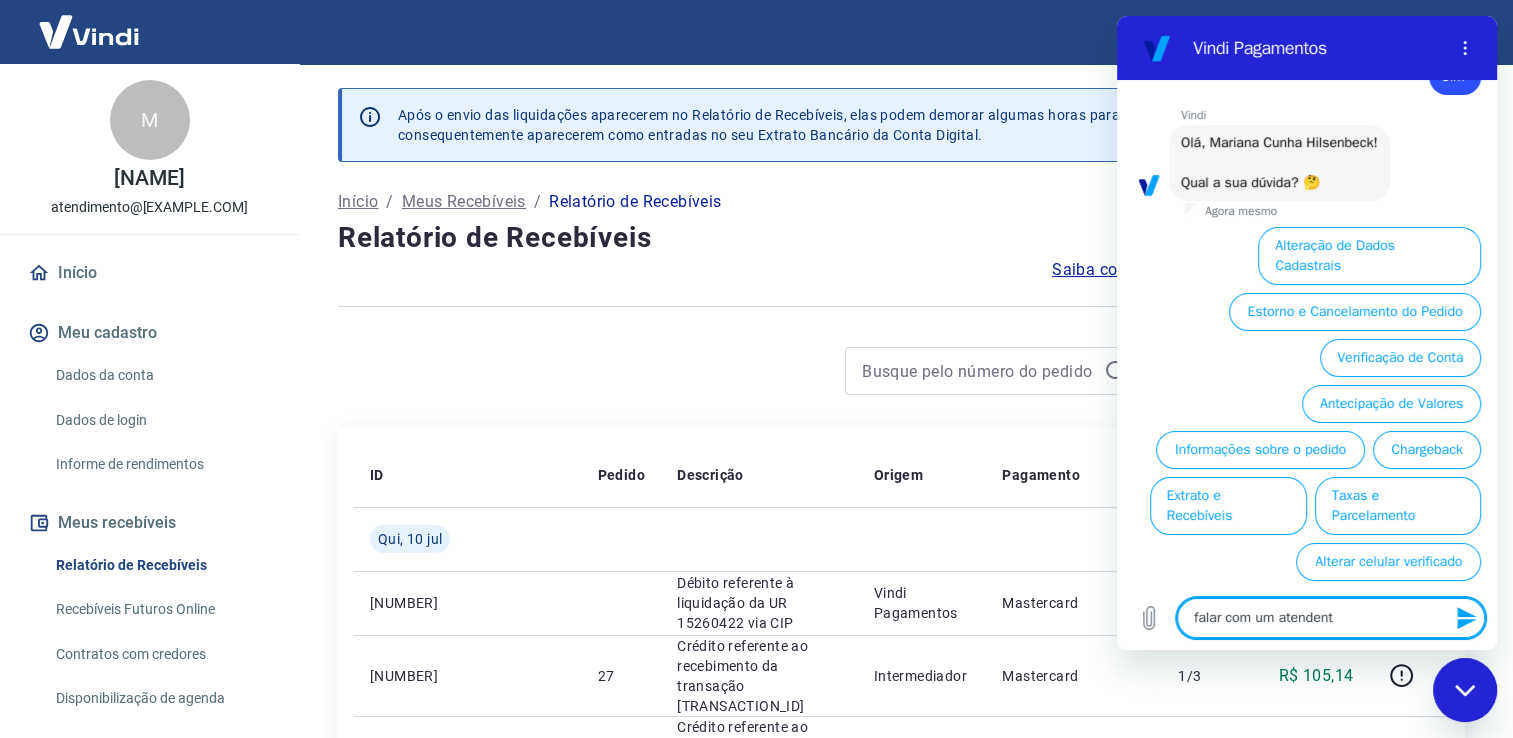 type on "falar com um atendente" 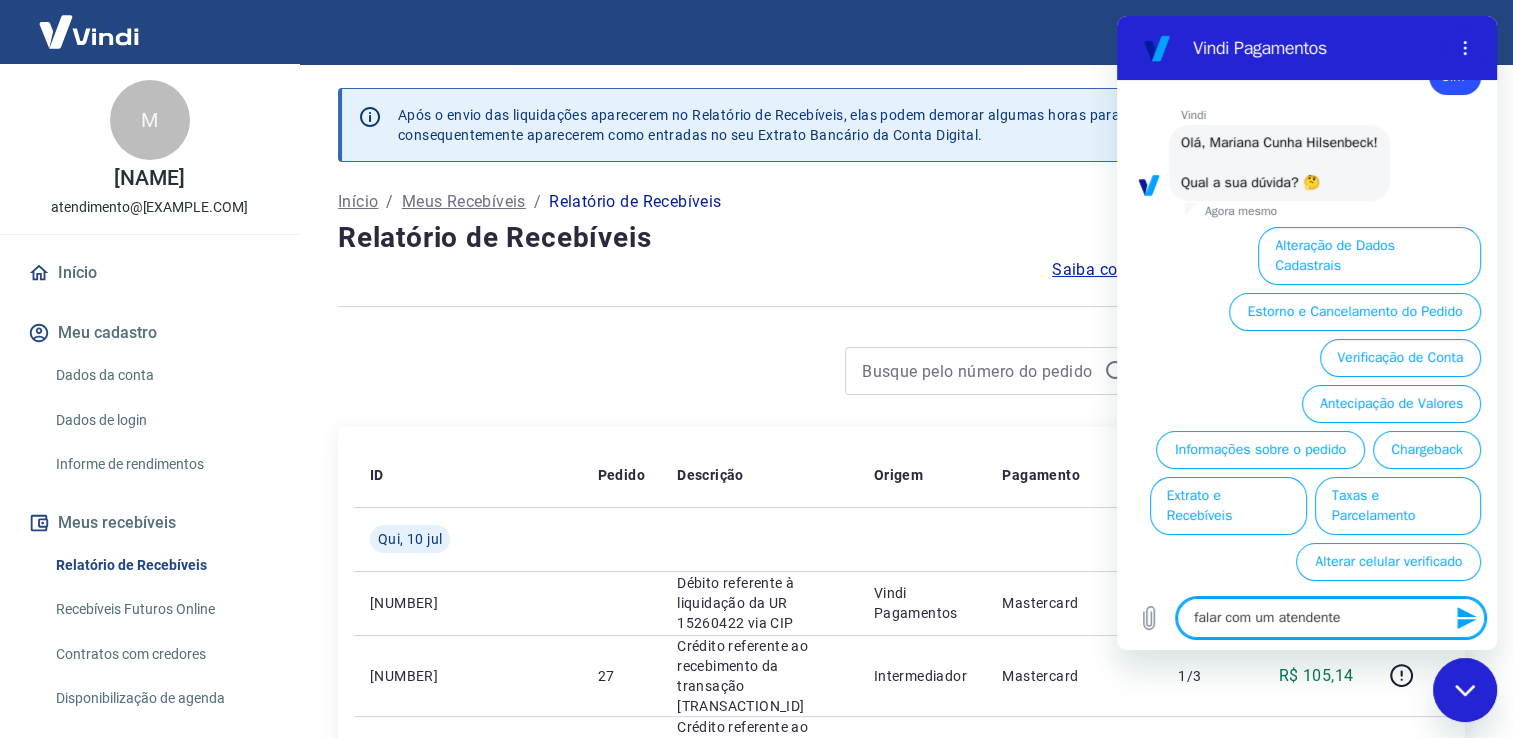 type 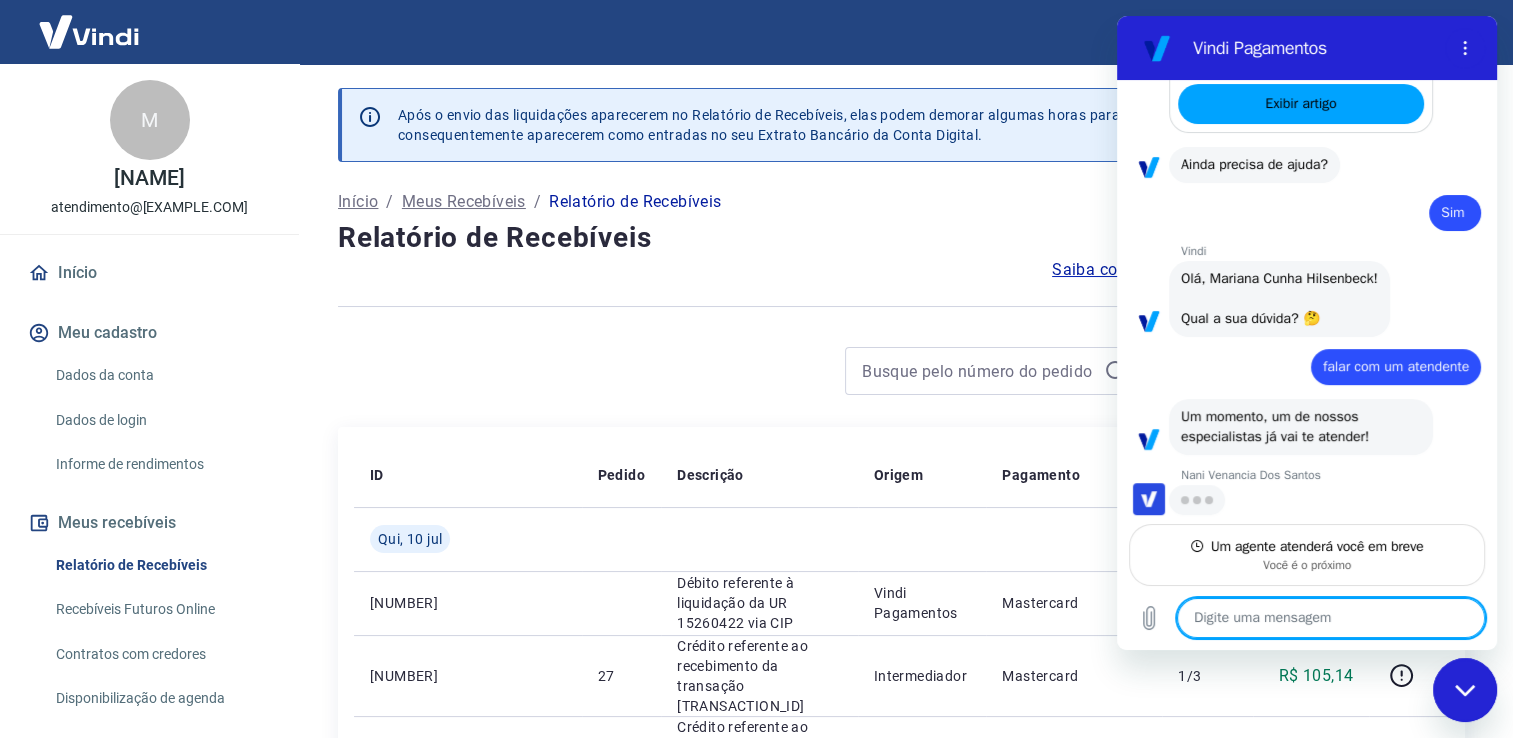 scroll, scrollTop: 608, scrollLeft: 0, axis: vertical 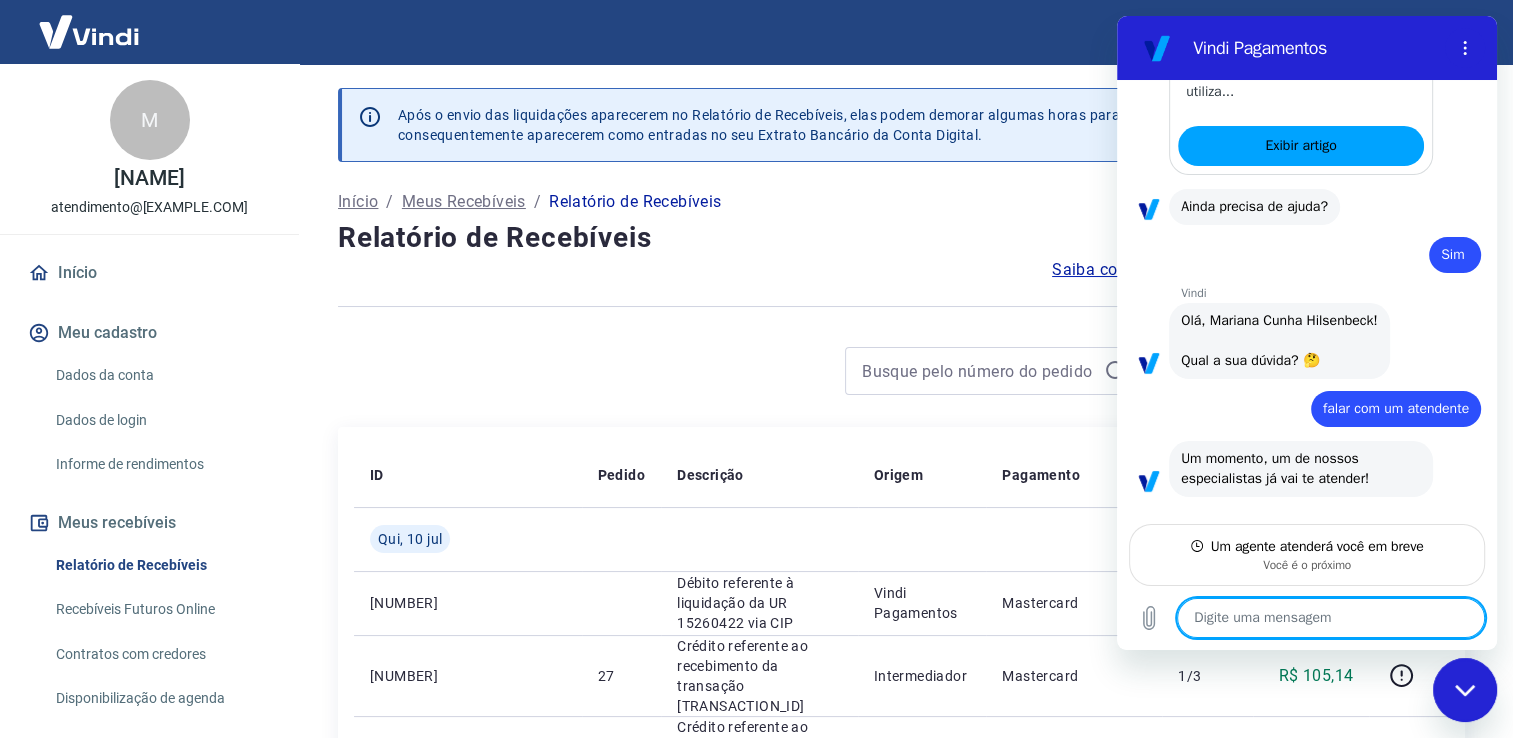 type on "x" 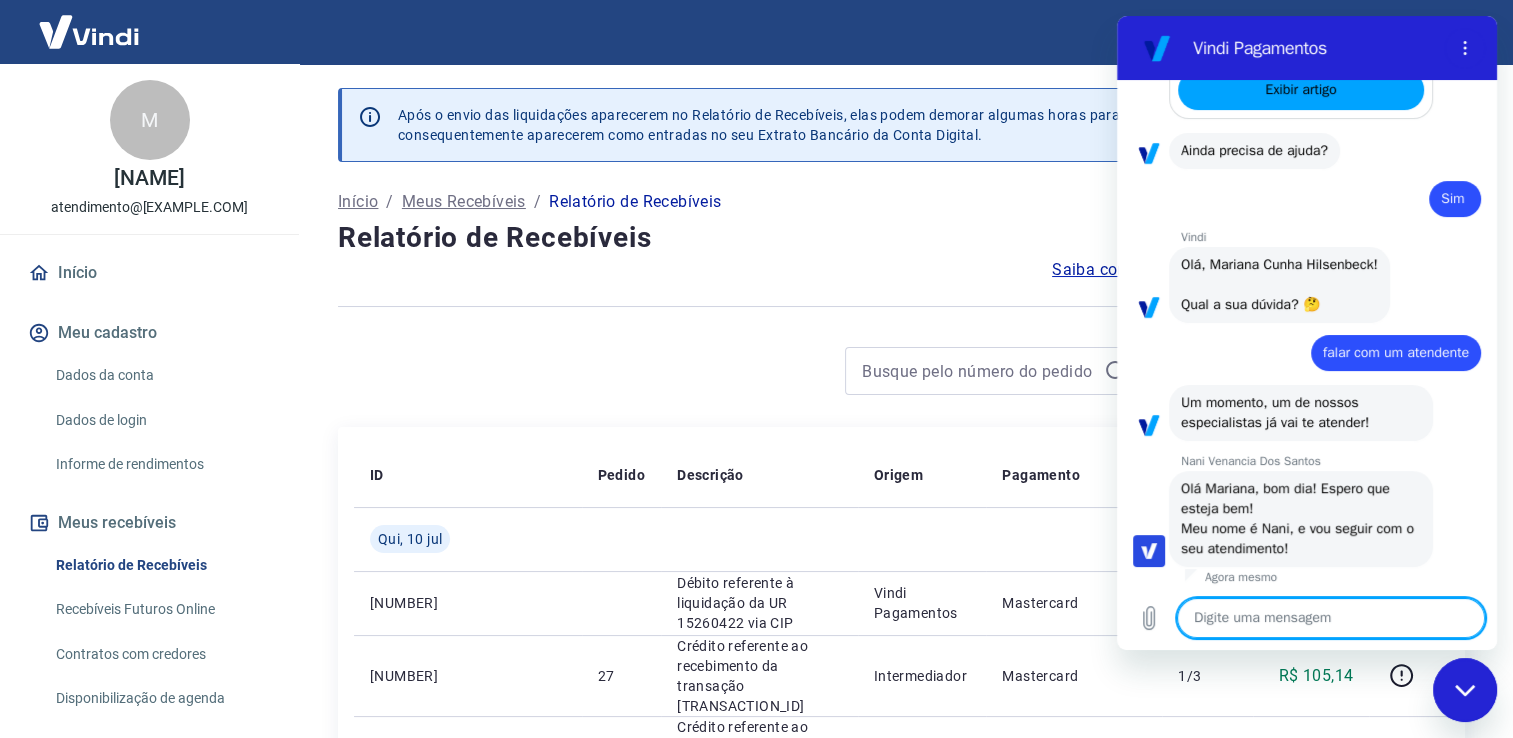 scroll, scrollTop: 626, scrollLeft: 0, axis: vertical 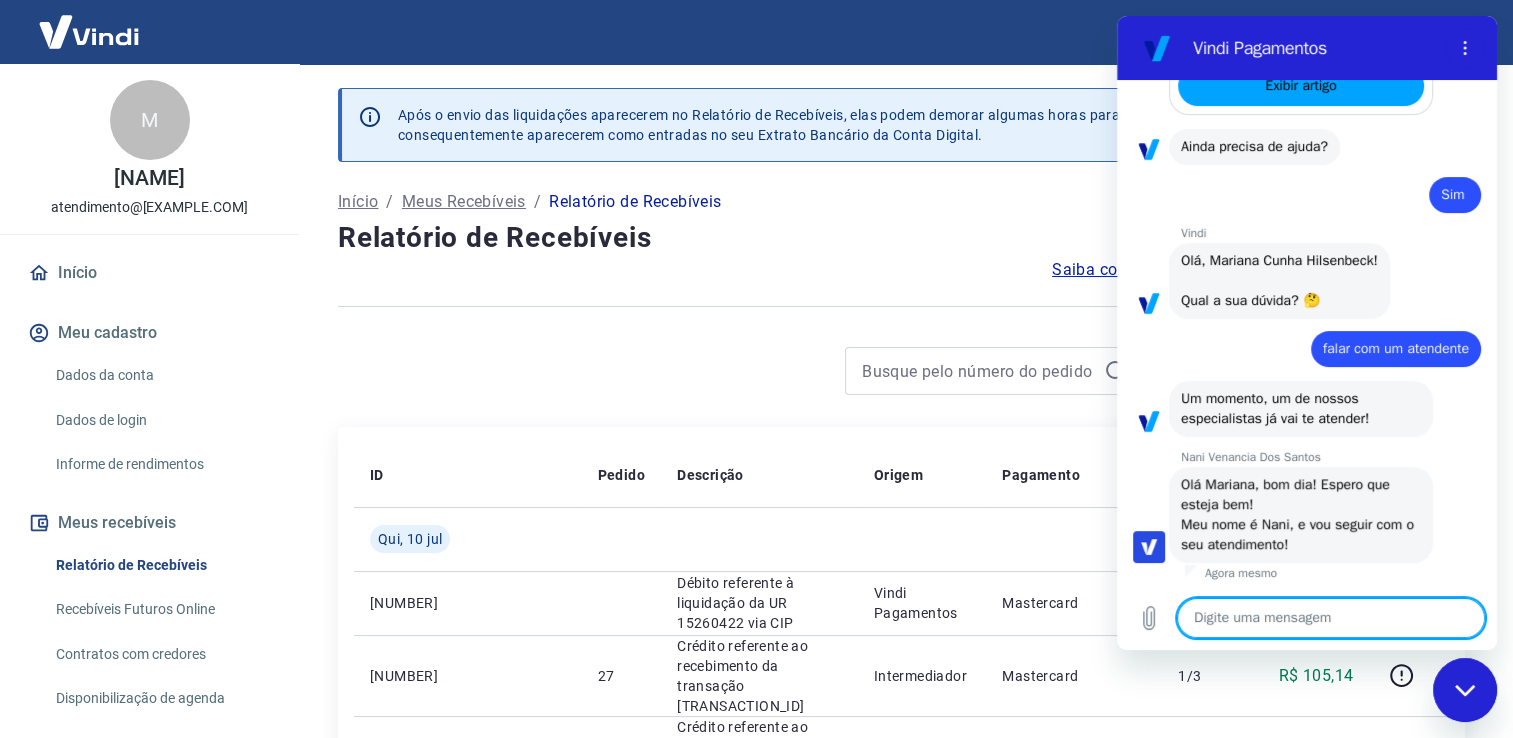 type on "O" 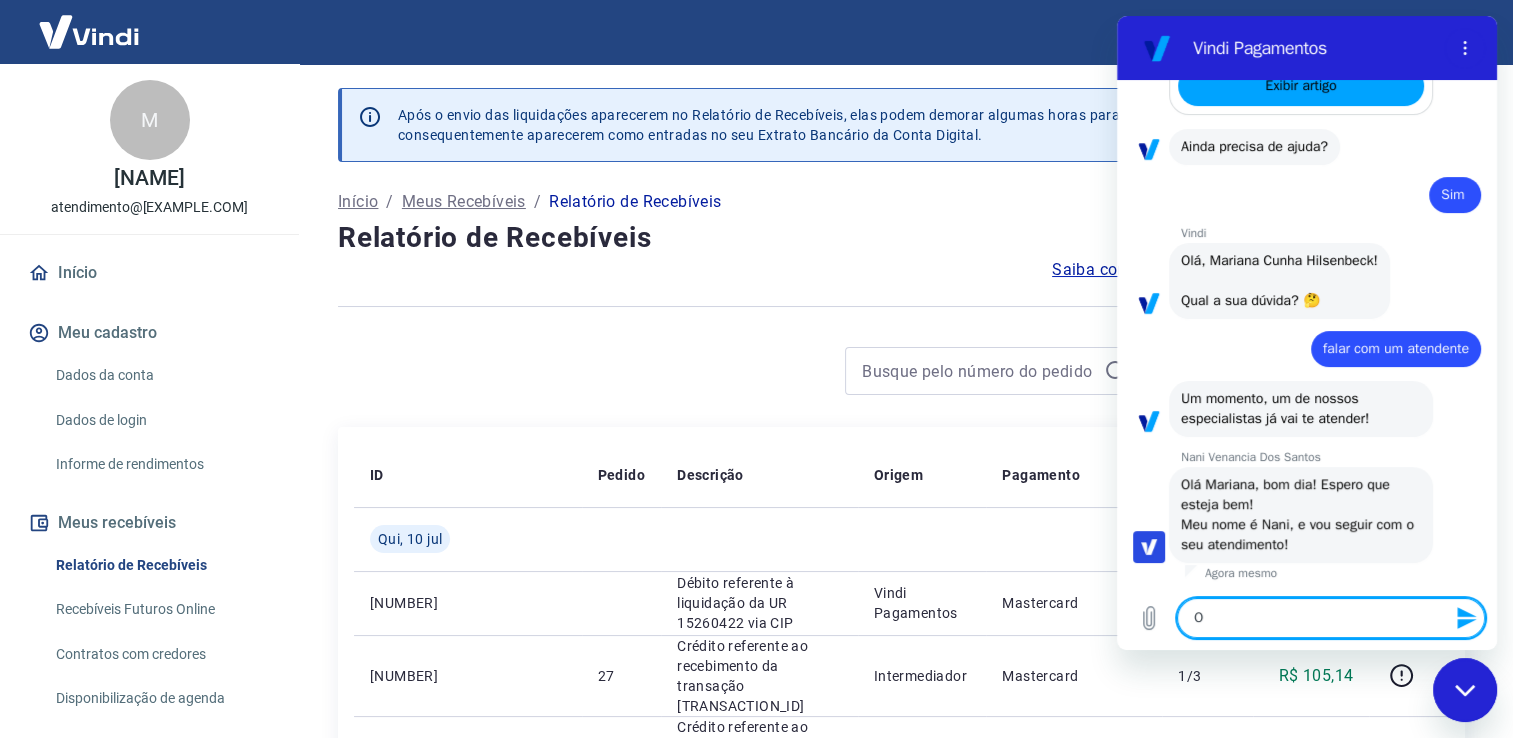 type on "Oi" 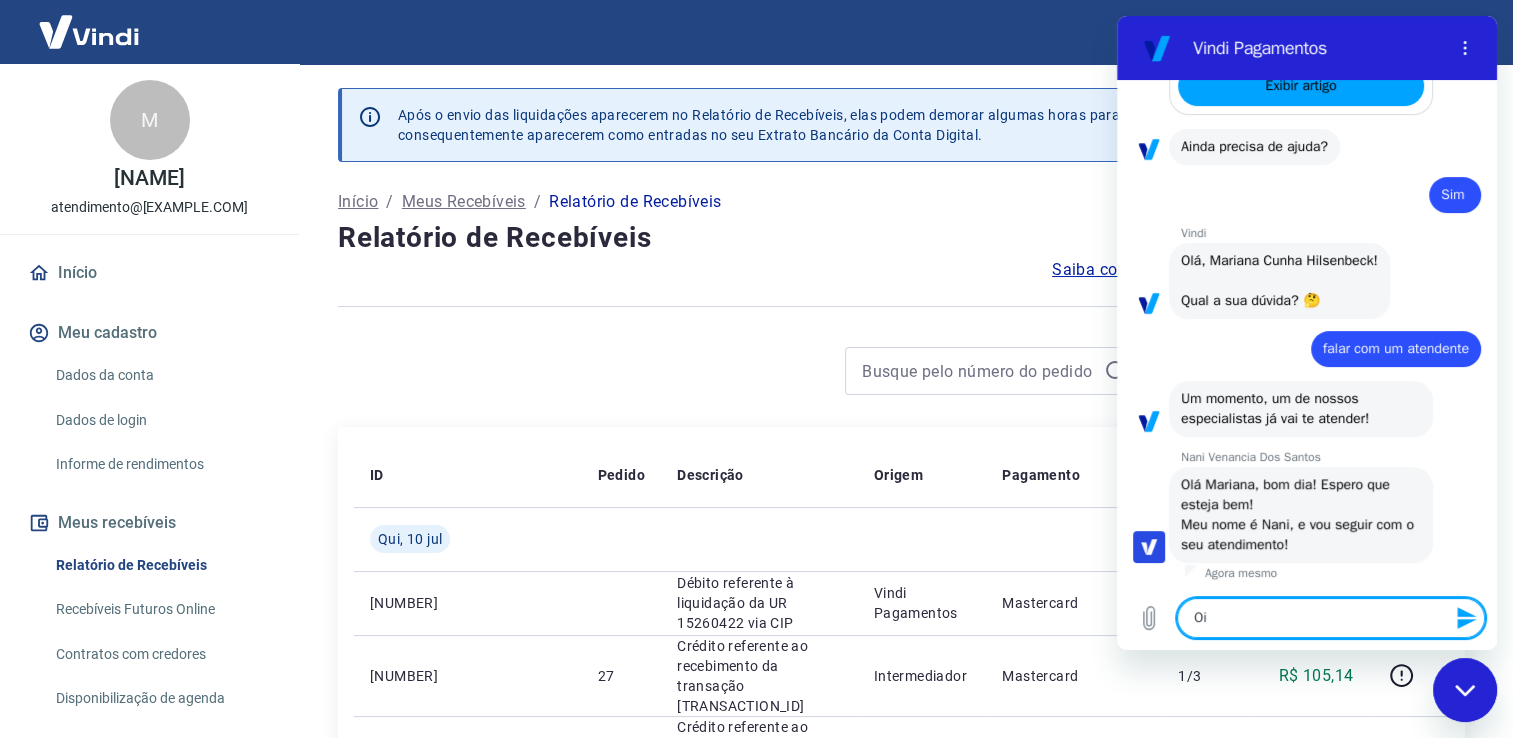 type on "Oi" 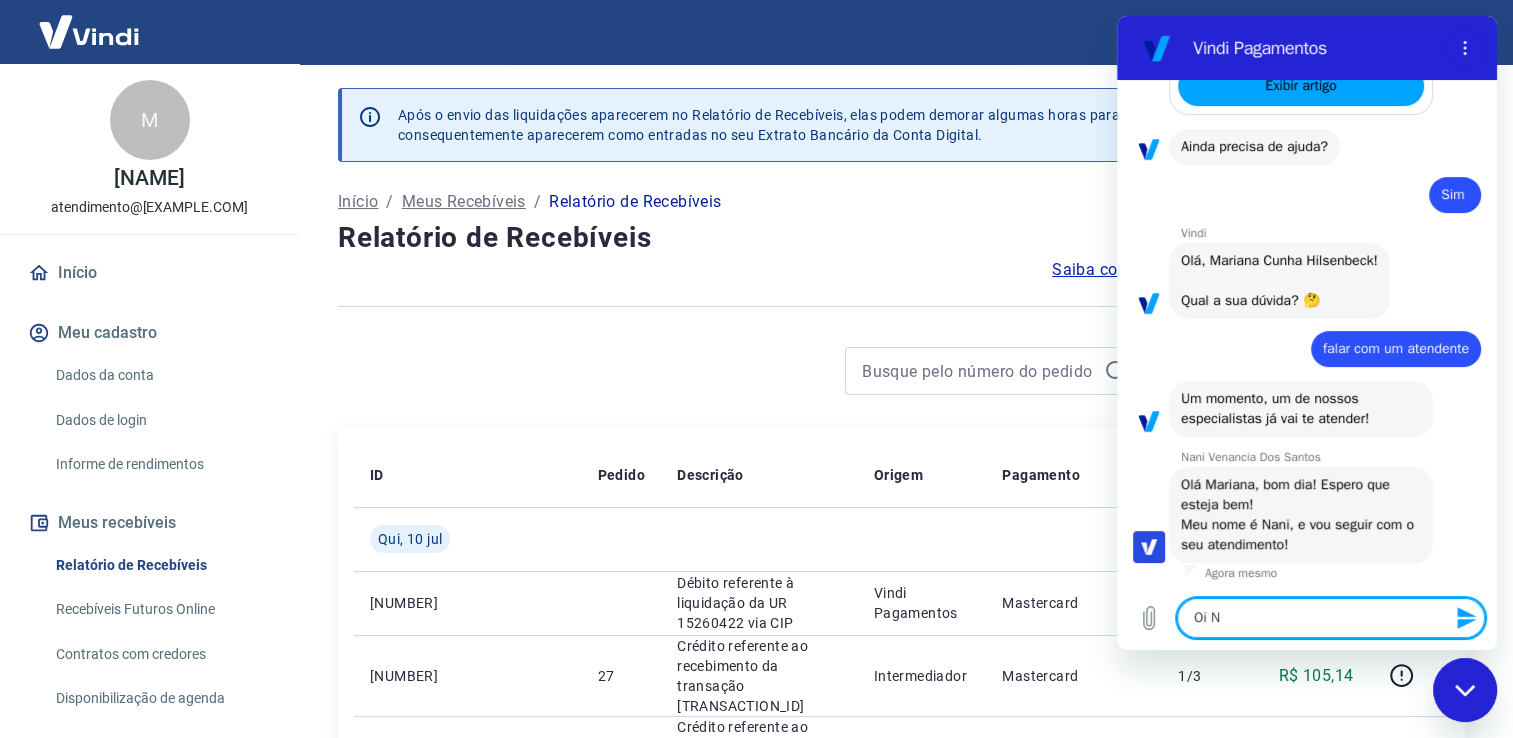 type on "Oi Na" 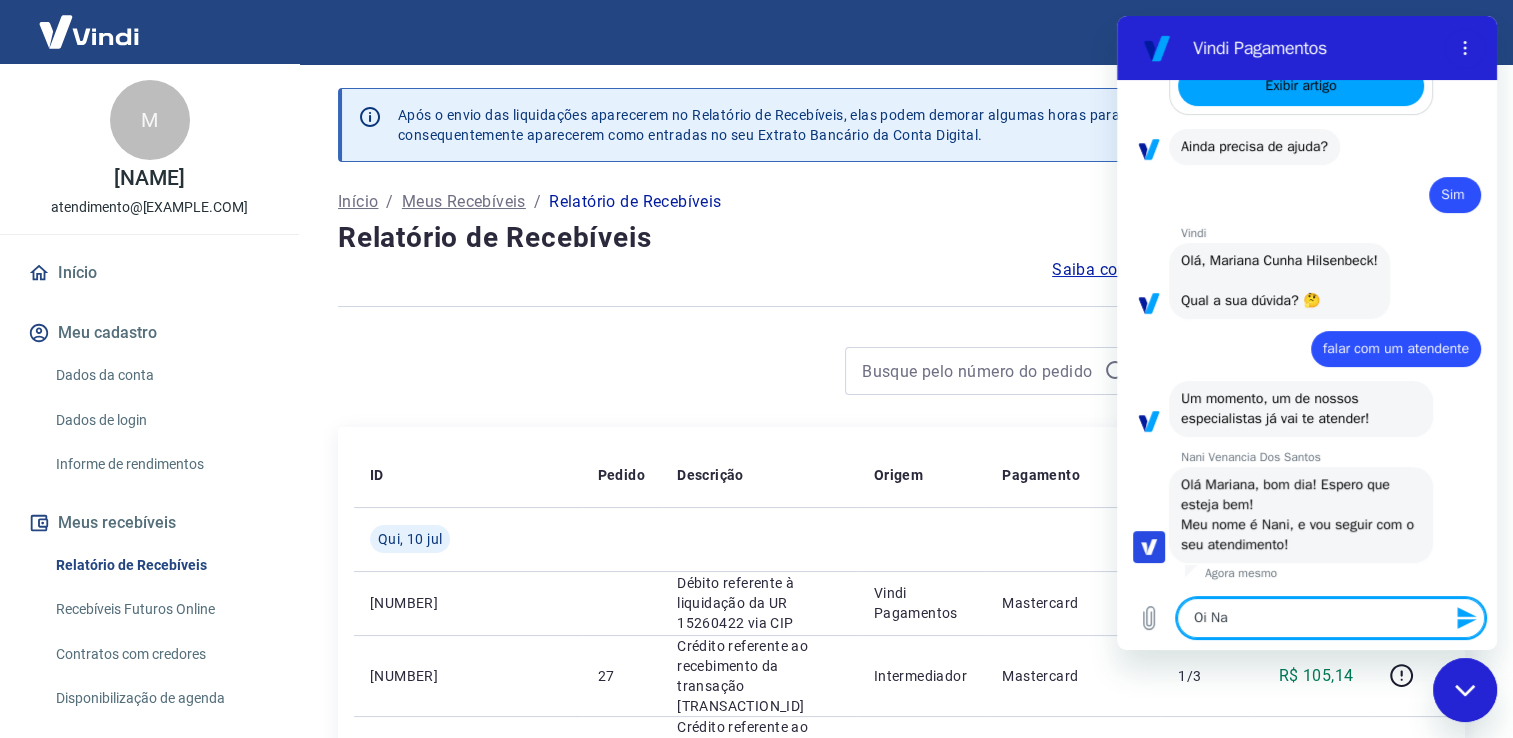 type on "Oi Nan" 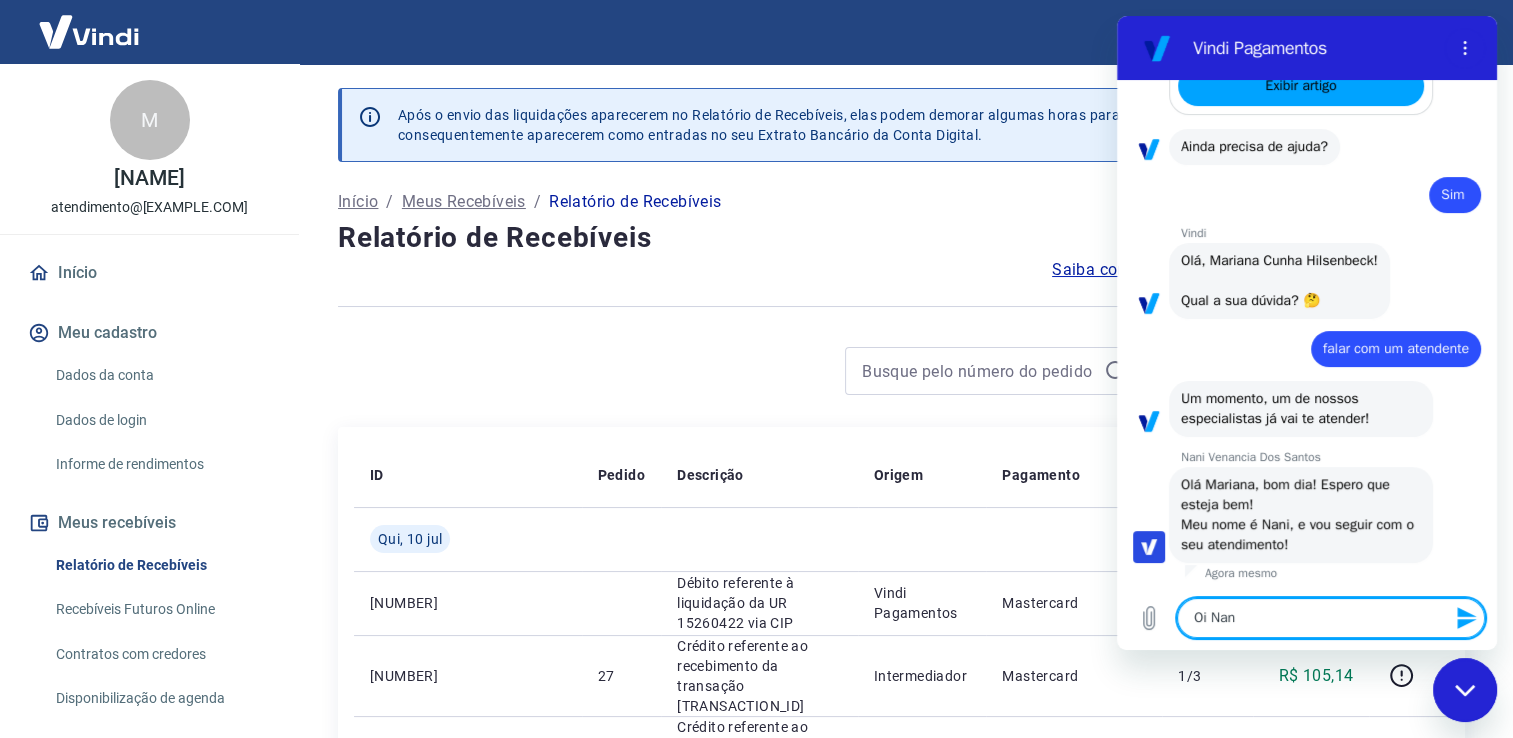 type on "Oi Nani" 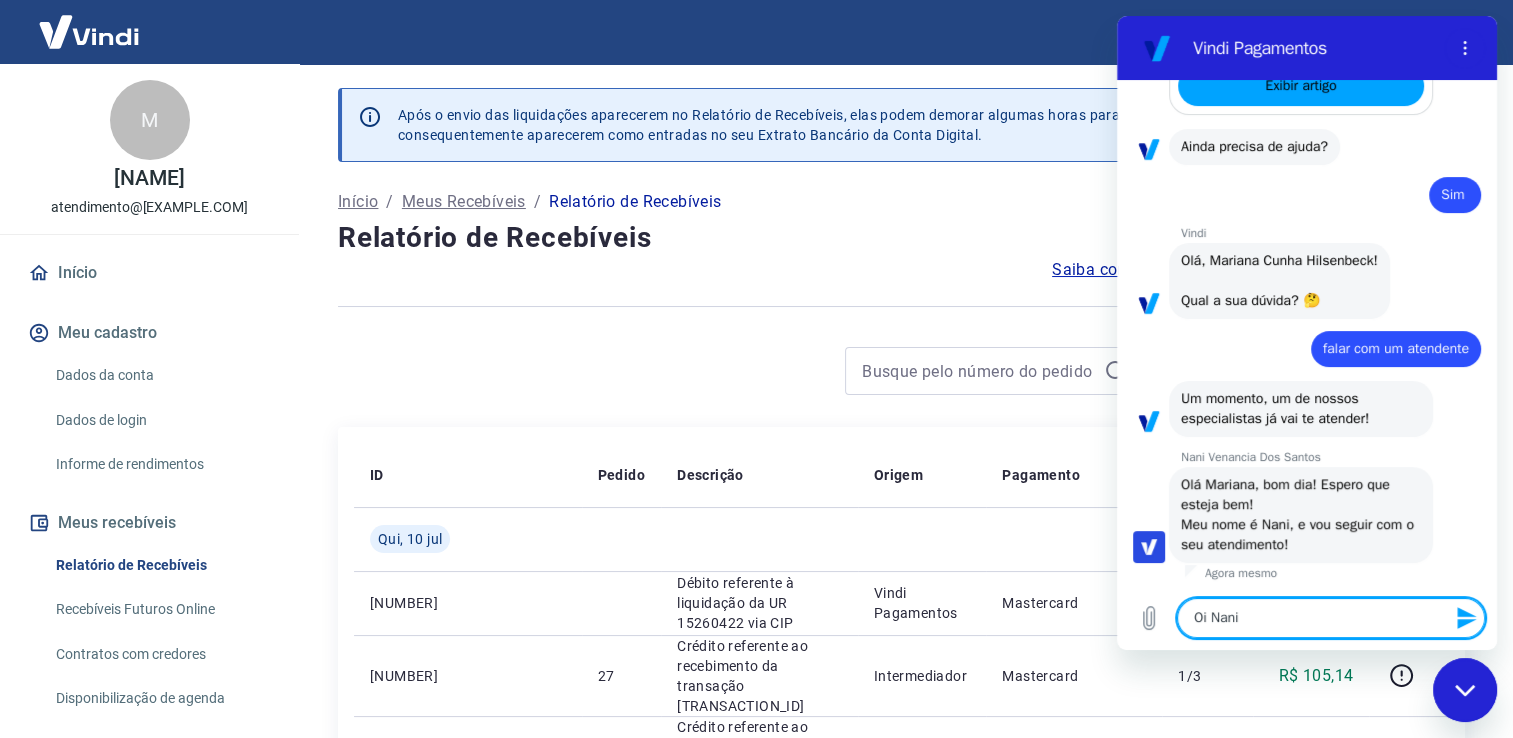 type on "Oi Nani" 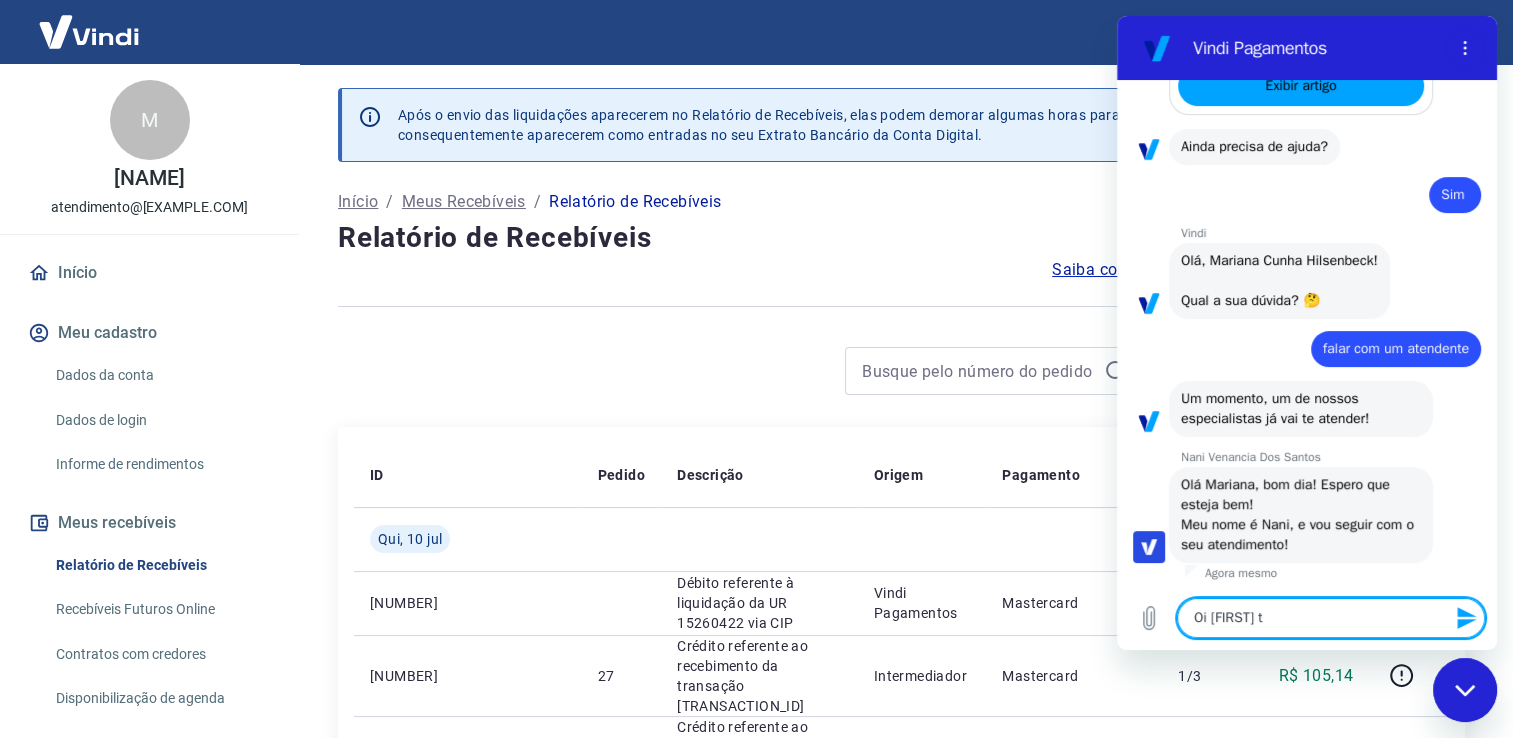 type on "Oi Nani tu" 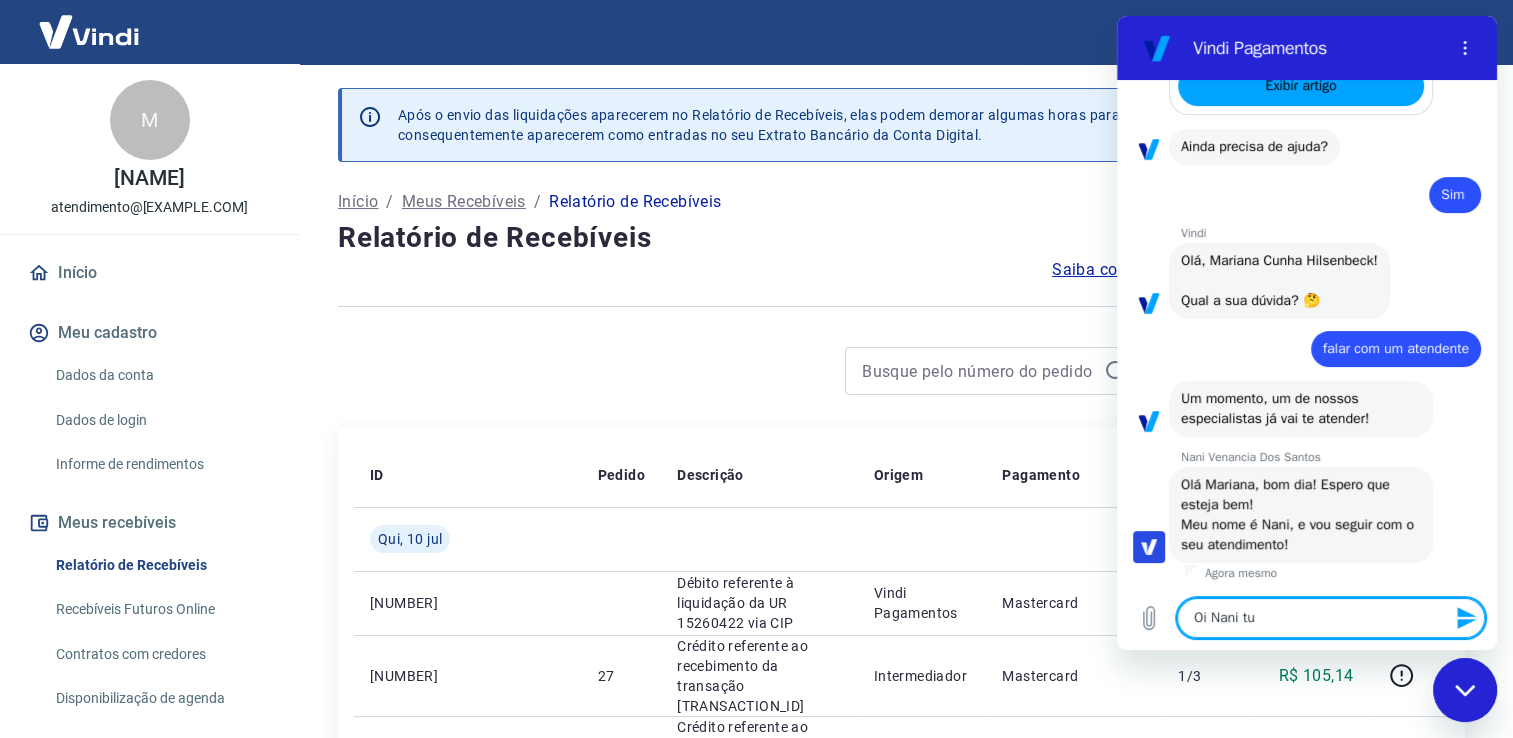 type on "Oi [NAME] tud" 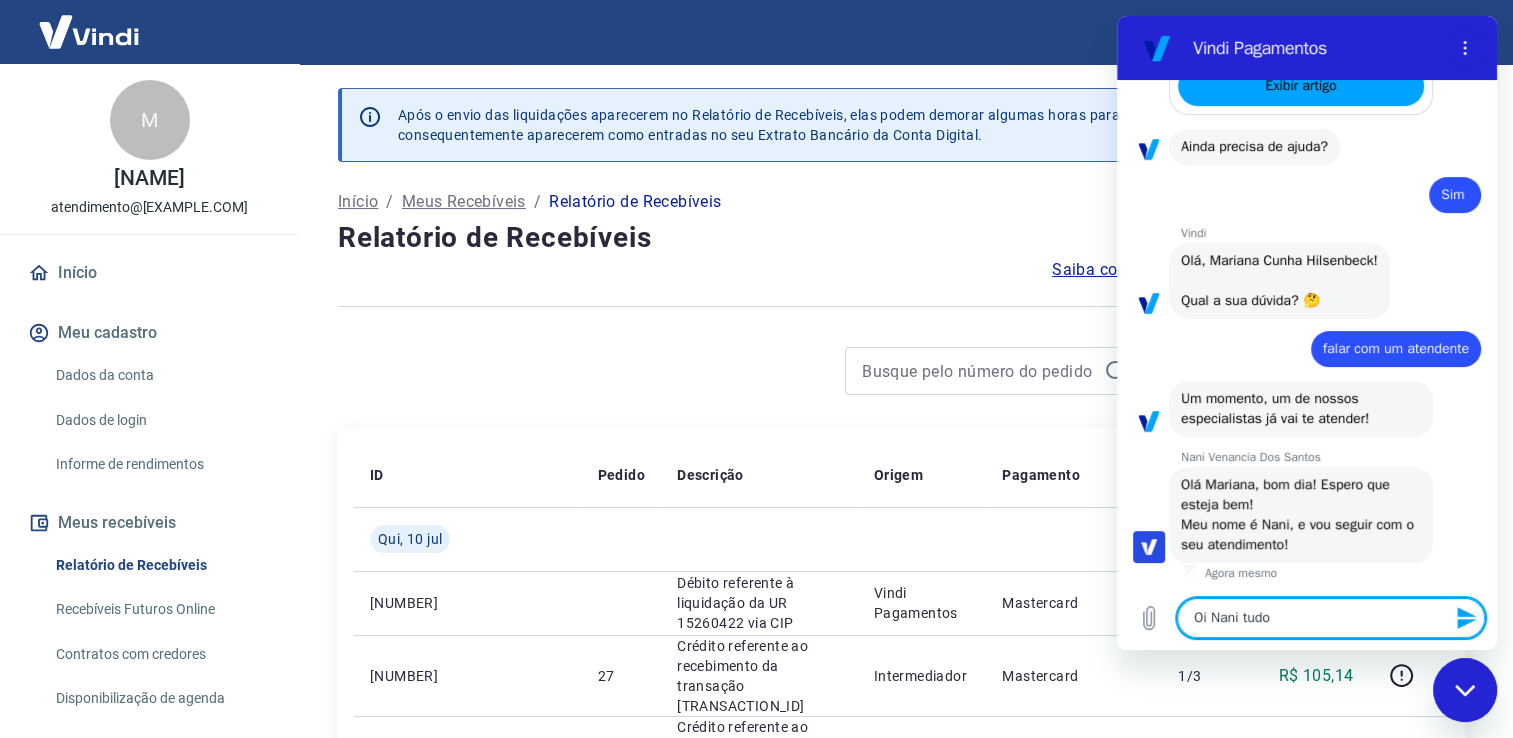 type on "Oi [NAME] tudoi" 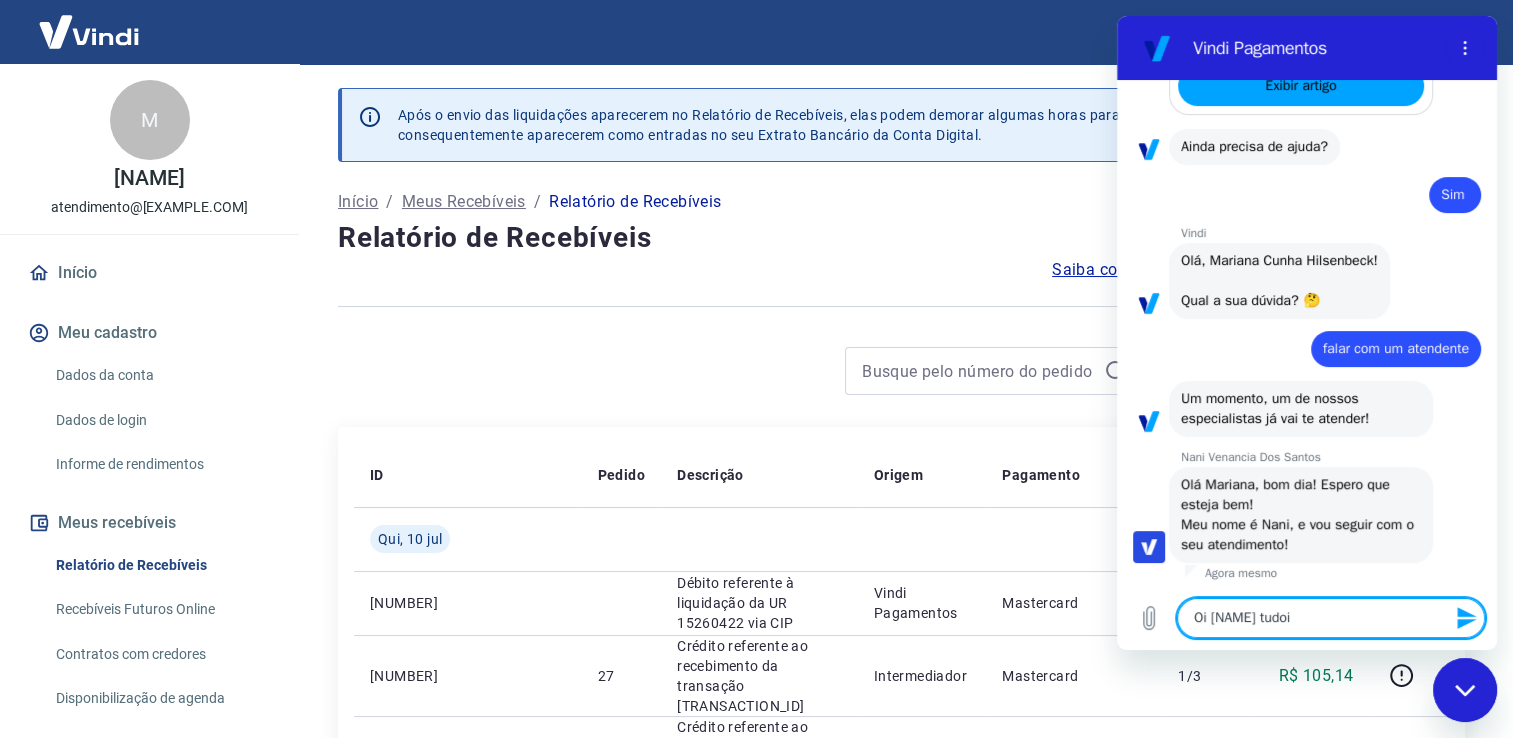 type on "Oi [NAME] tudoi" 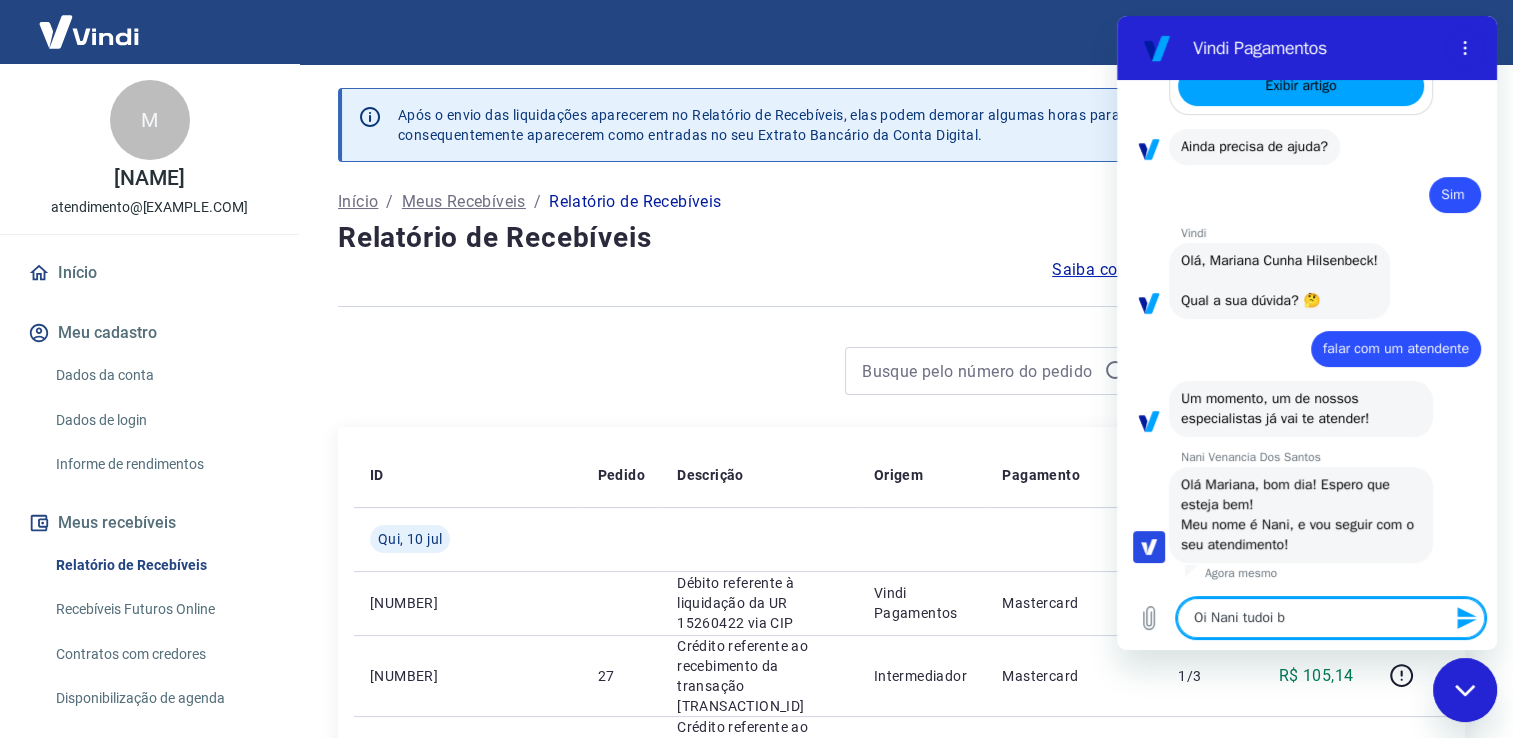 type on "Oi [FIRST] tudoi be" 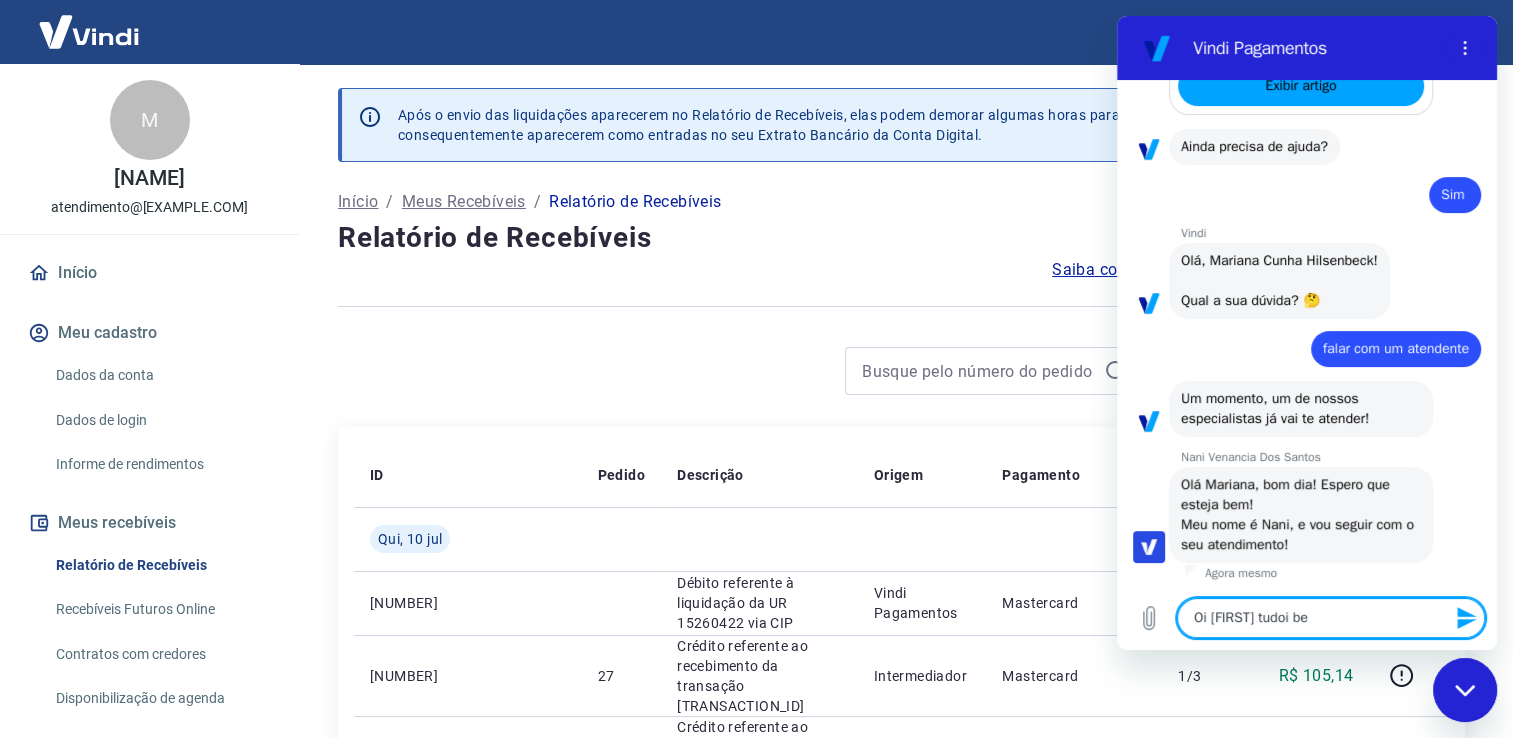 type on "Oi Nani tudoi bem" 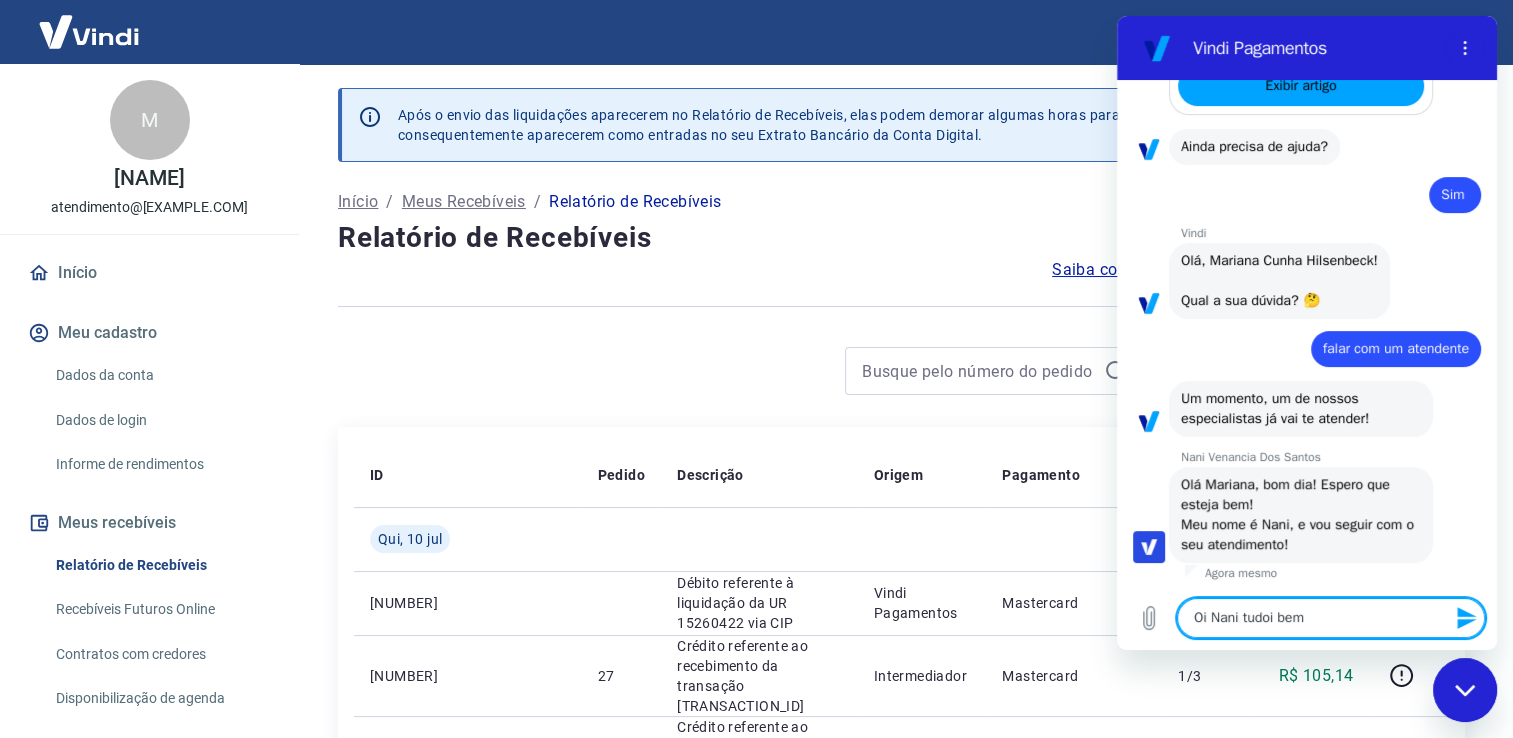 type on "Oi Nani tudoi bem?" 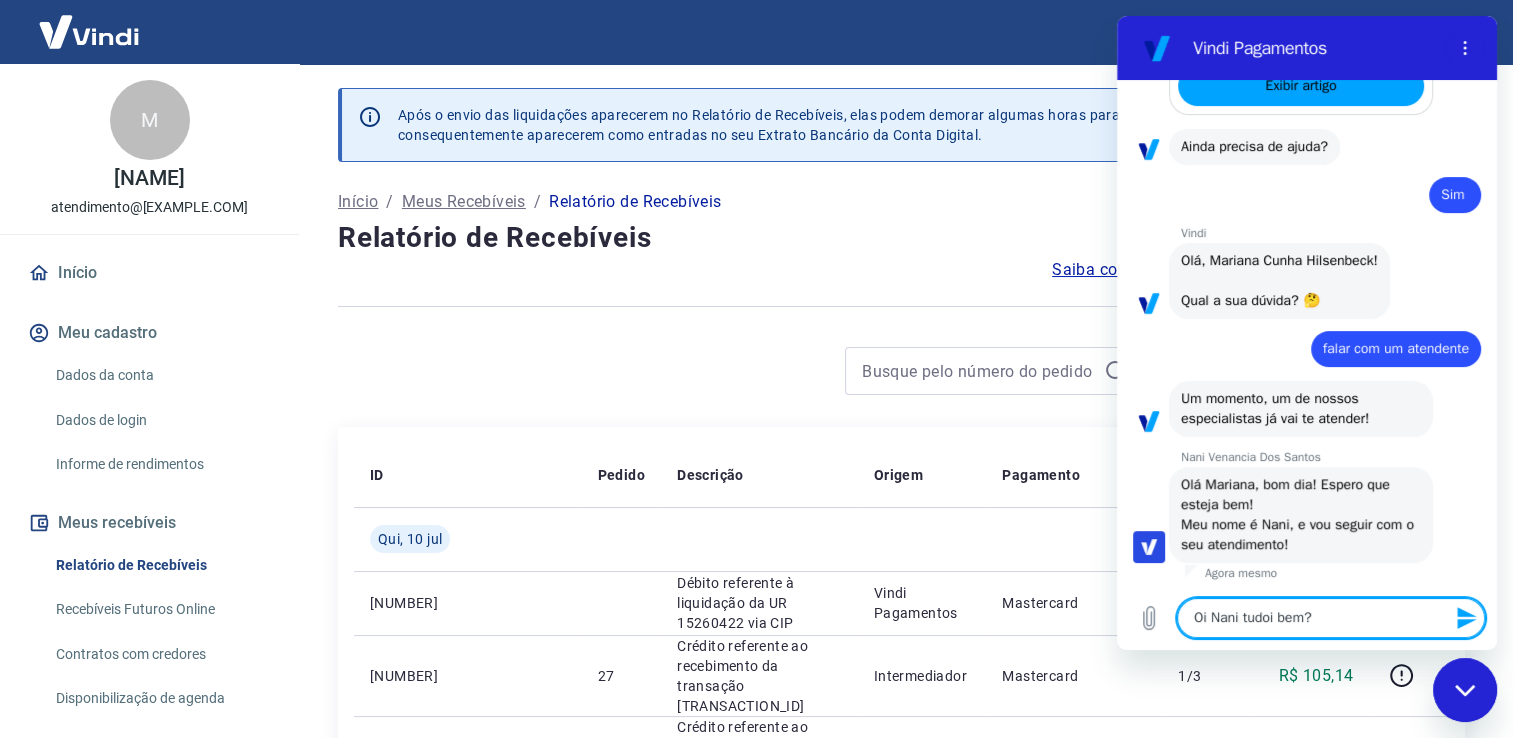type 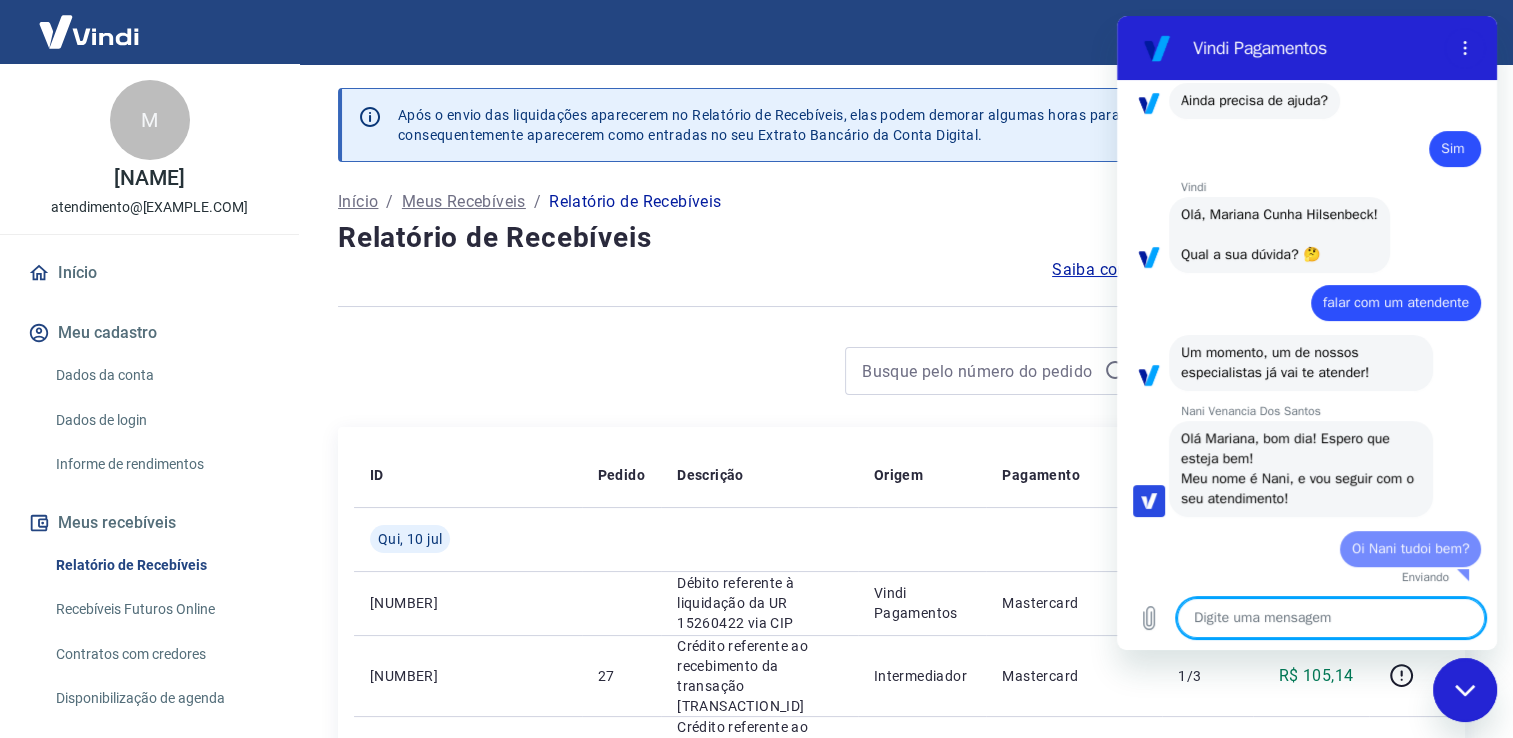 type on "x" 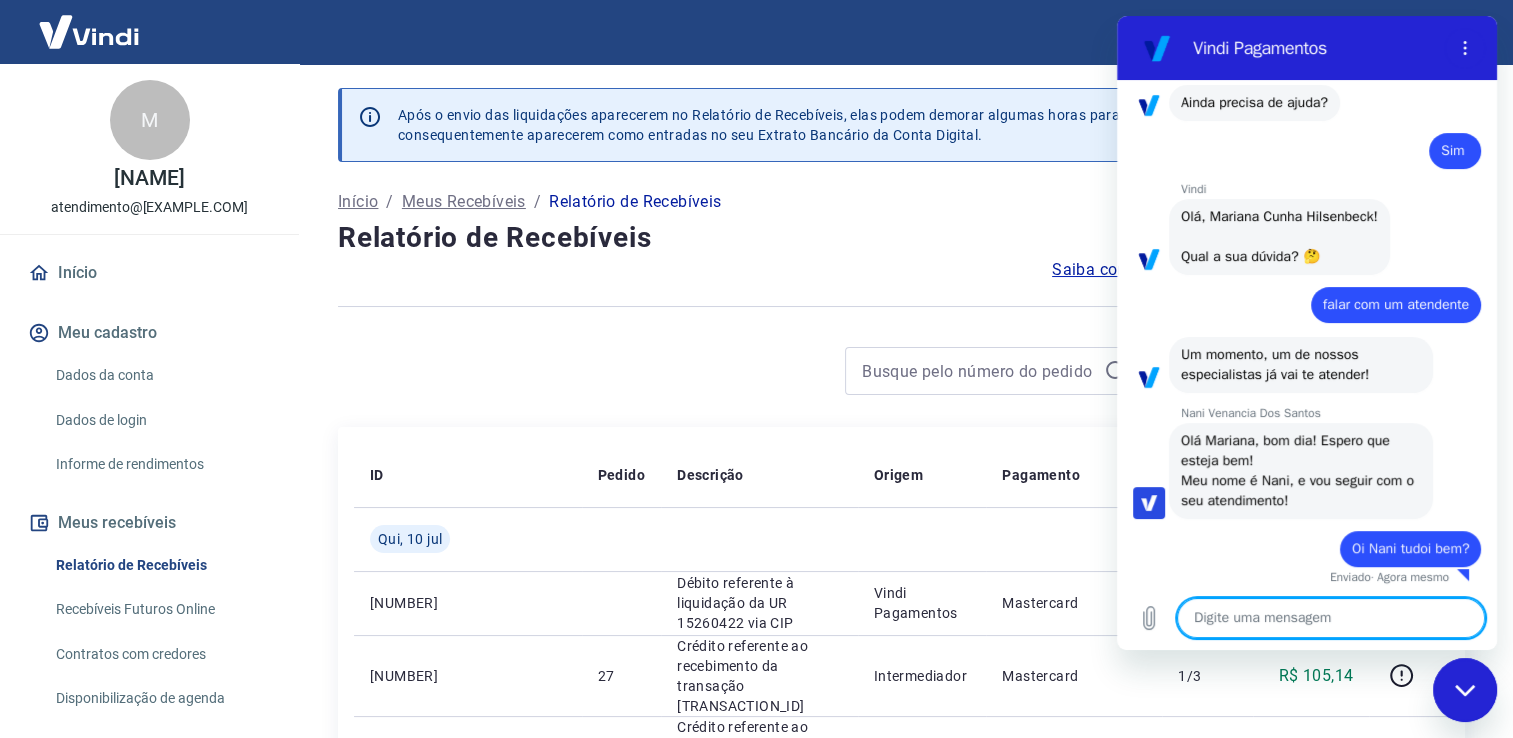 type on "E" 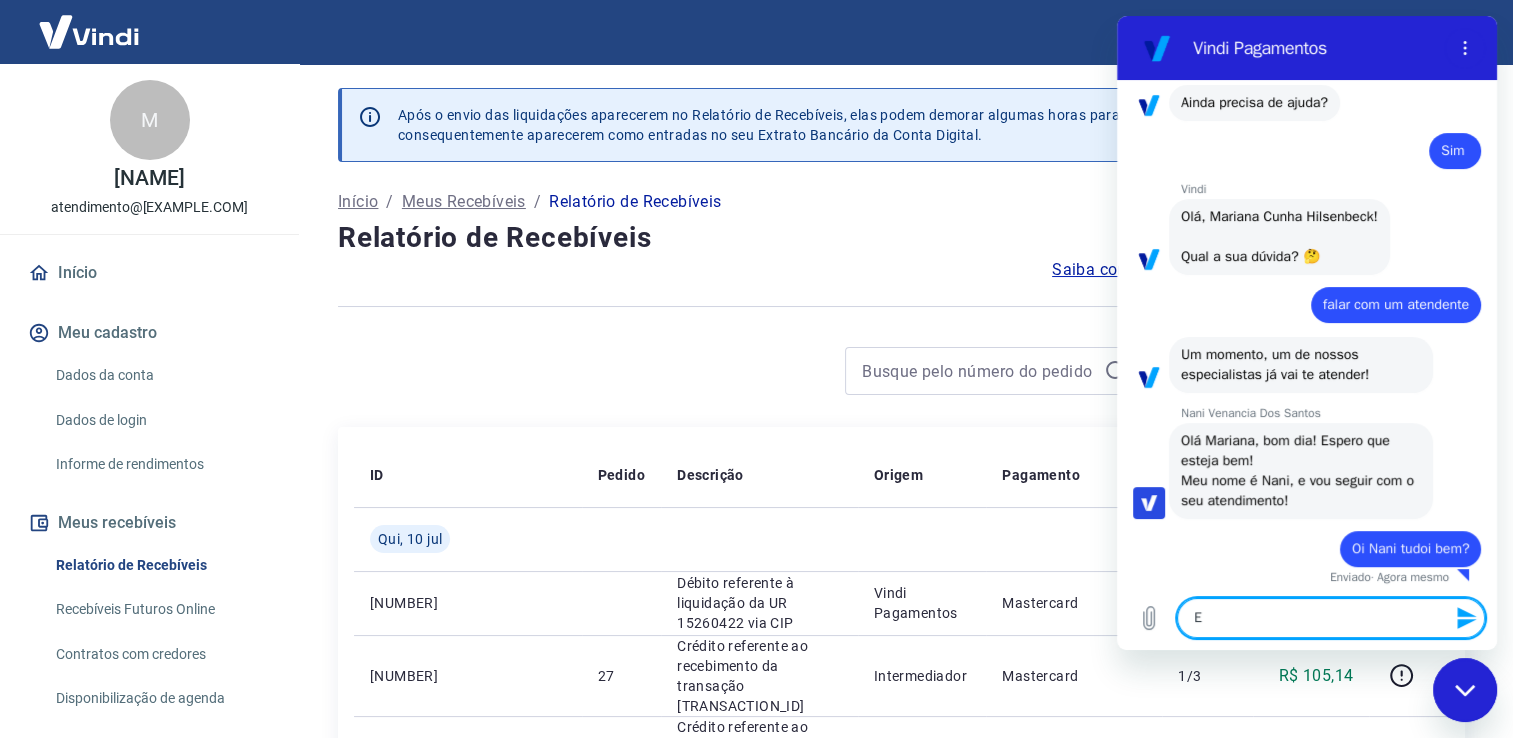 type on "Es" 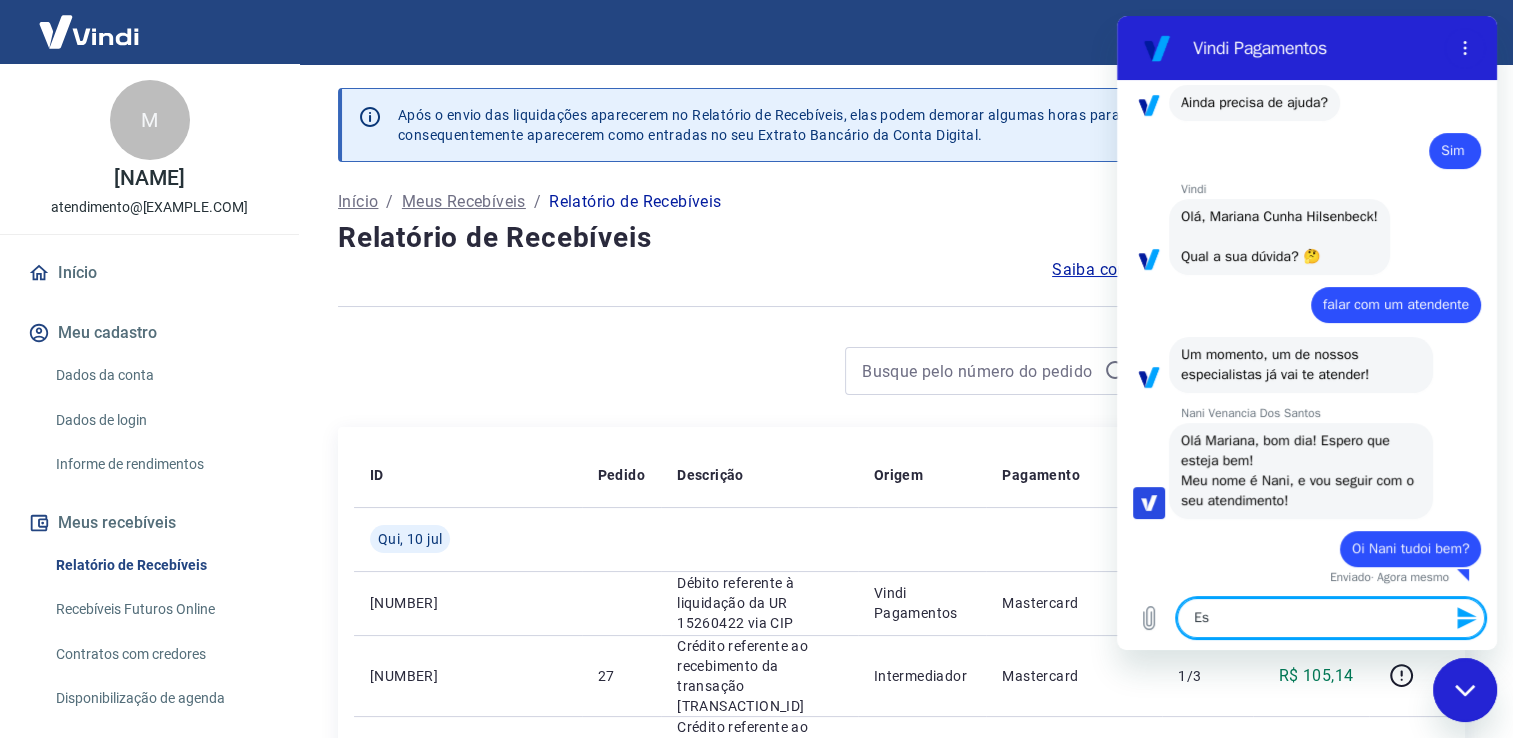 scroll, scrollTop: 674, scrollLeft: 0, axis: vertical 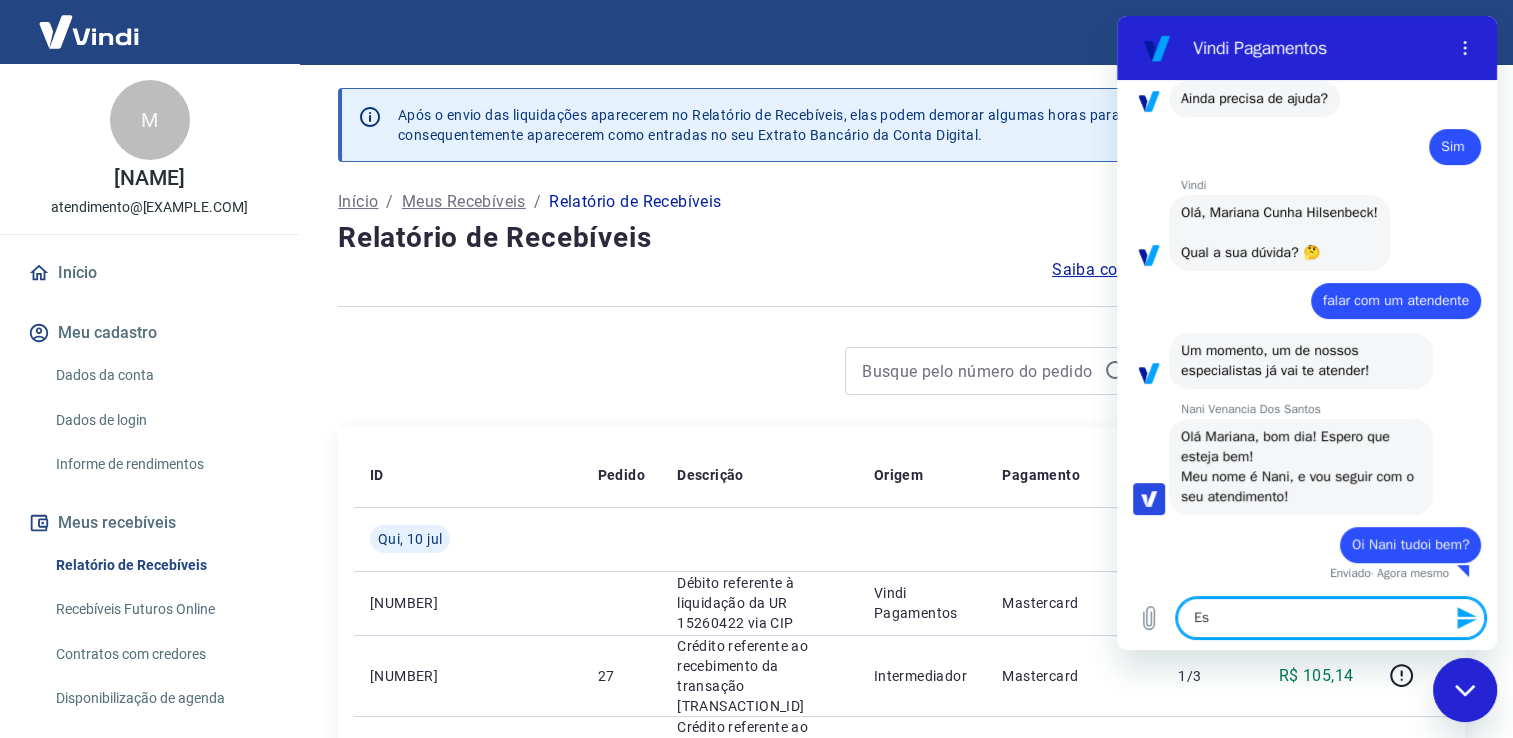 type on "Est" 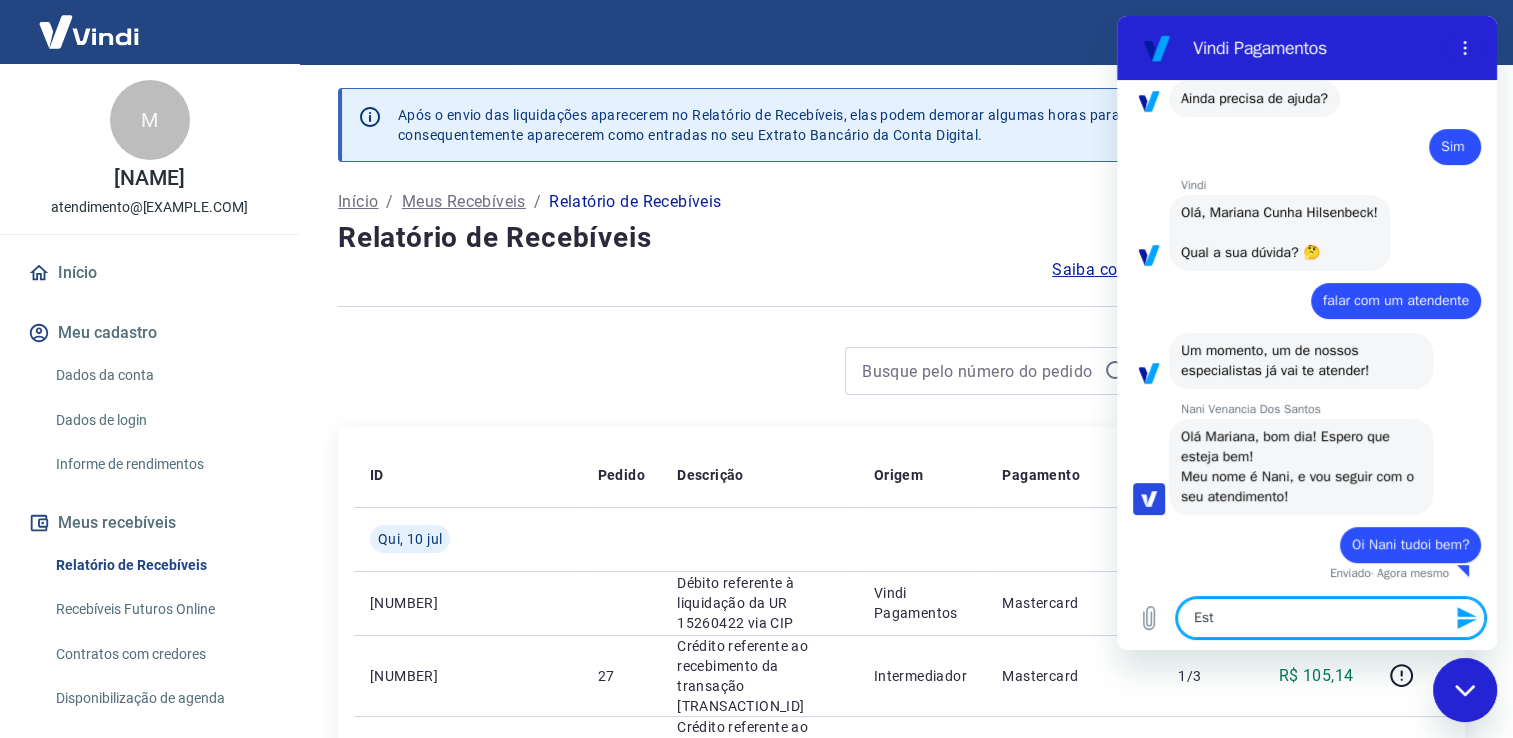 type on "Esto" 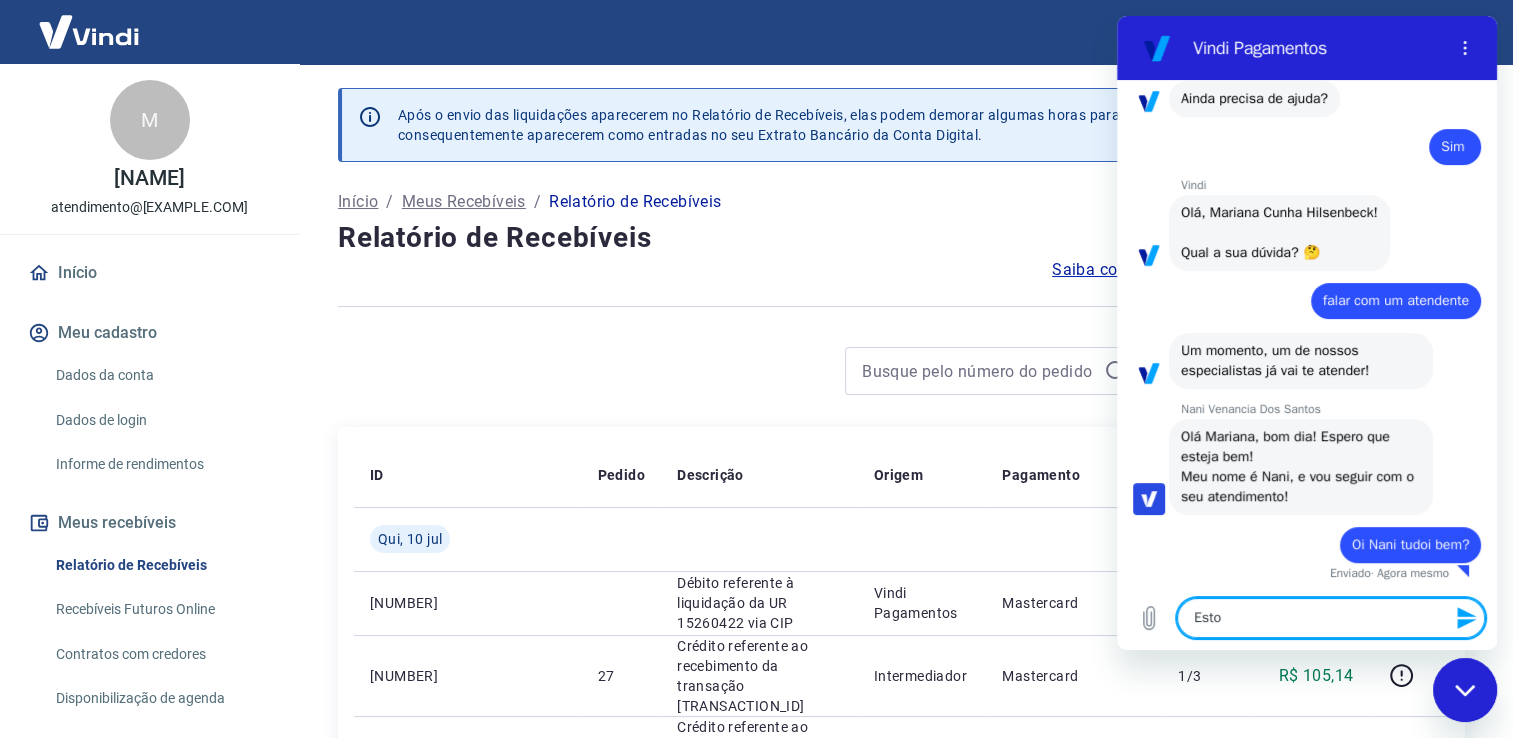 type on "Estou" 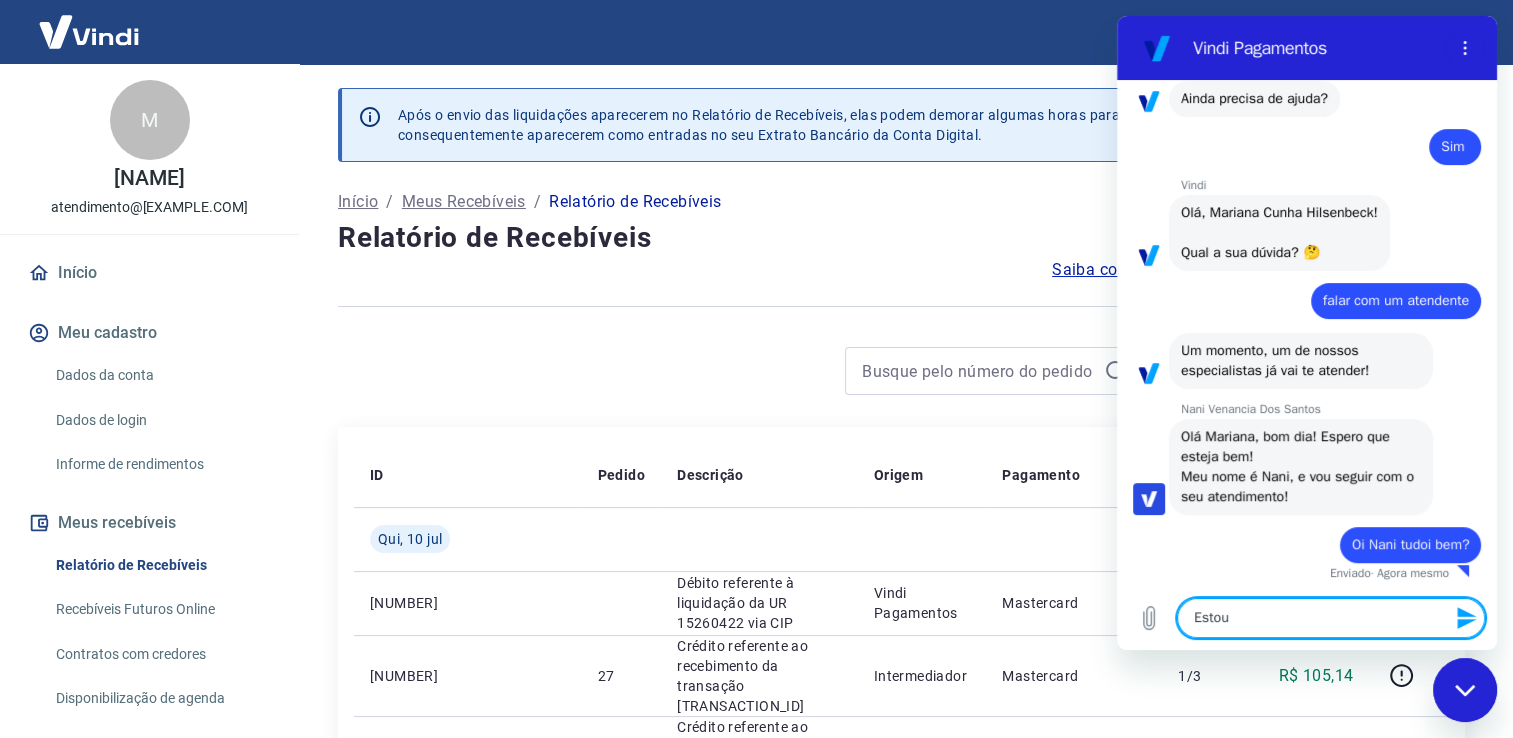 type on "Estou" 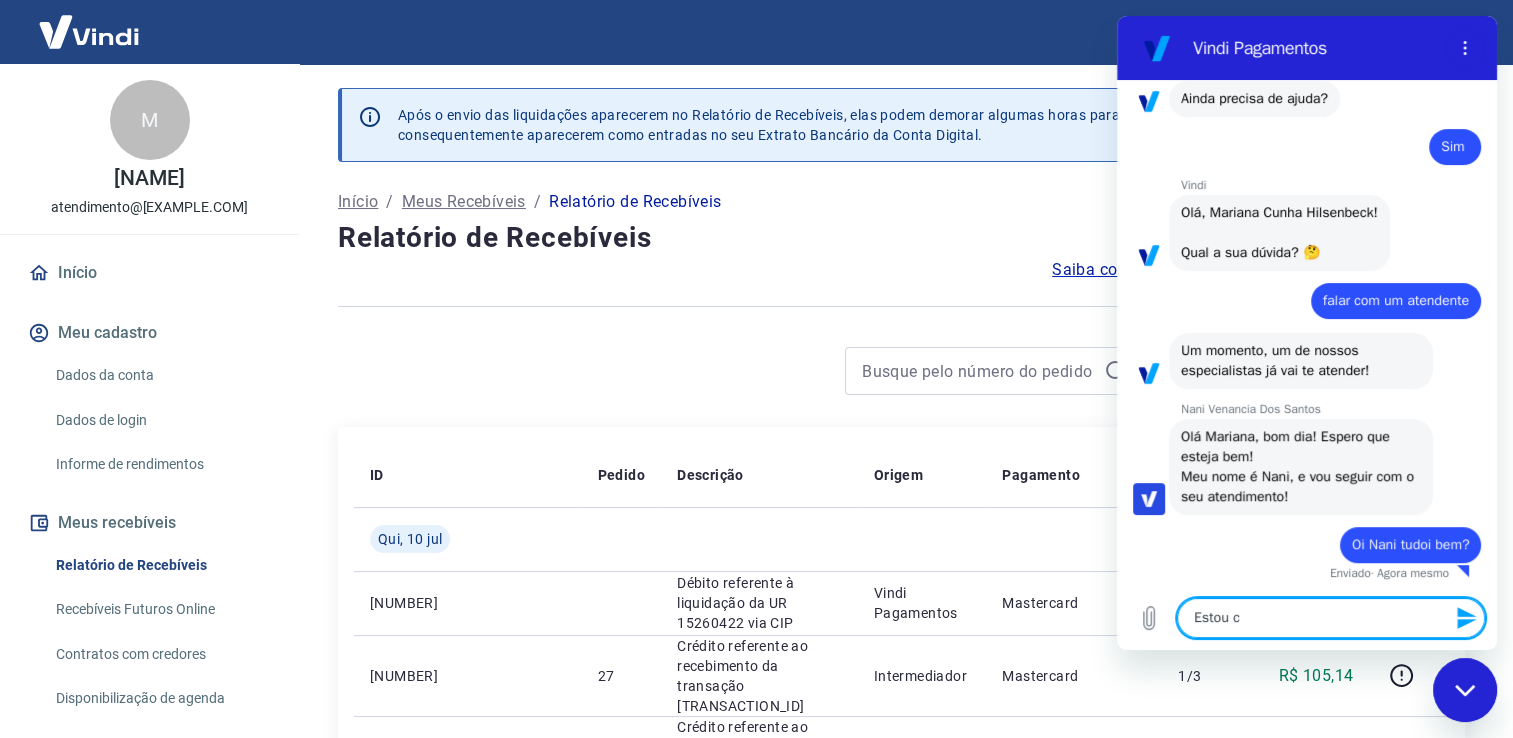 type on "Estou co" 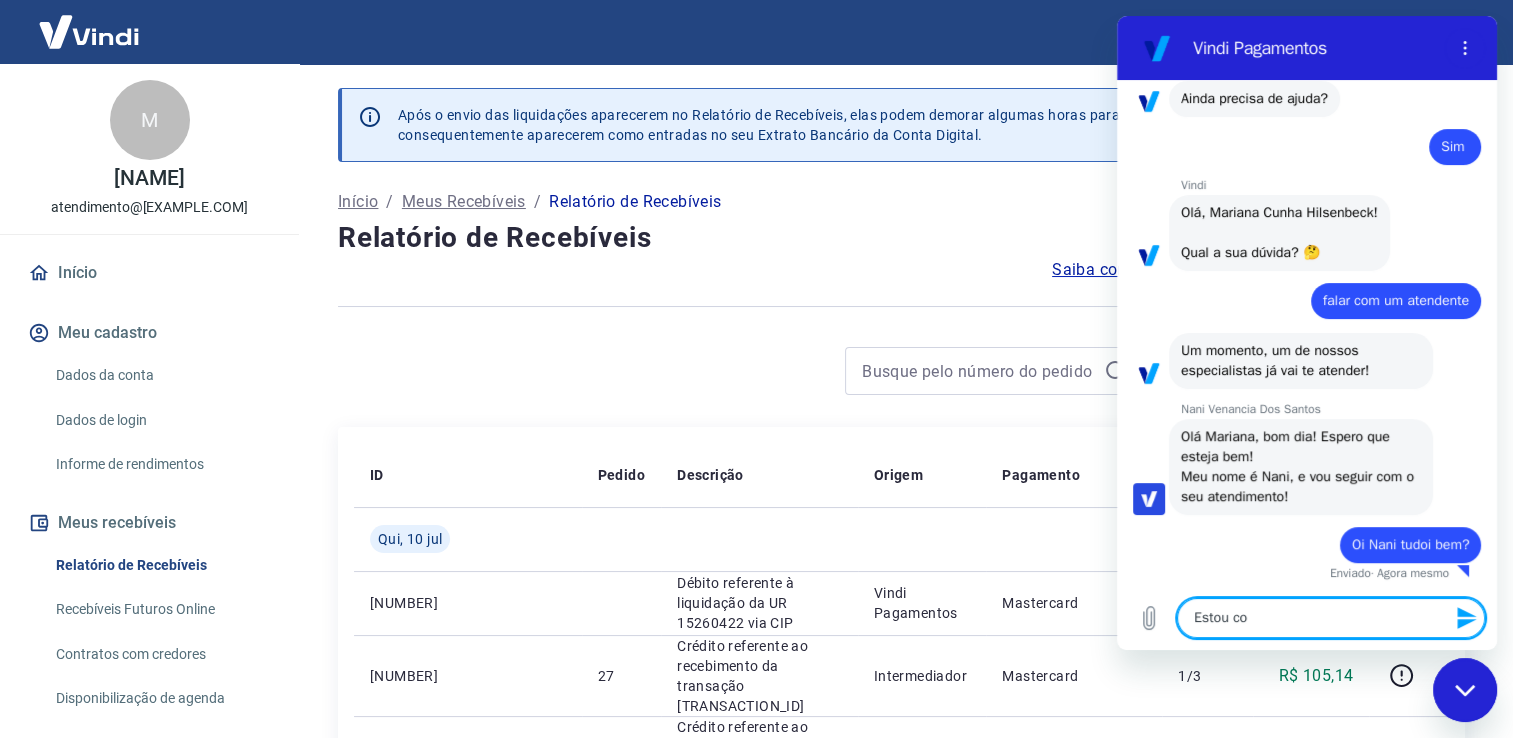 type on "Estou com" 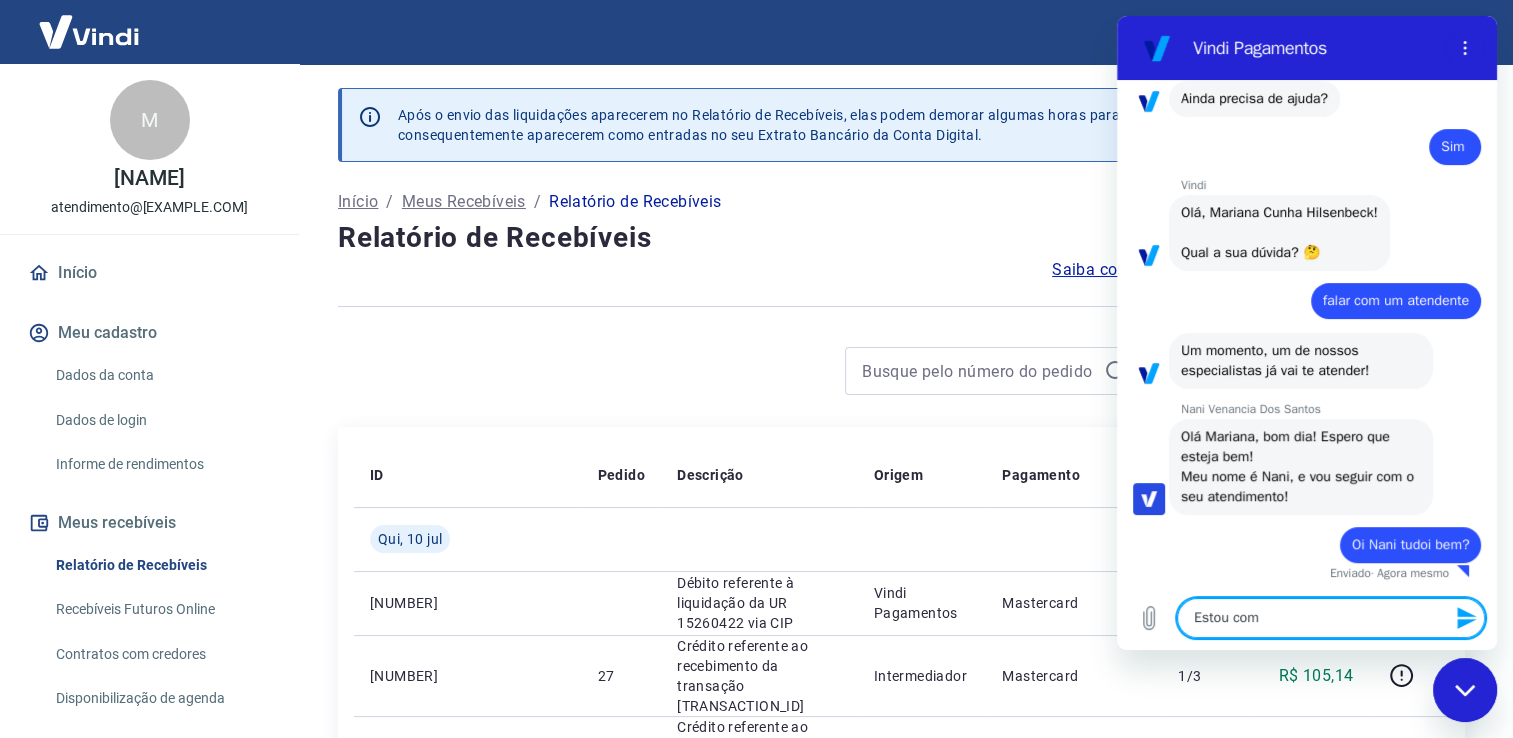 type on "Estou com" 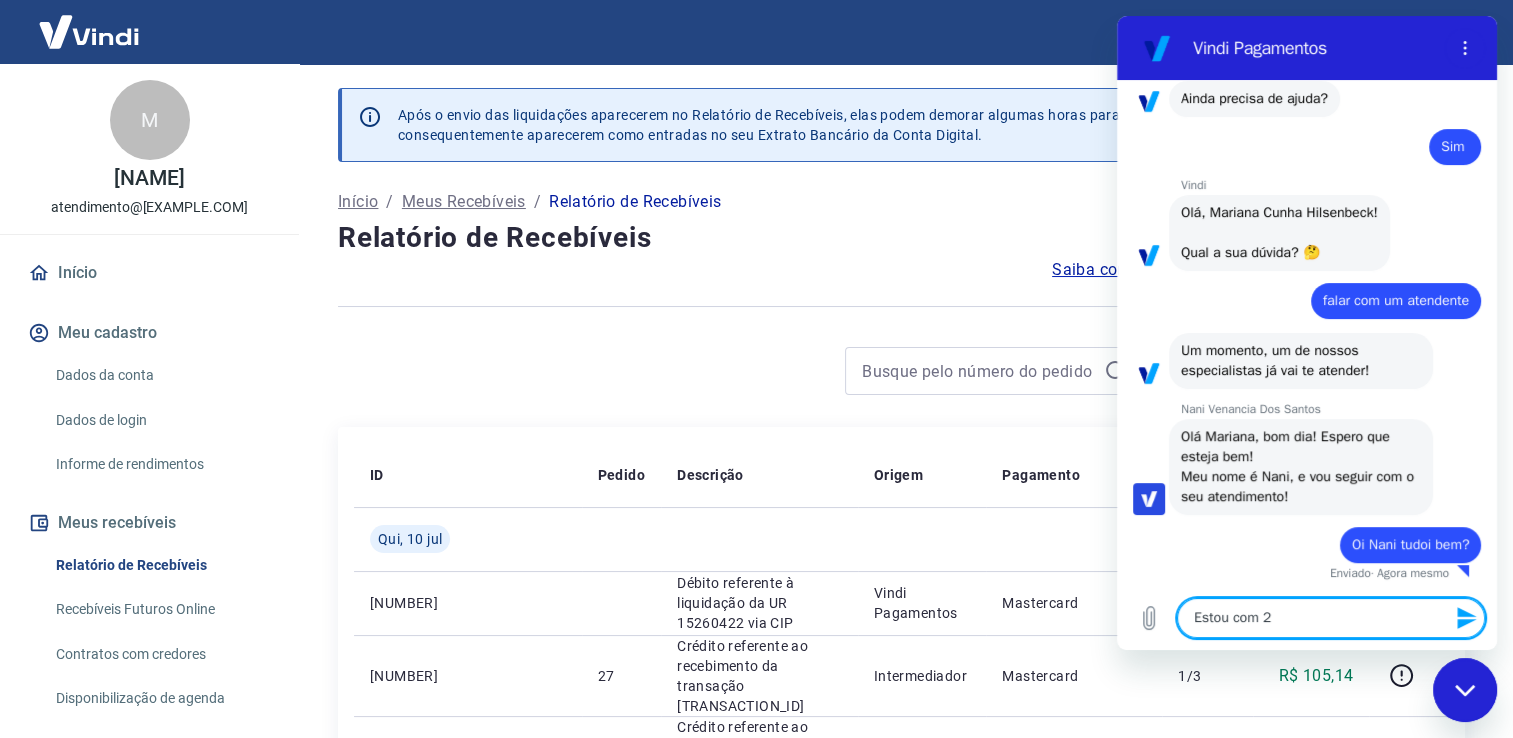 type on "Estou com 2" 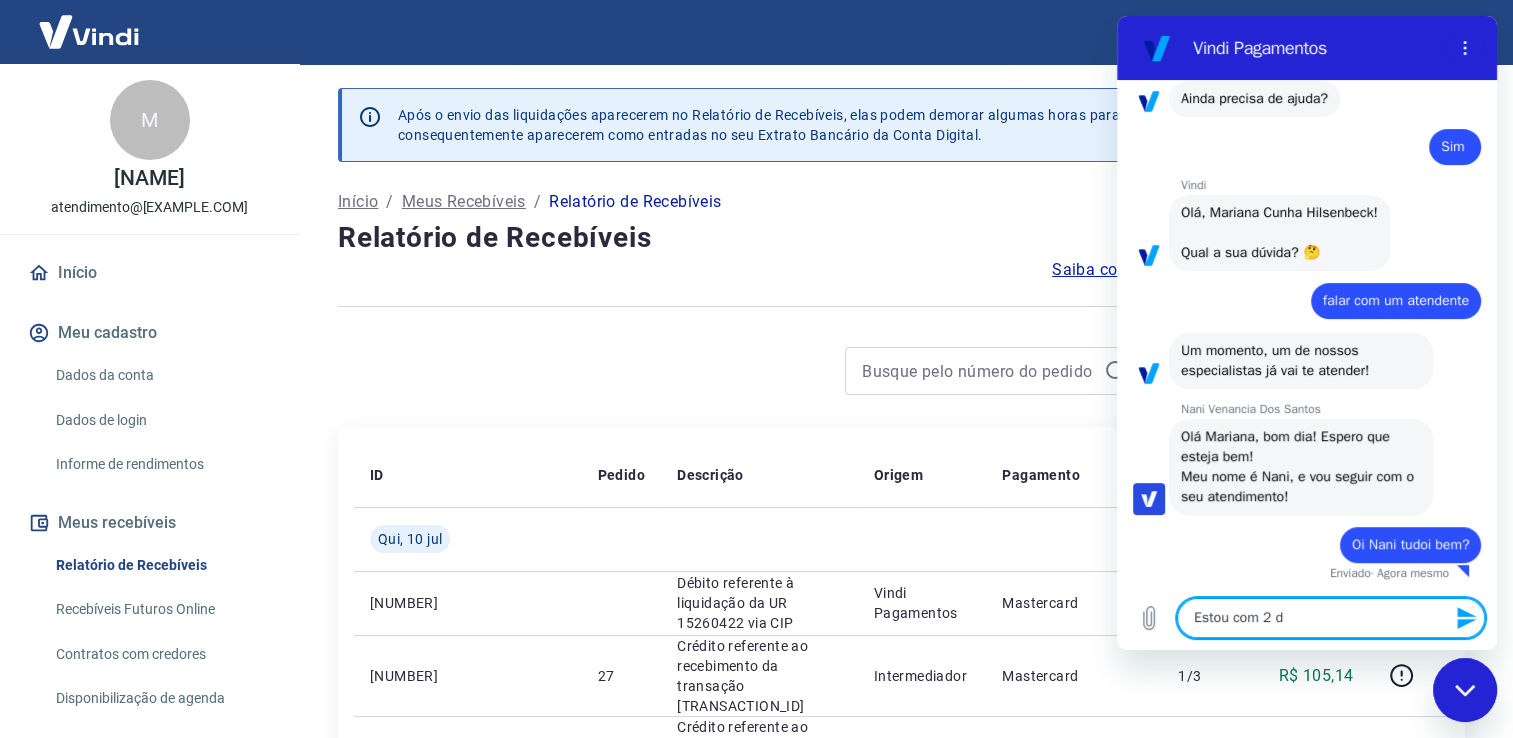 type on "Estou com 2 du" 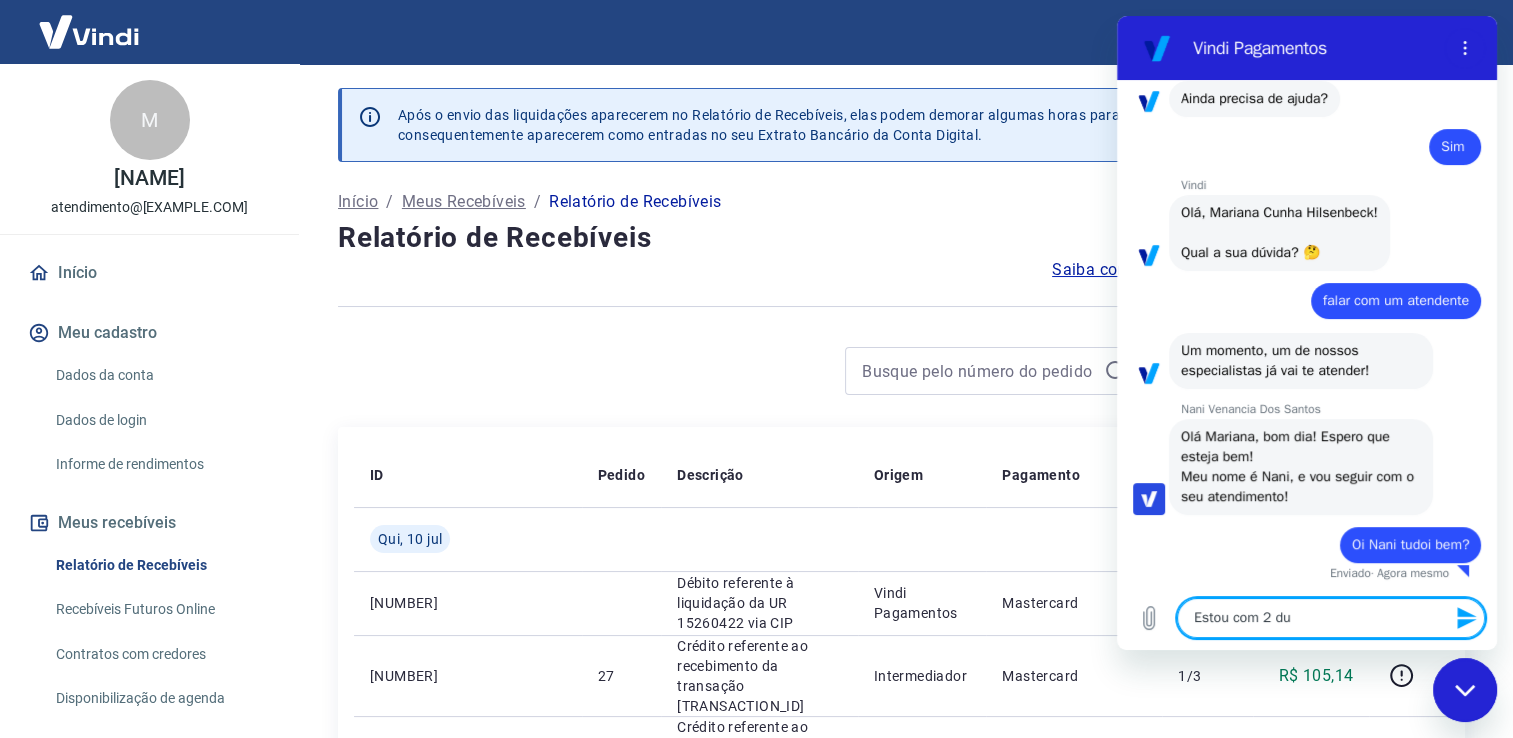 type on "Estou com 2 duv" 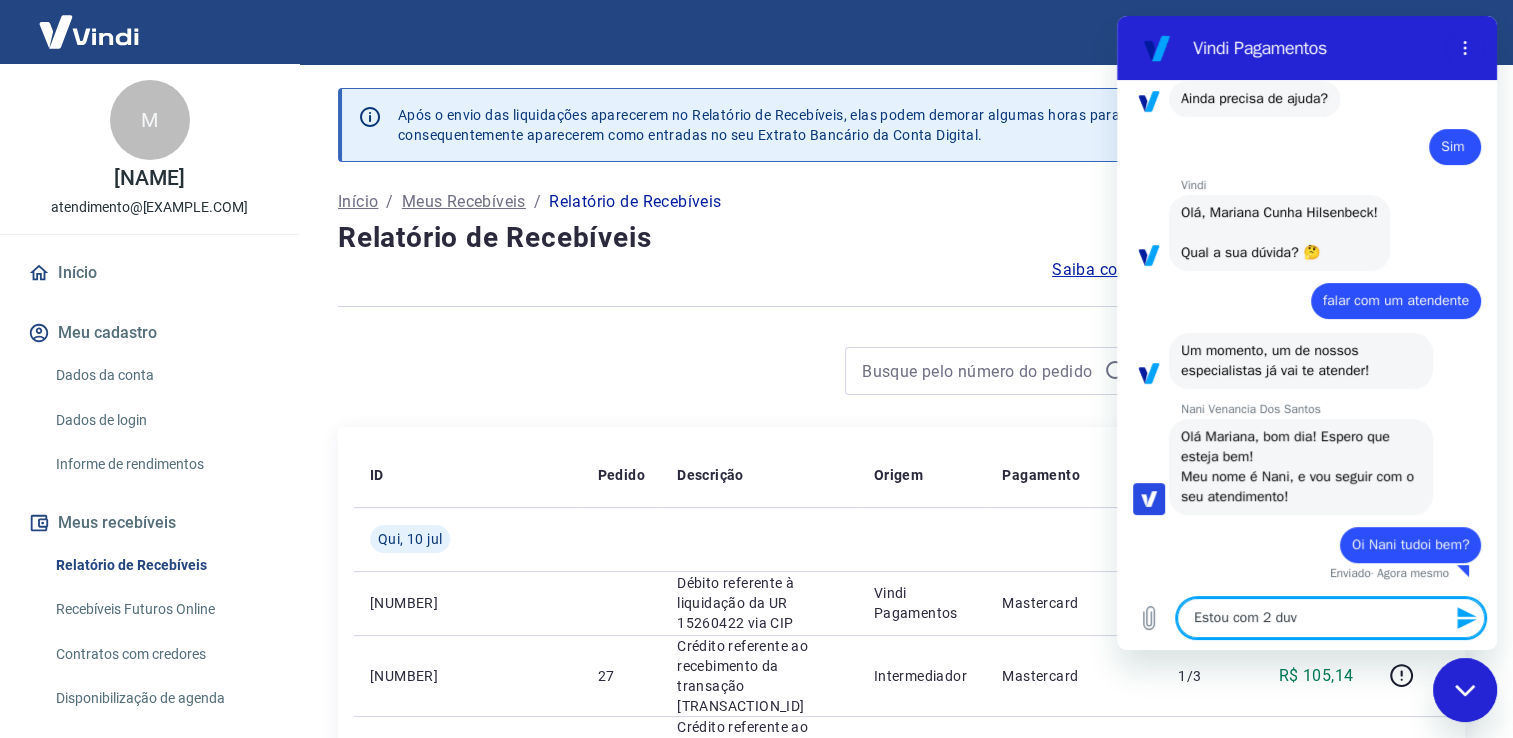 type on "Estou com 2 duvi" 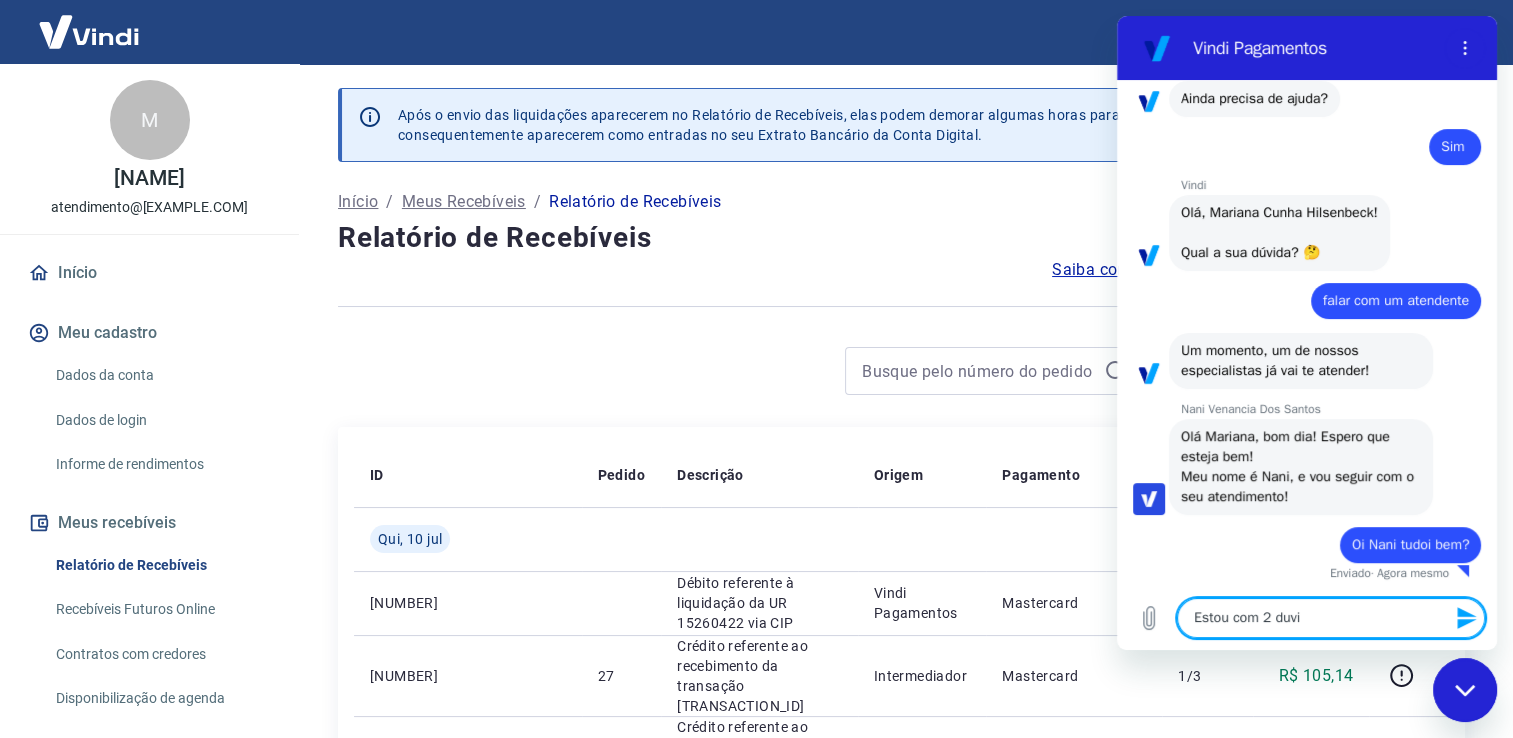 type on "Estou com 2 duvif" 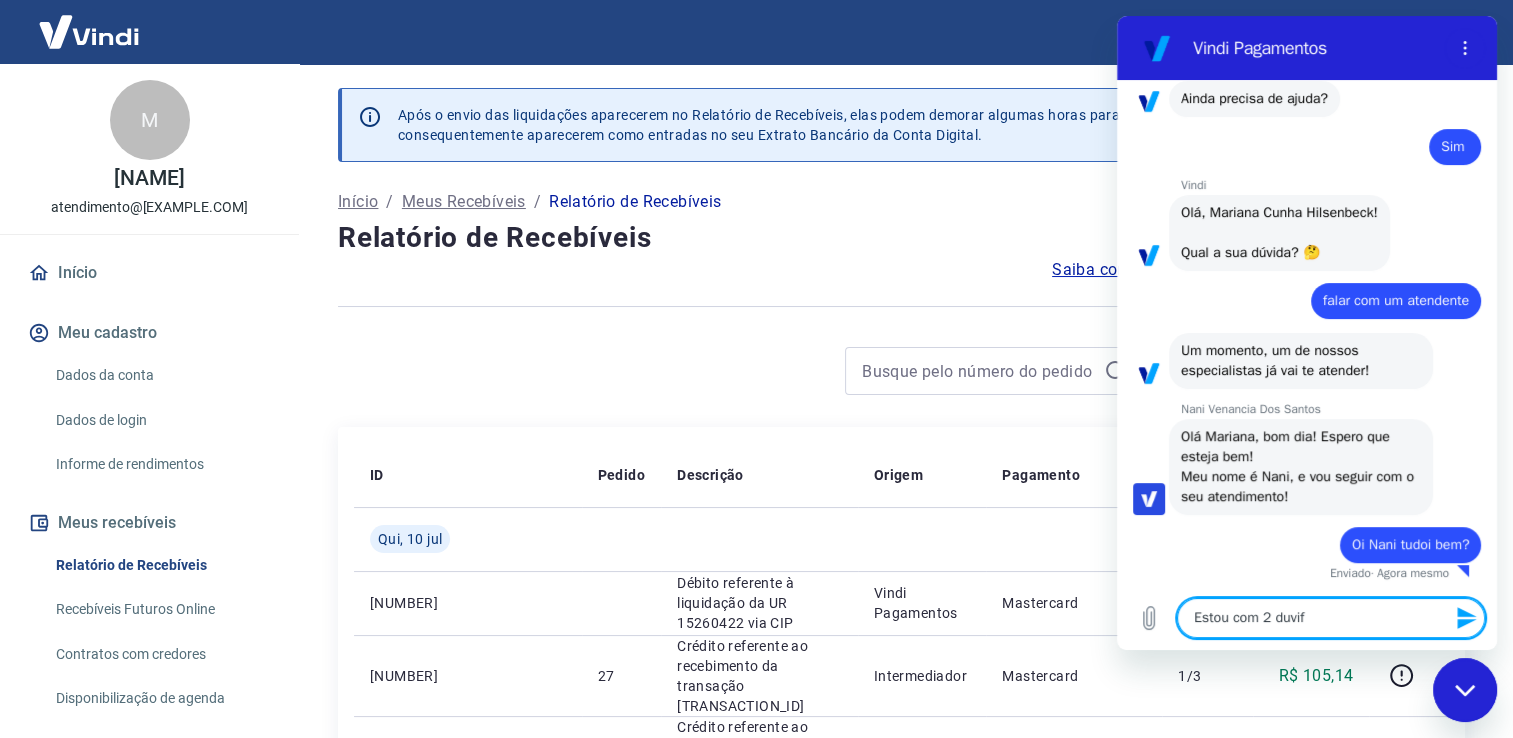 type on "Estou com 2 duvifd" 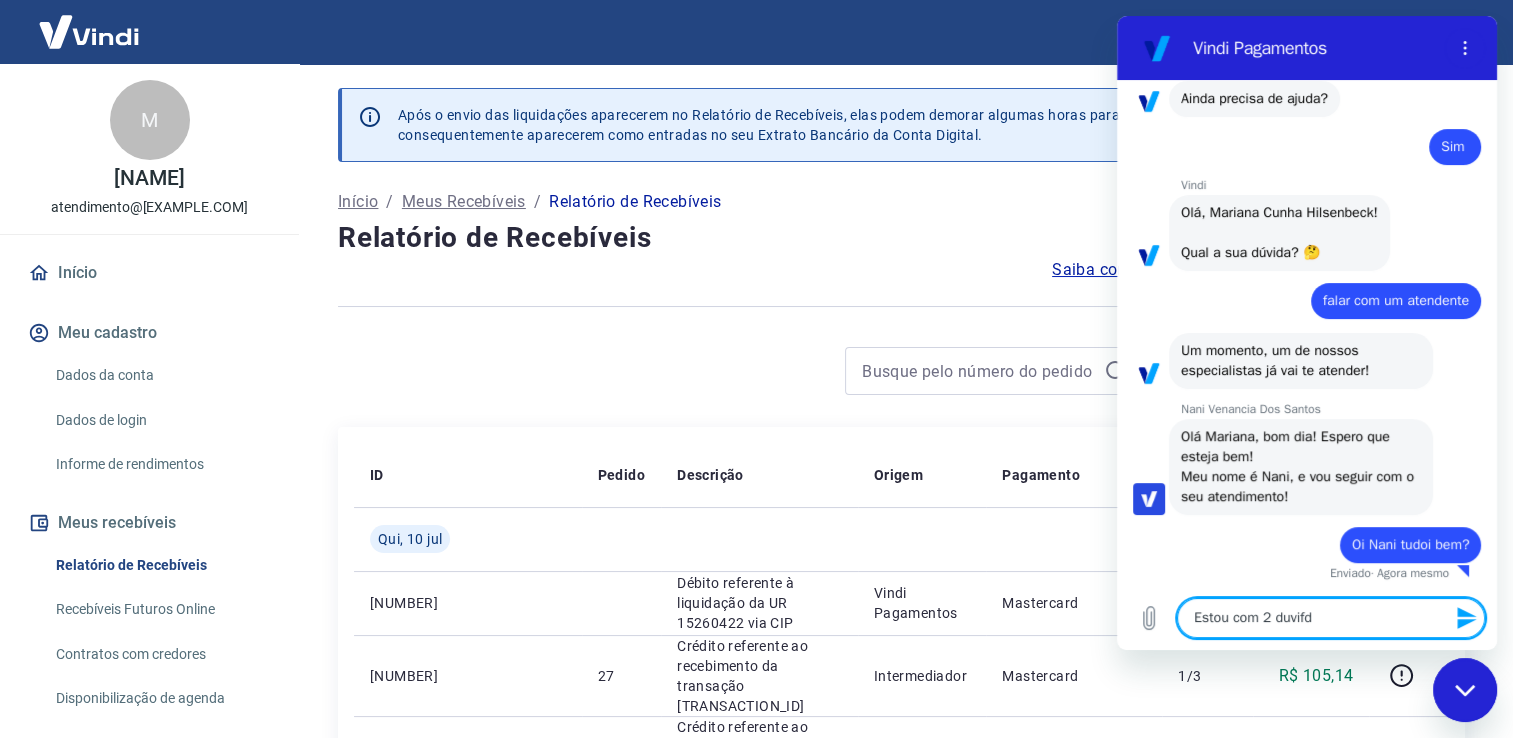 type on "Estou com 2 duvif" 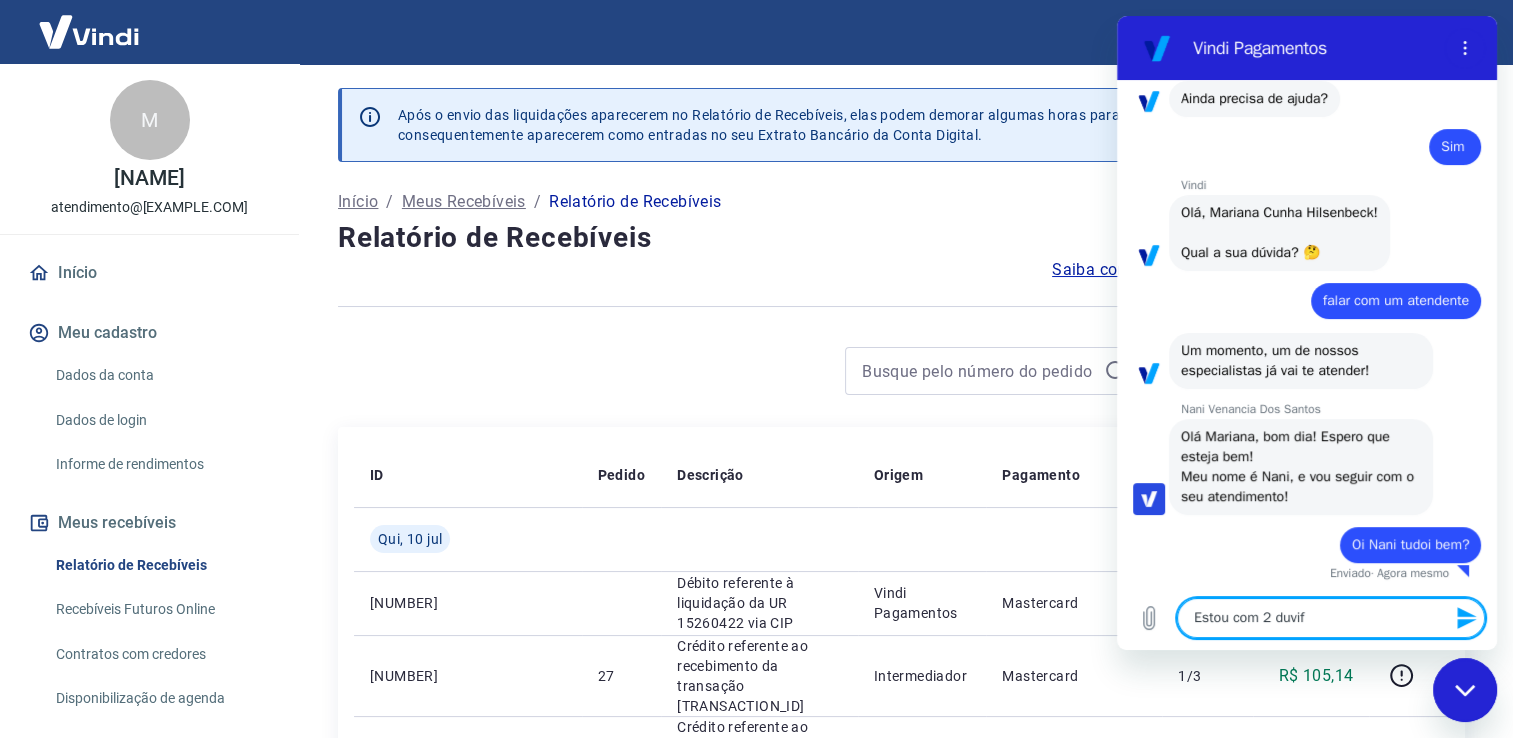 type on "Estou com 2 duvi" 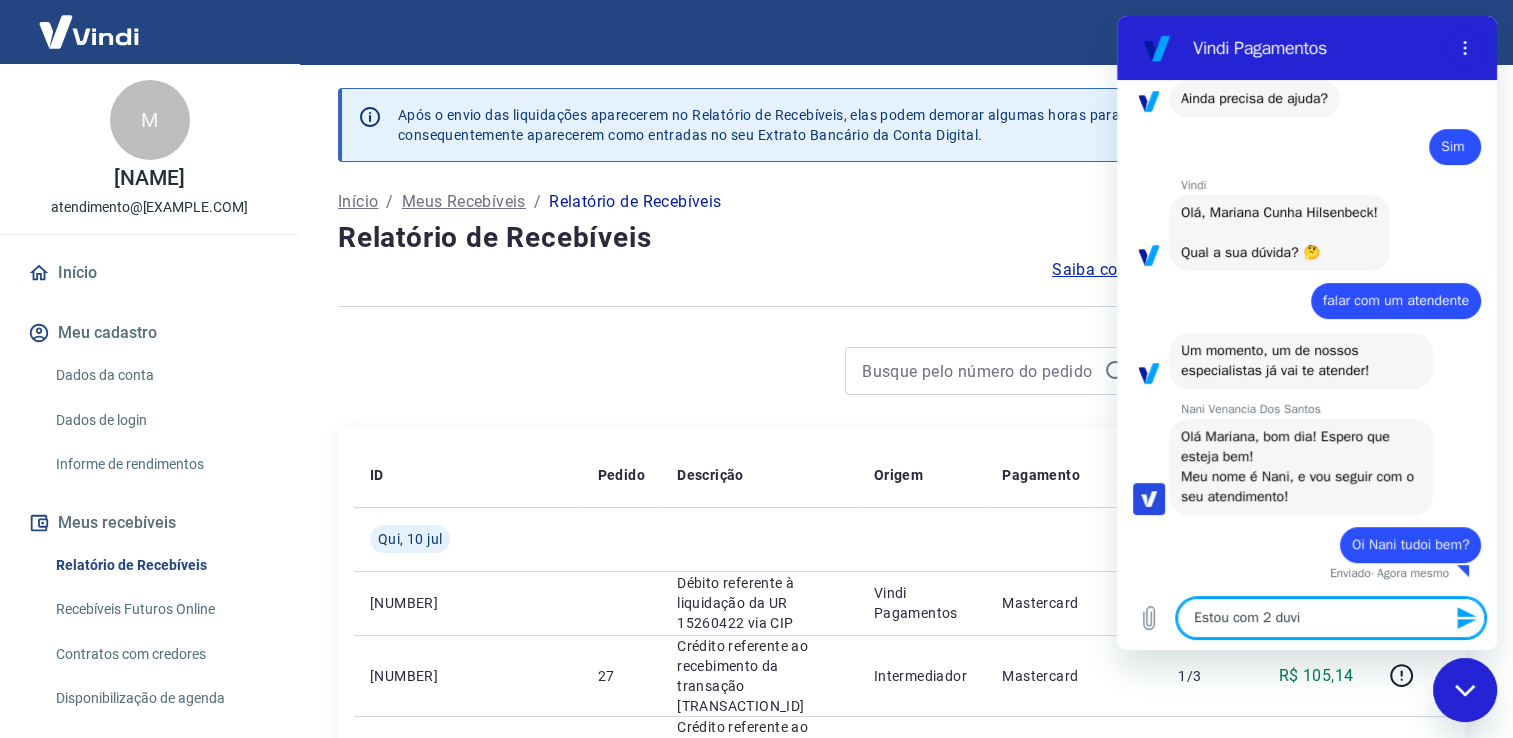 type on "Estou com 2 duvid" 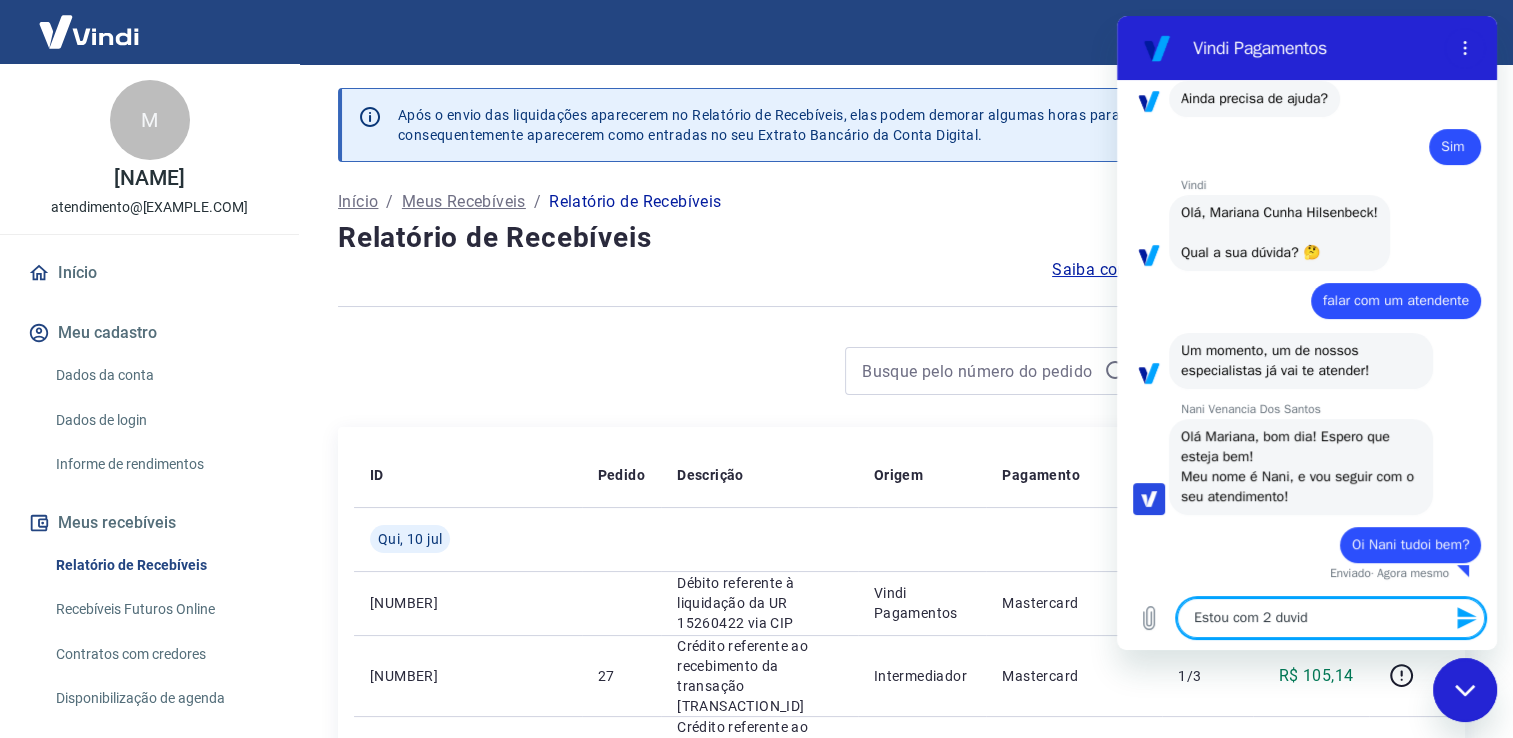type on "Estou com 2 duvida" 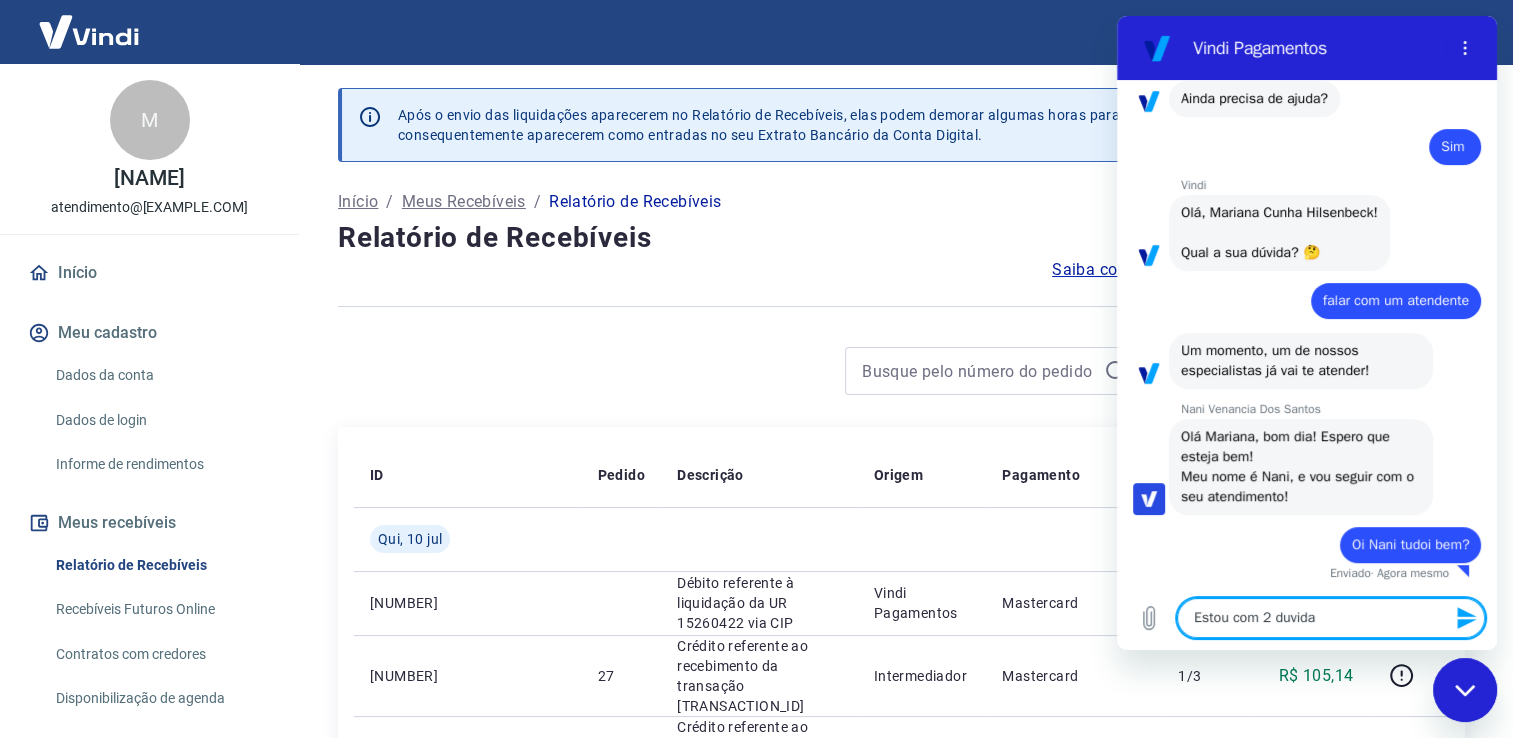 type on "Estou com 2 duvidas" 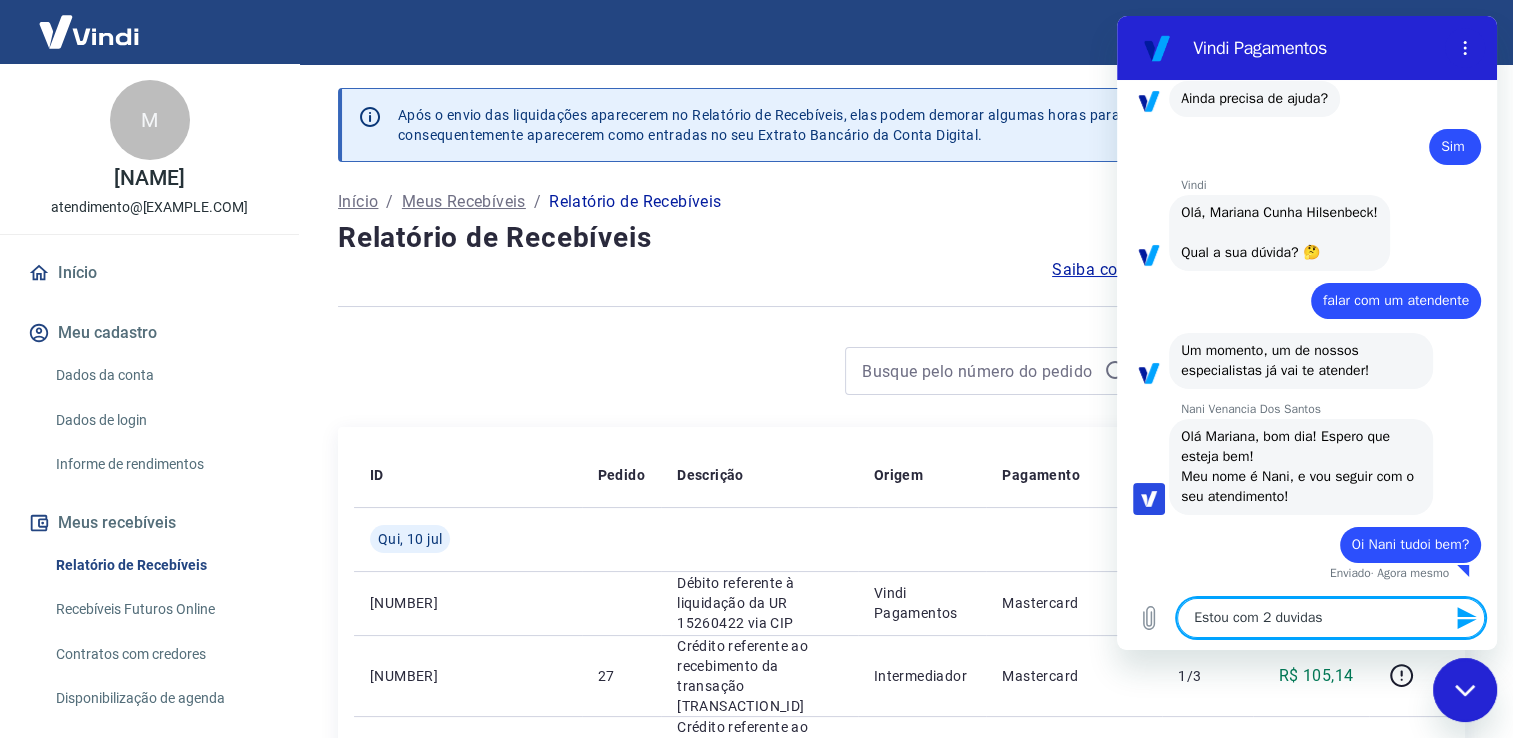 type 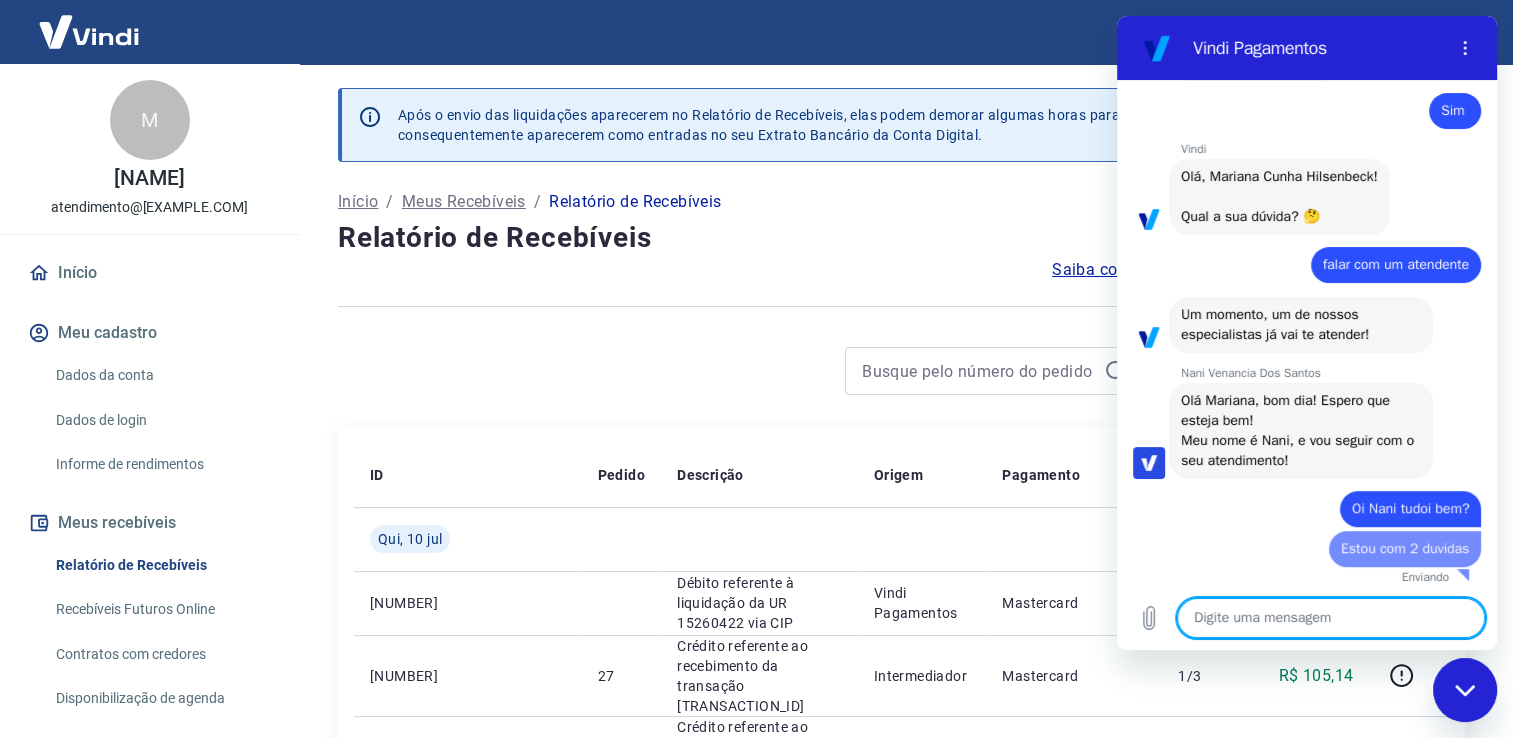 type on "x" 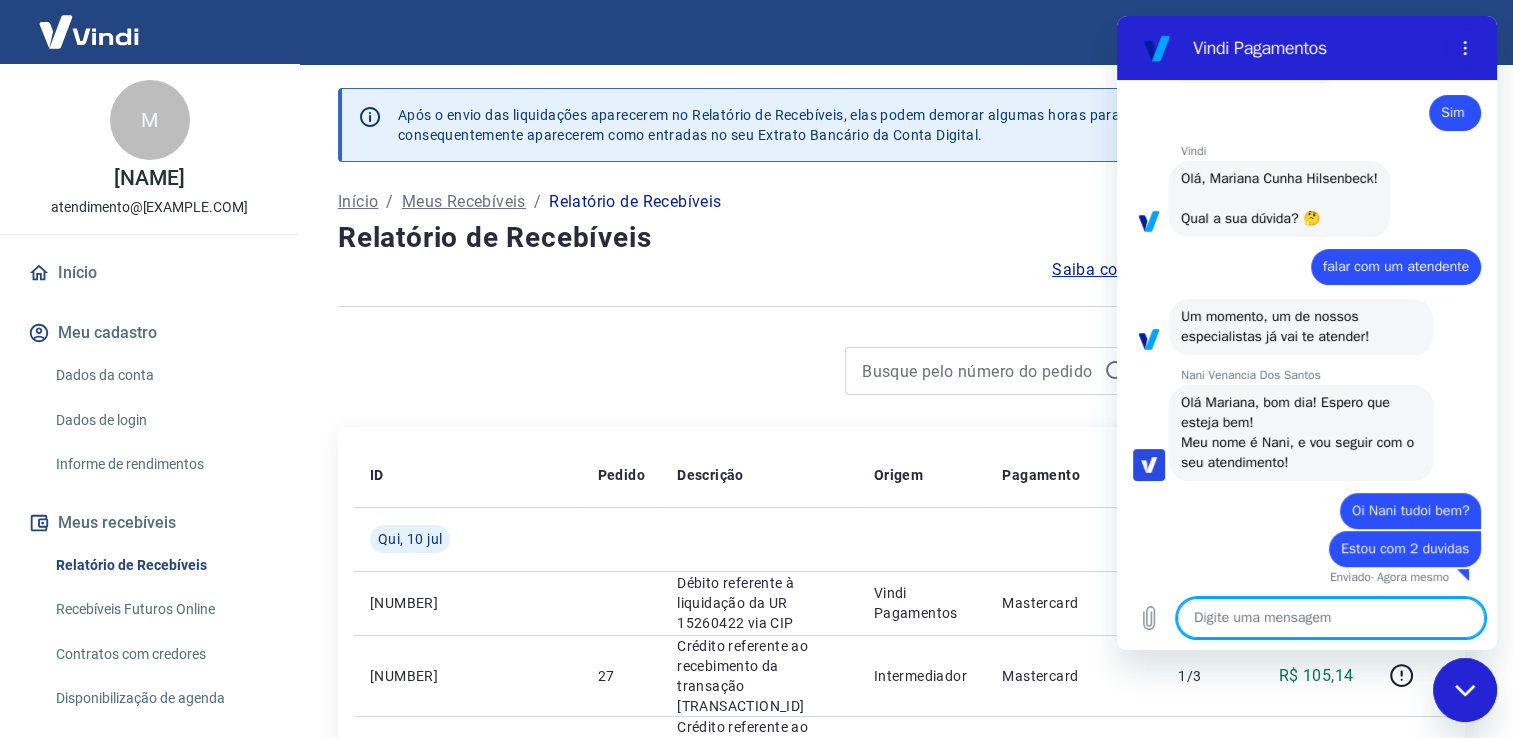 scroll, scrollTop: 712, scrollLeft: 0, axis: vertical 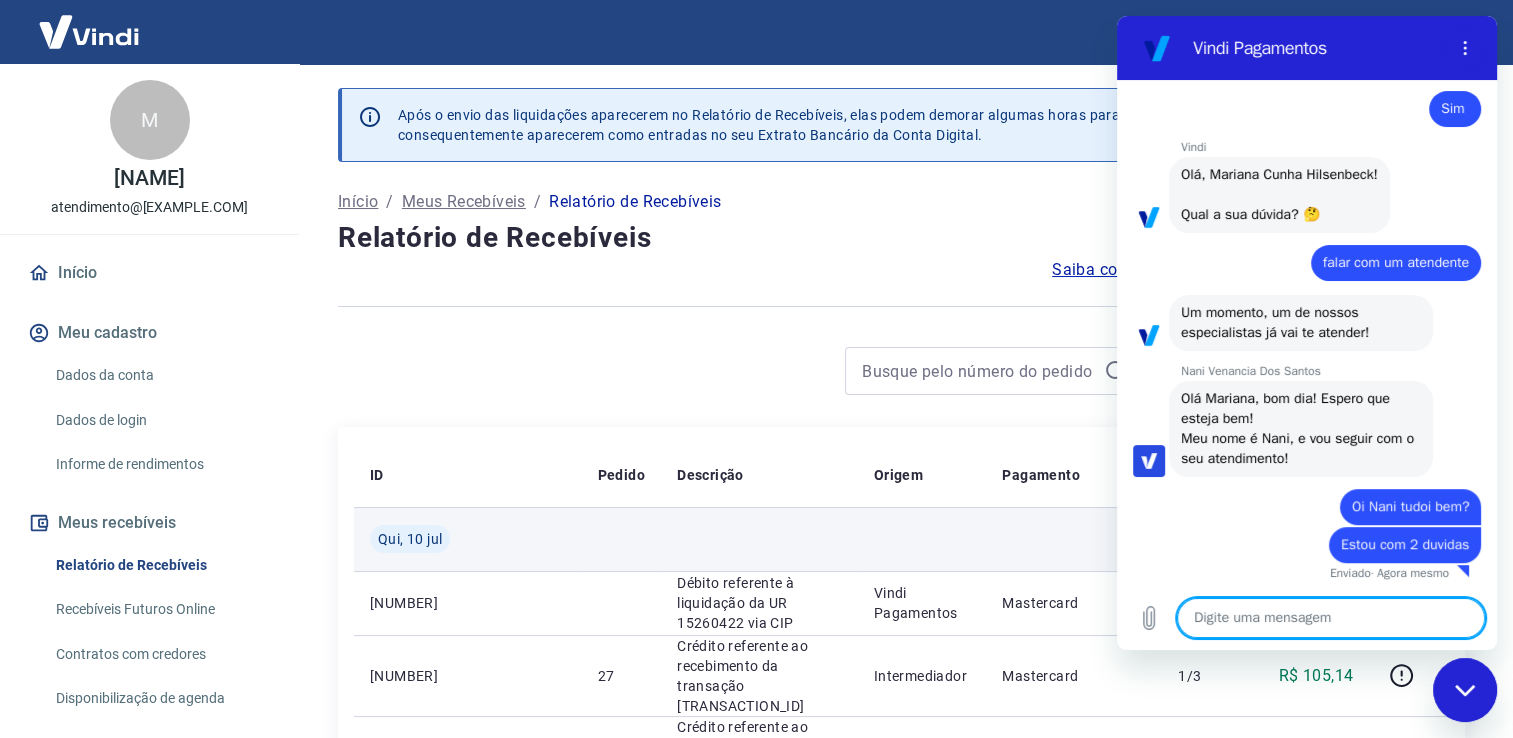 type on "F" 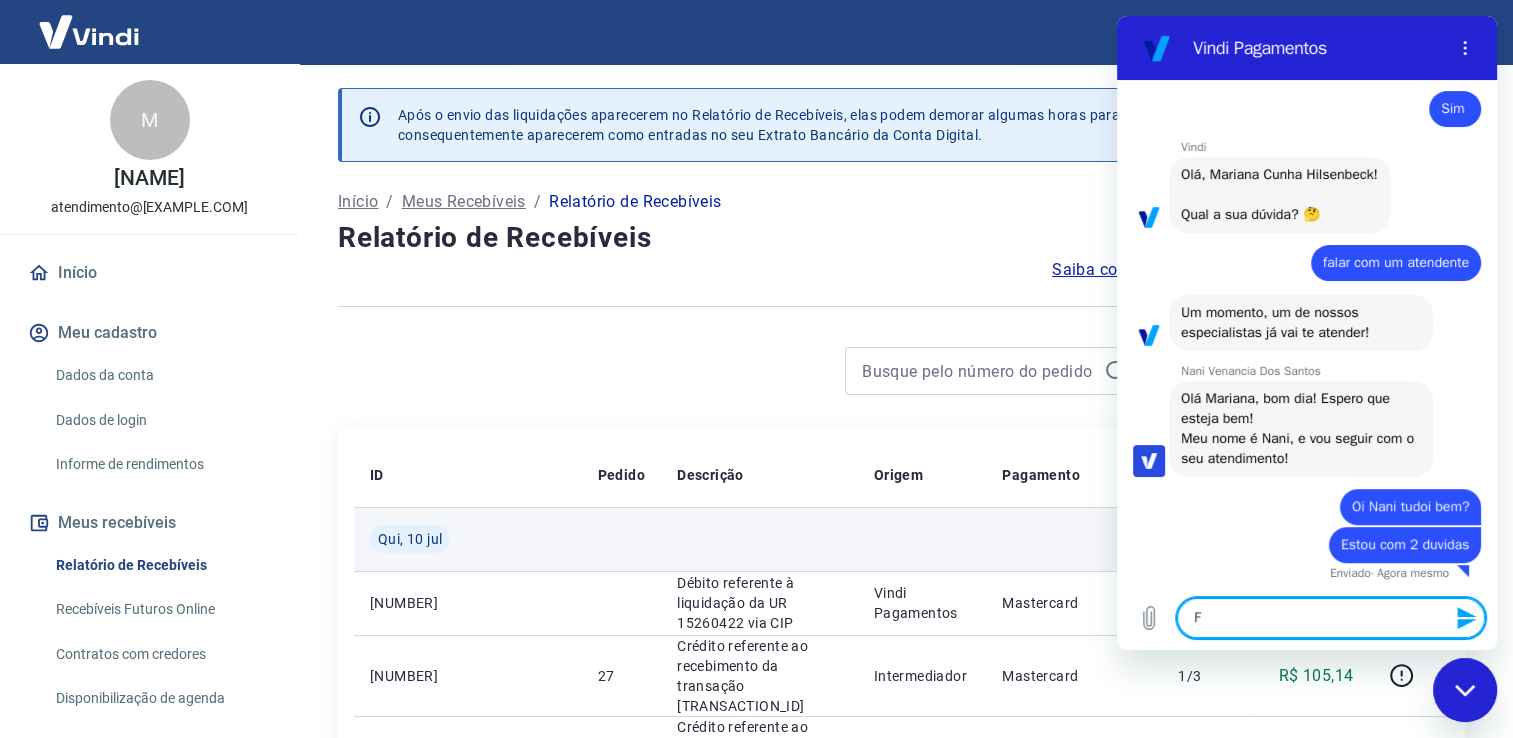 type on "Fi" 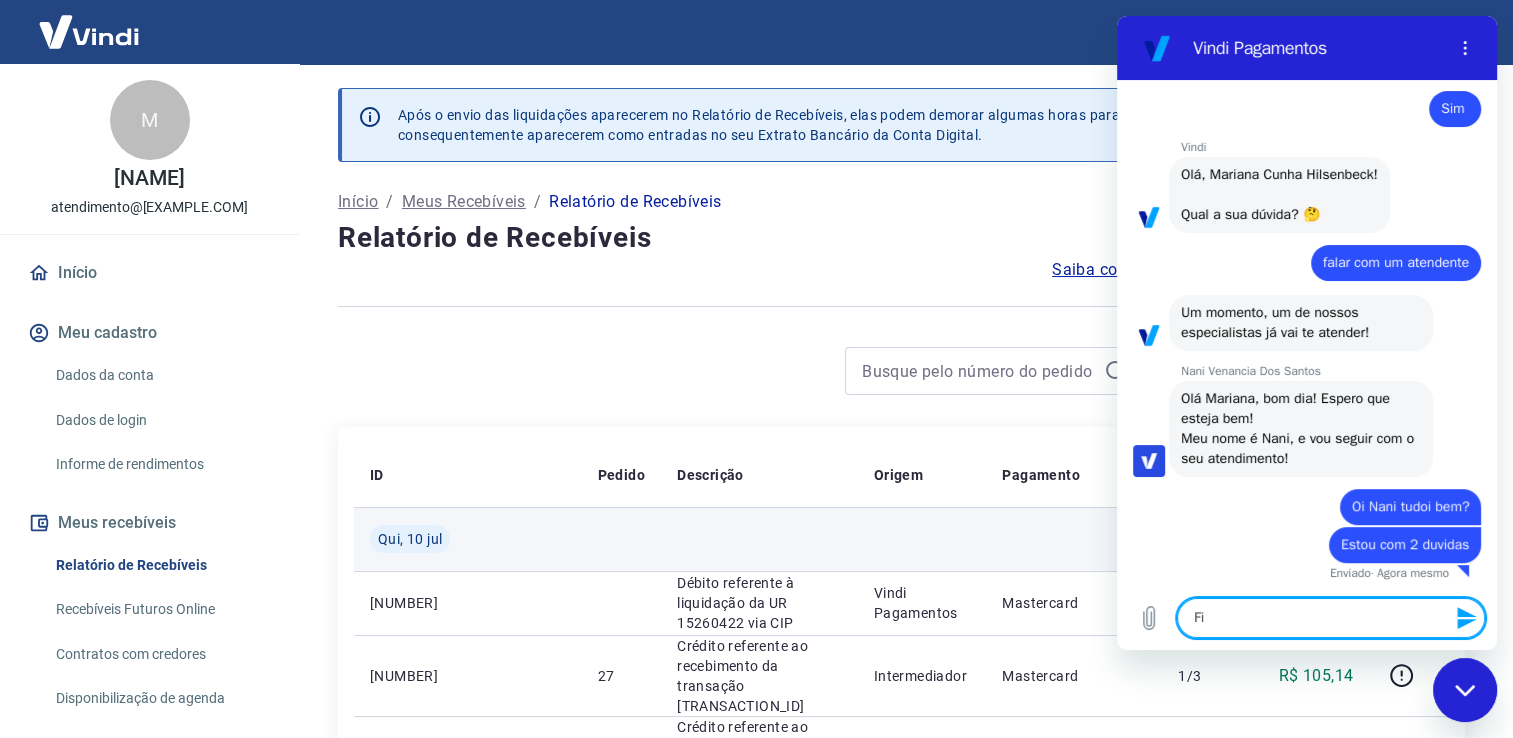 type on "Fiz" 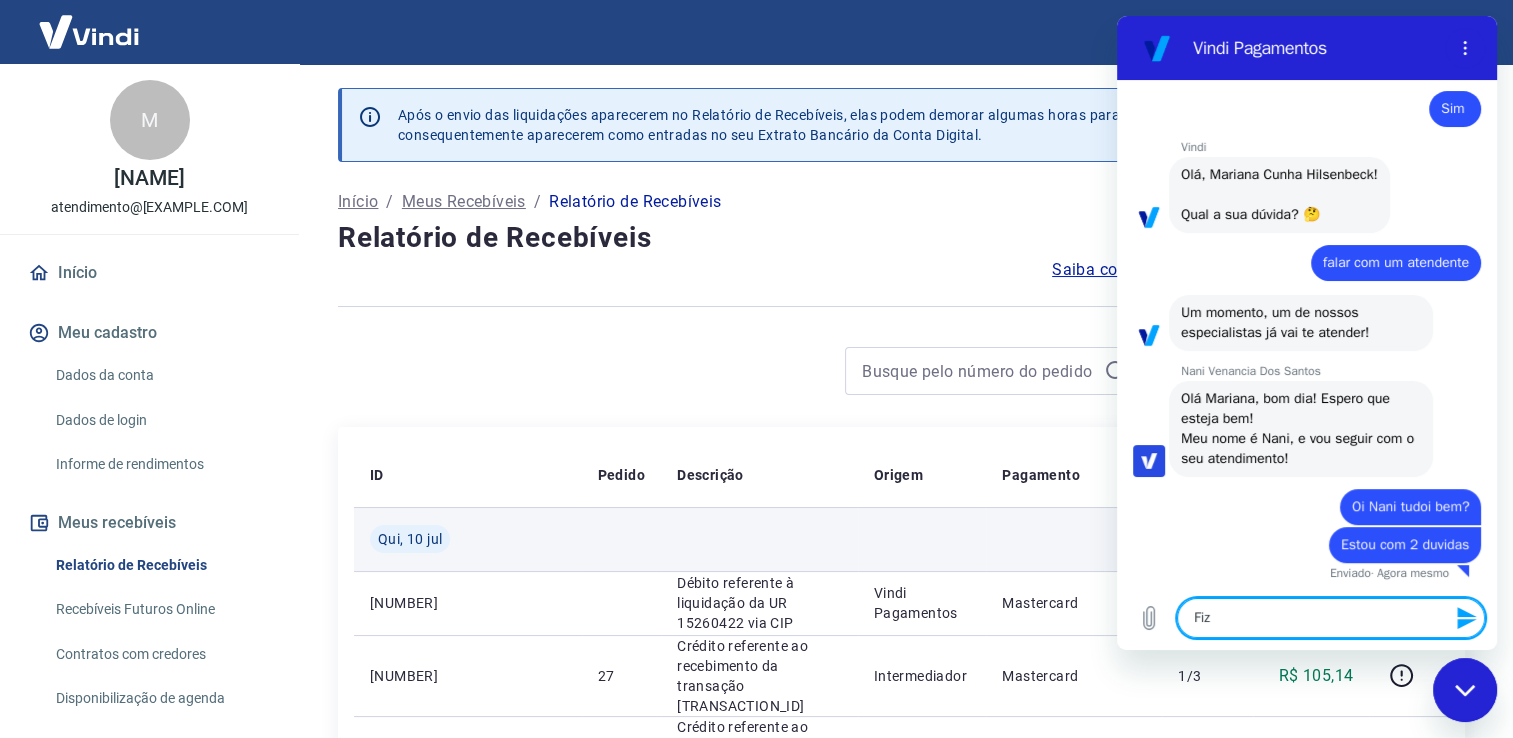 type on "Fiz" 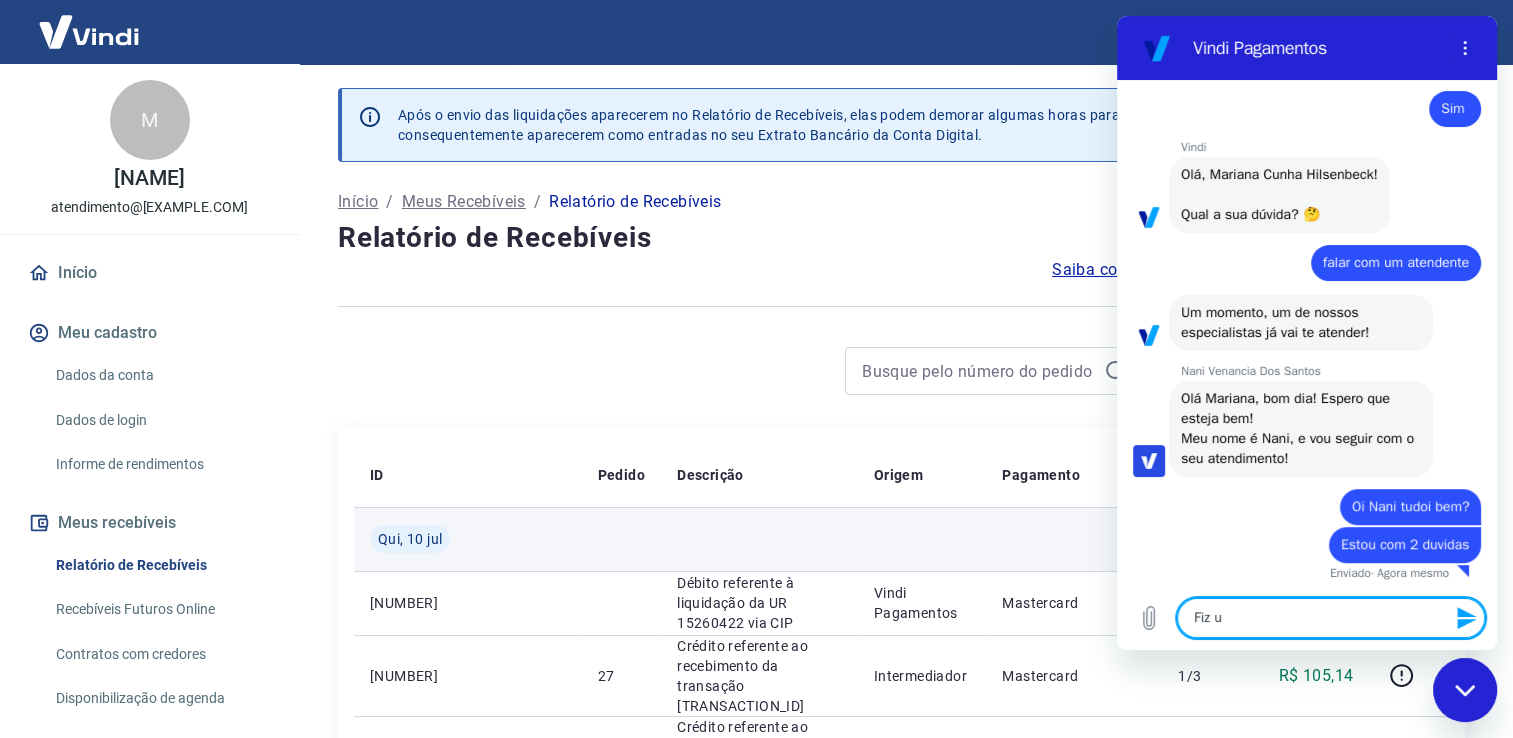type on "Fiz" 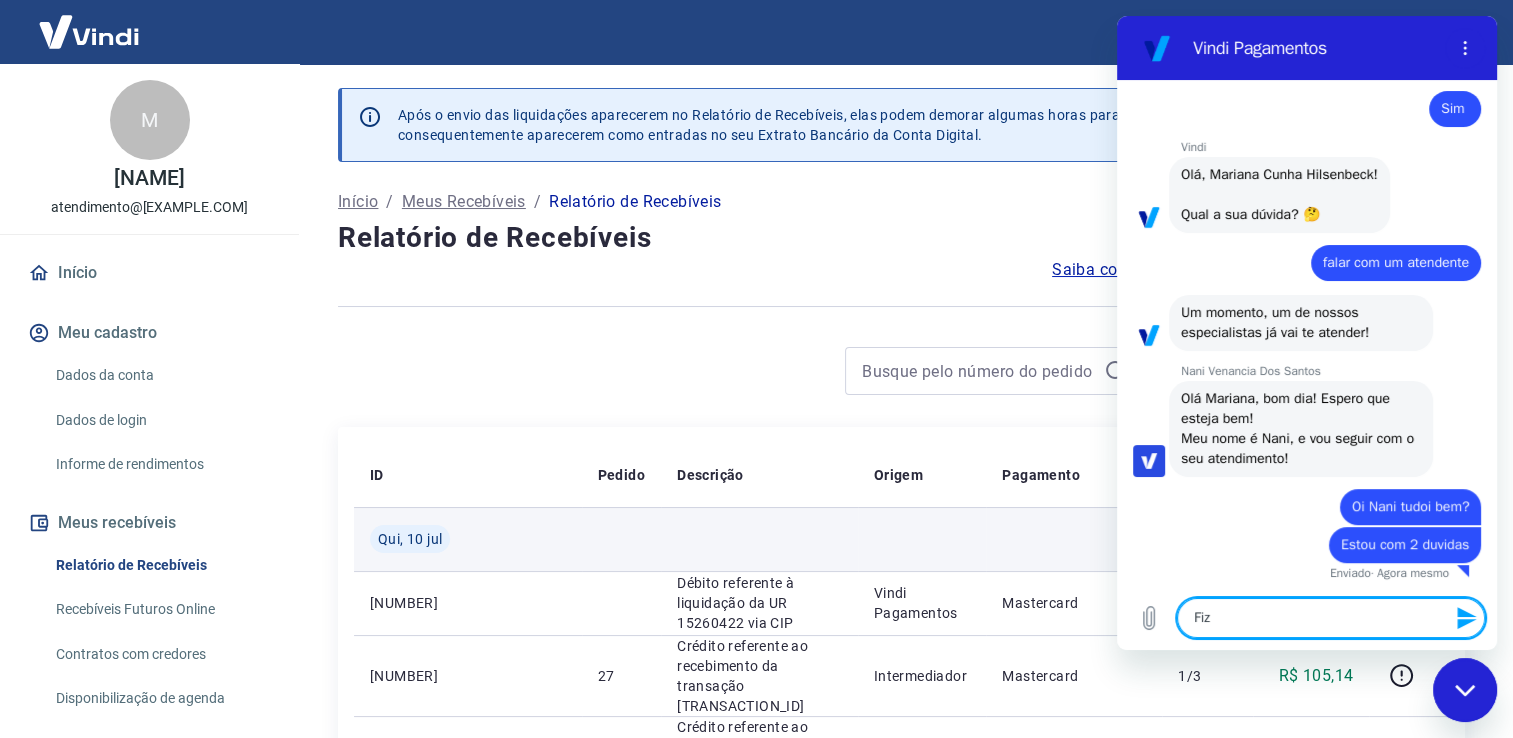 type on "Fiz" 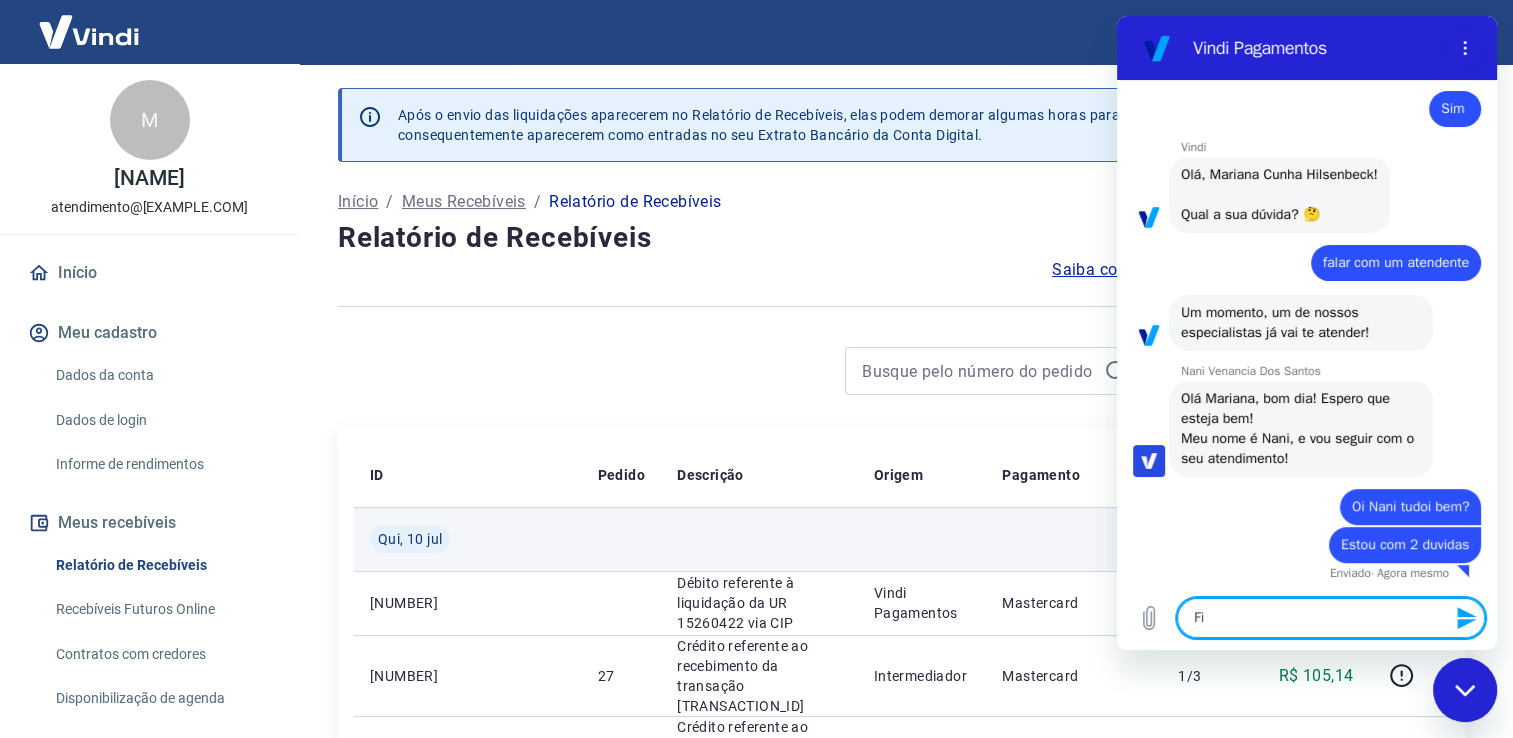 type on "F" 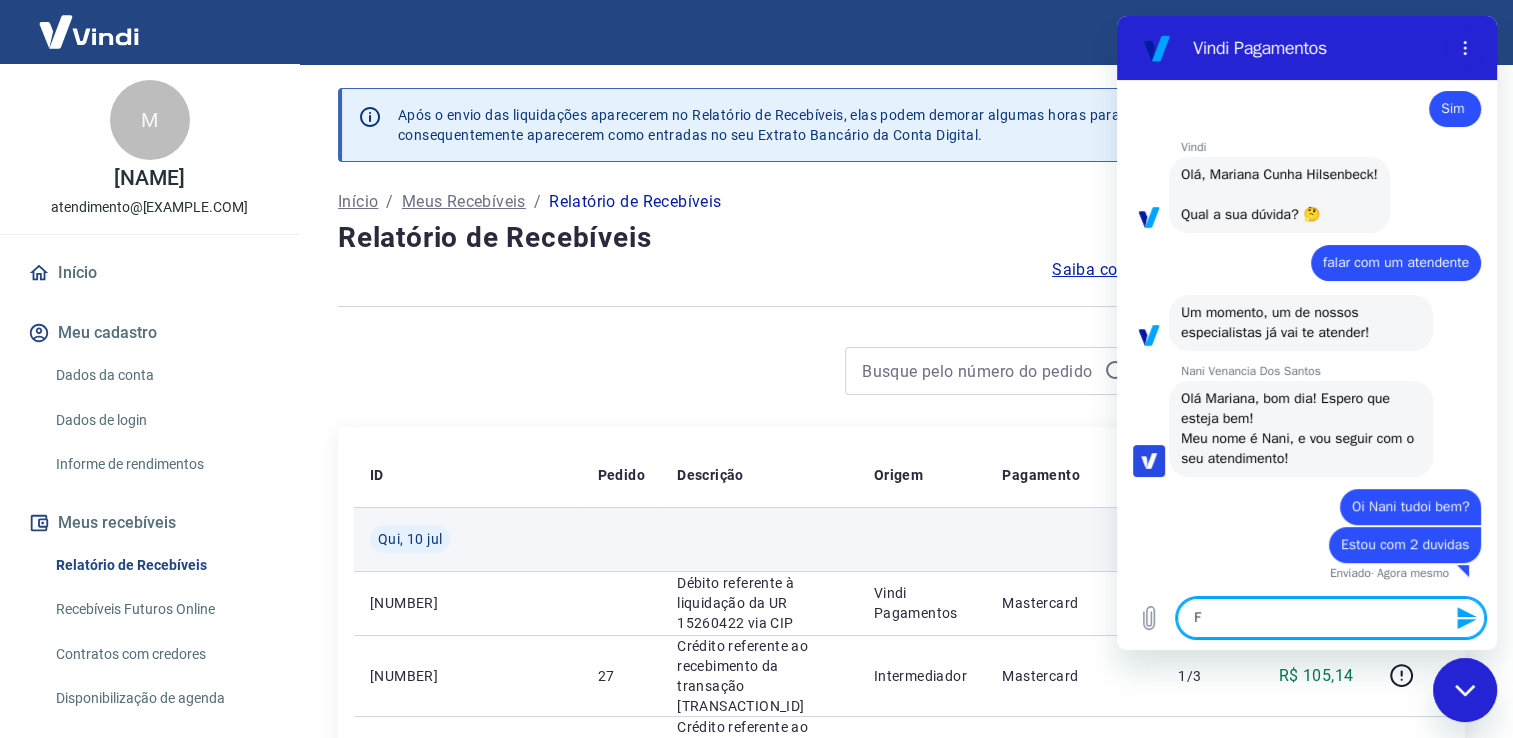 type 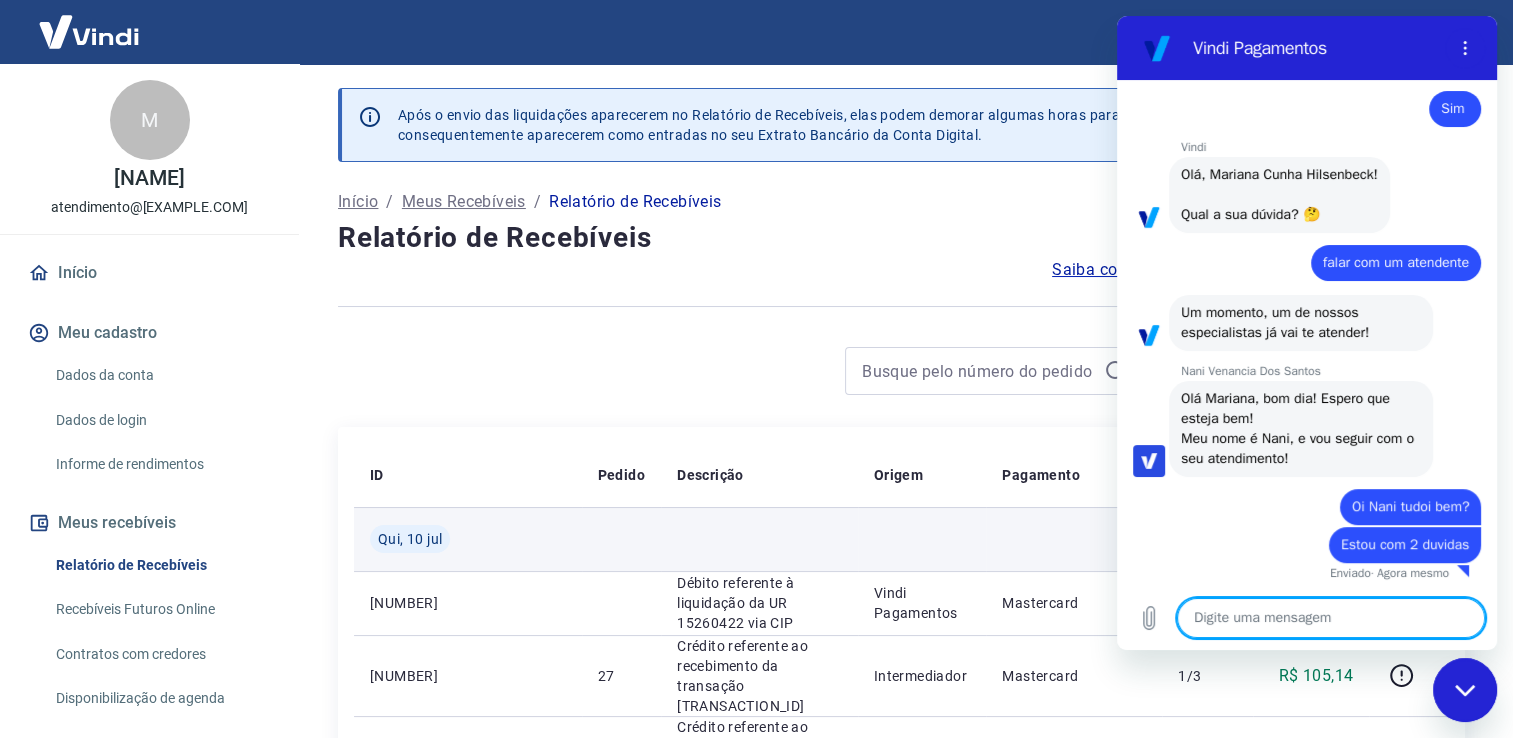 type on "P" 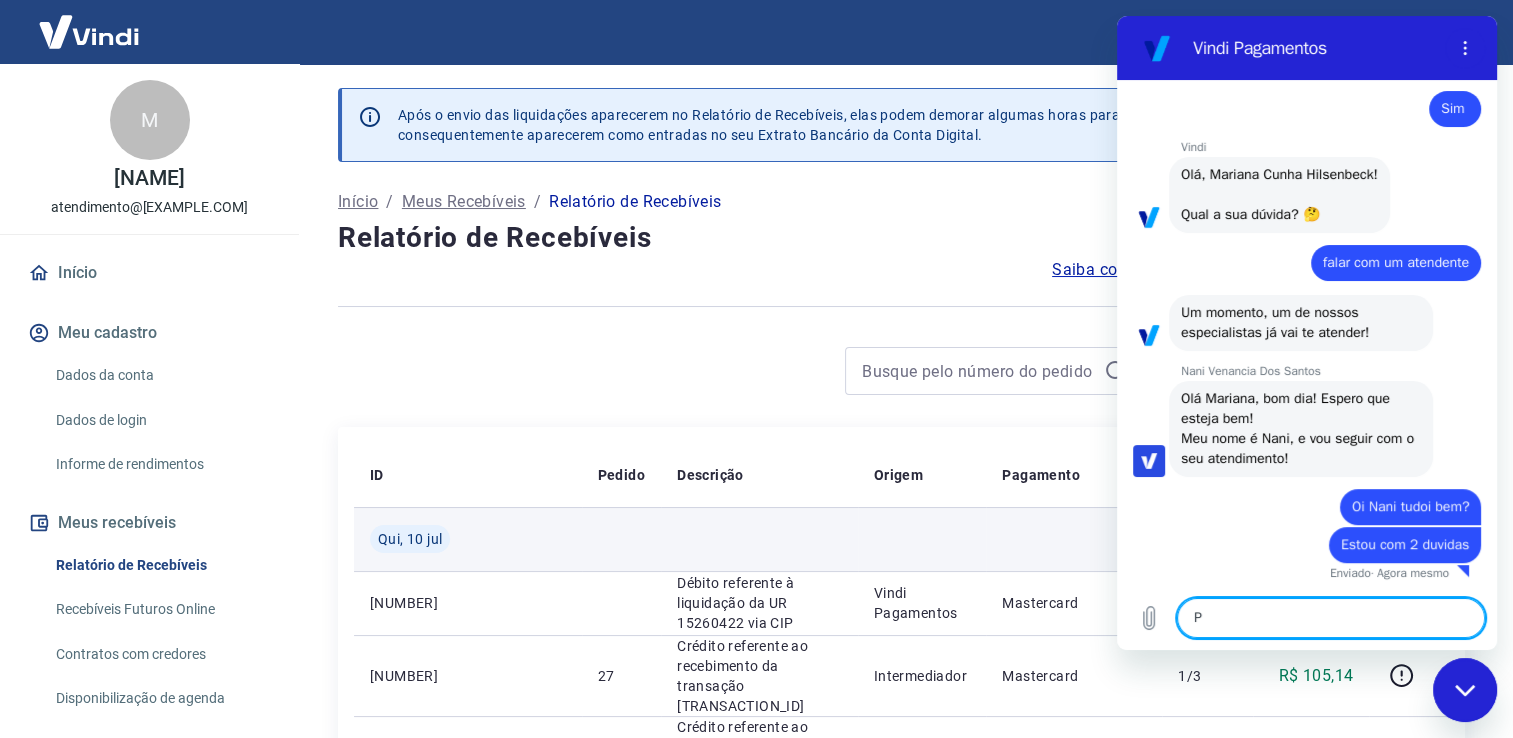type on "Pa" 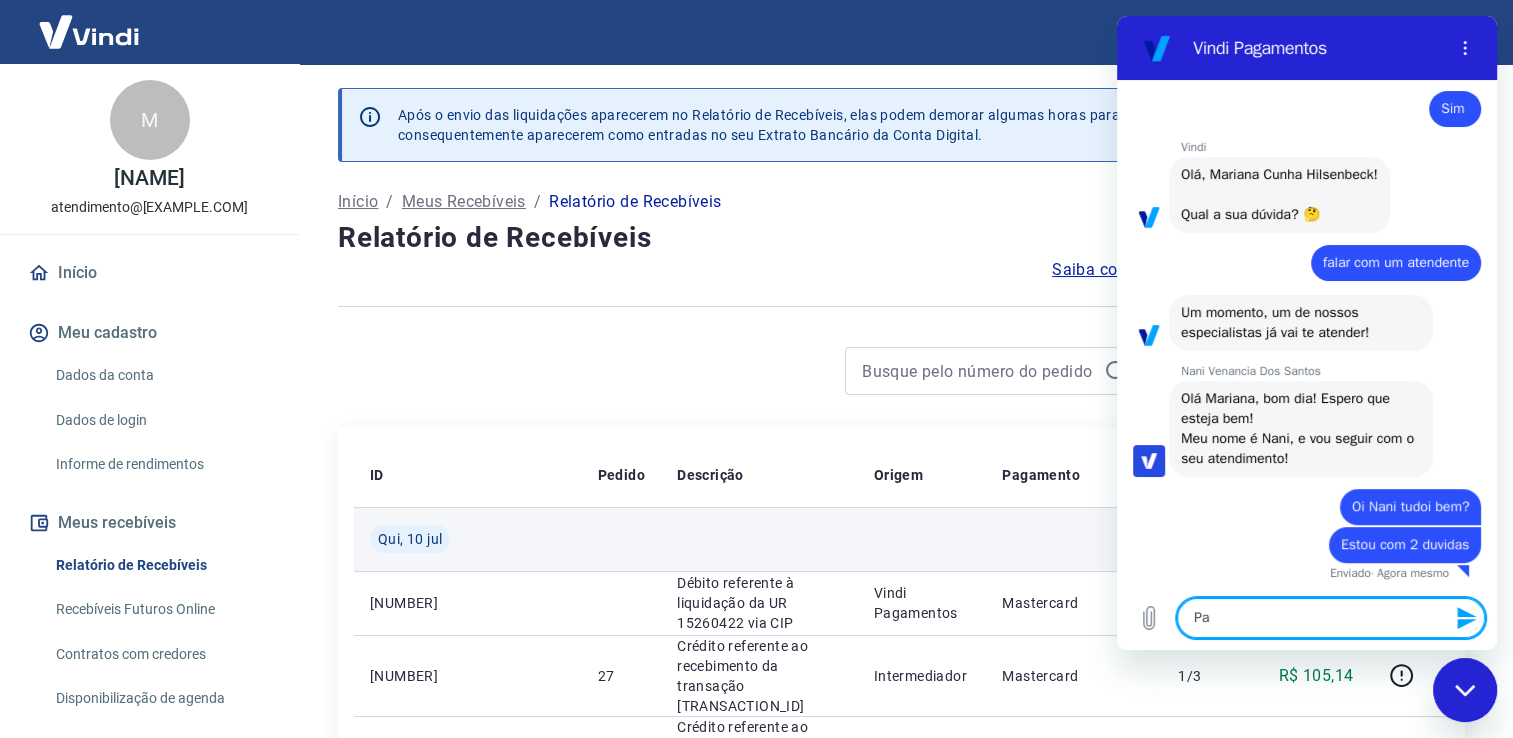 type on "Pag" 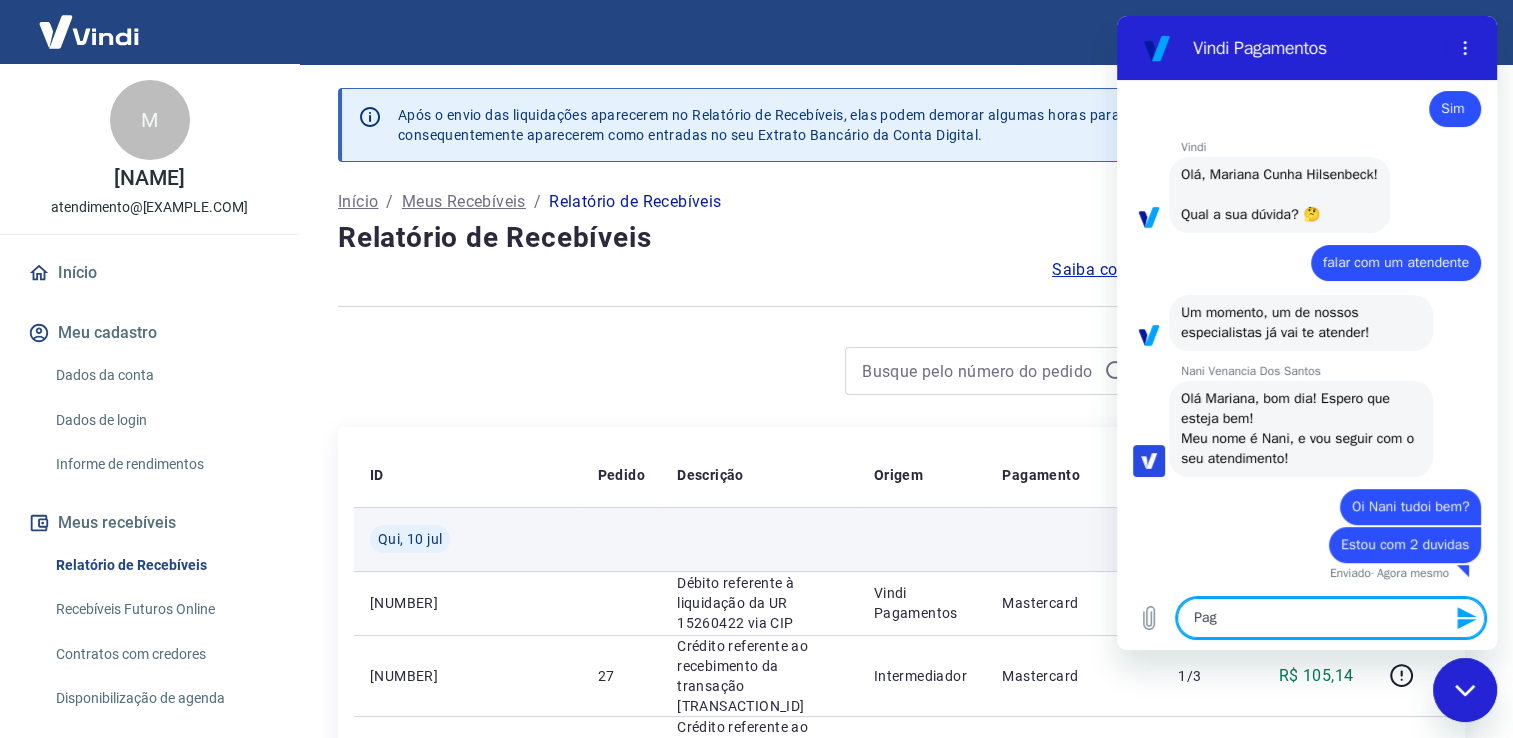 type on "Pago" 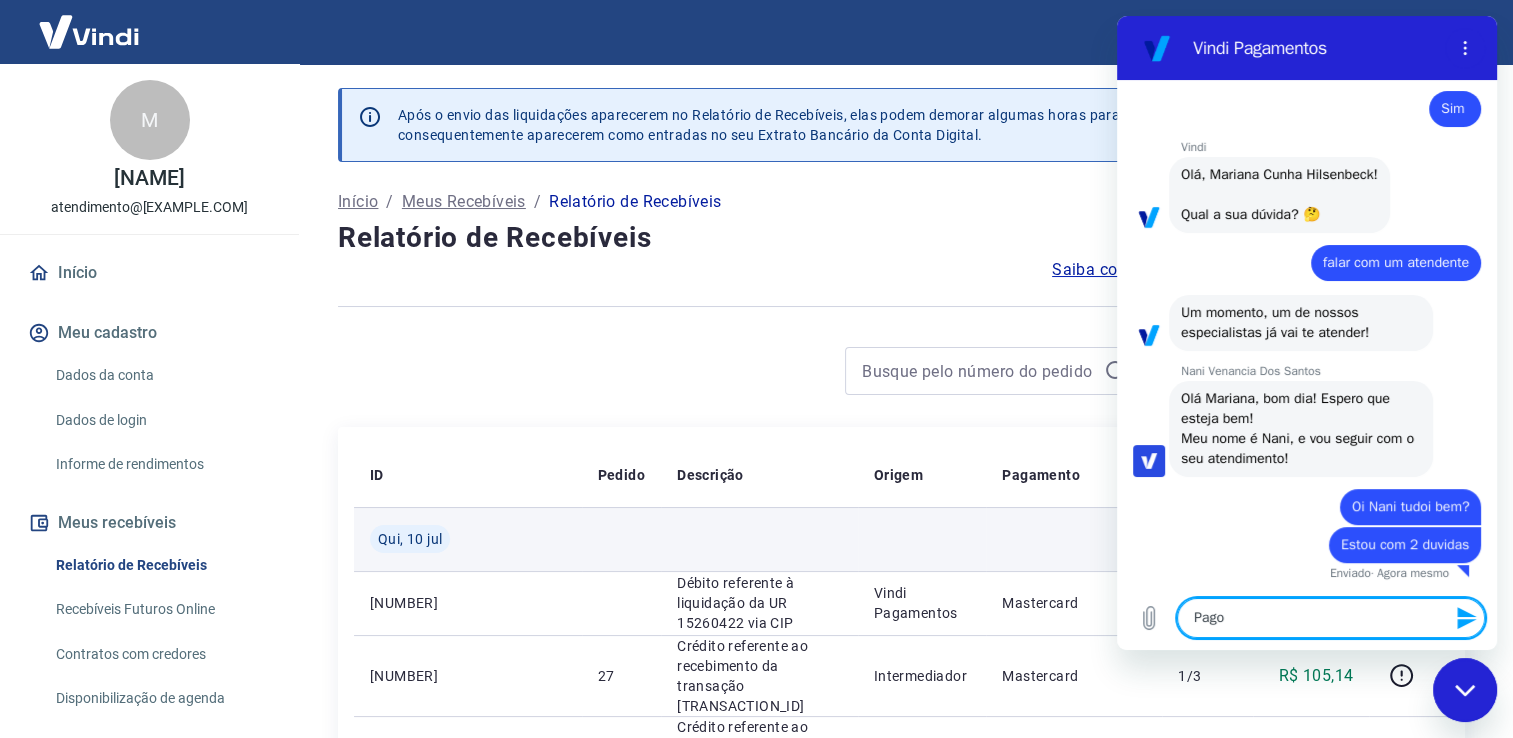 type on "Pago" 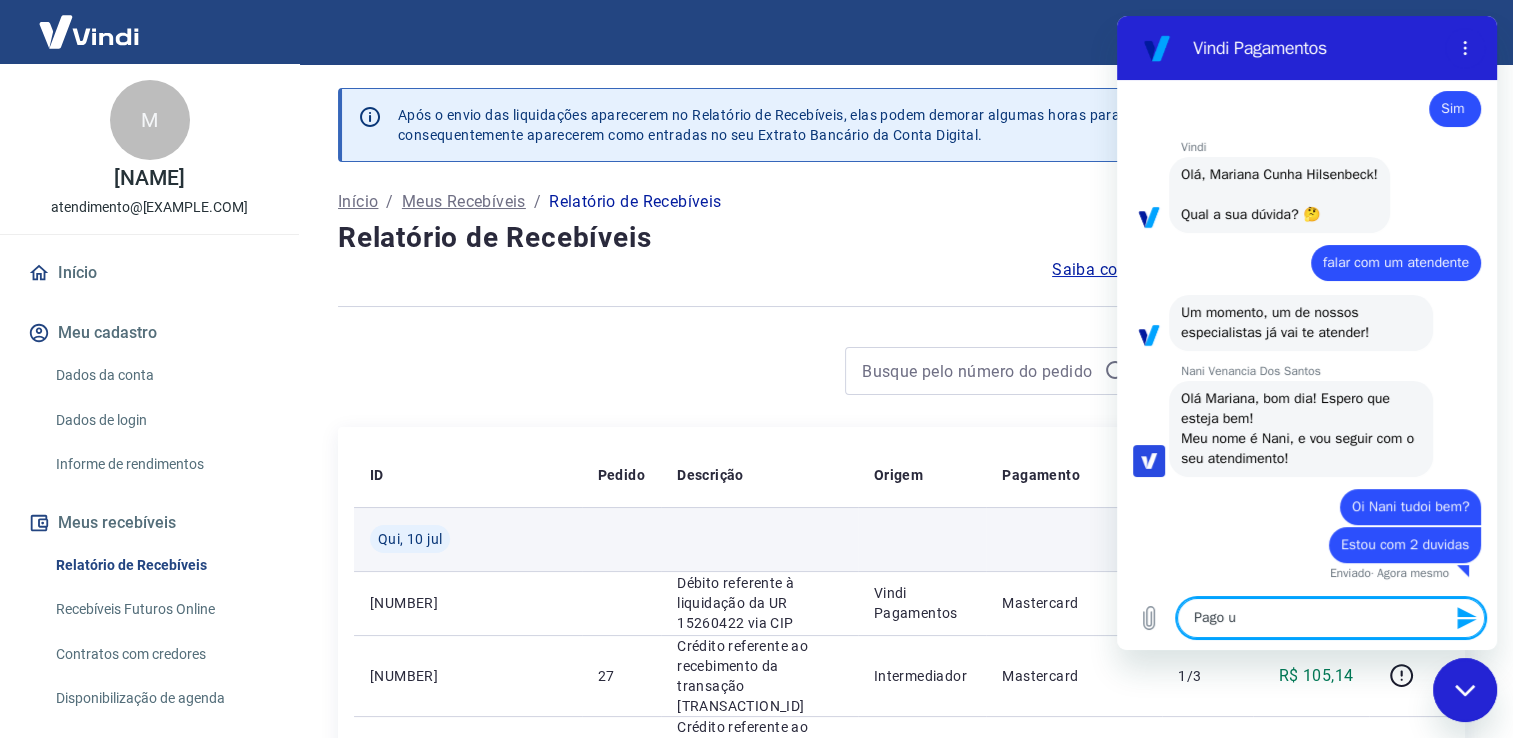 type on "Pago um" 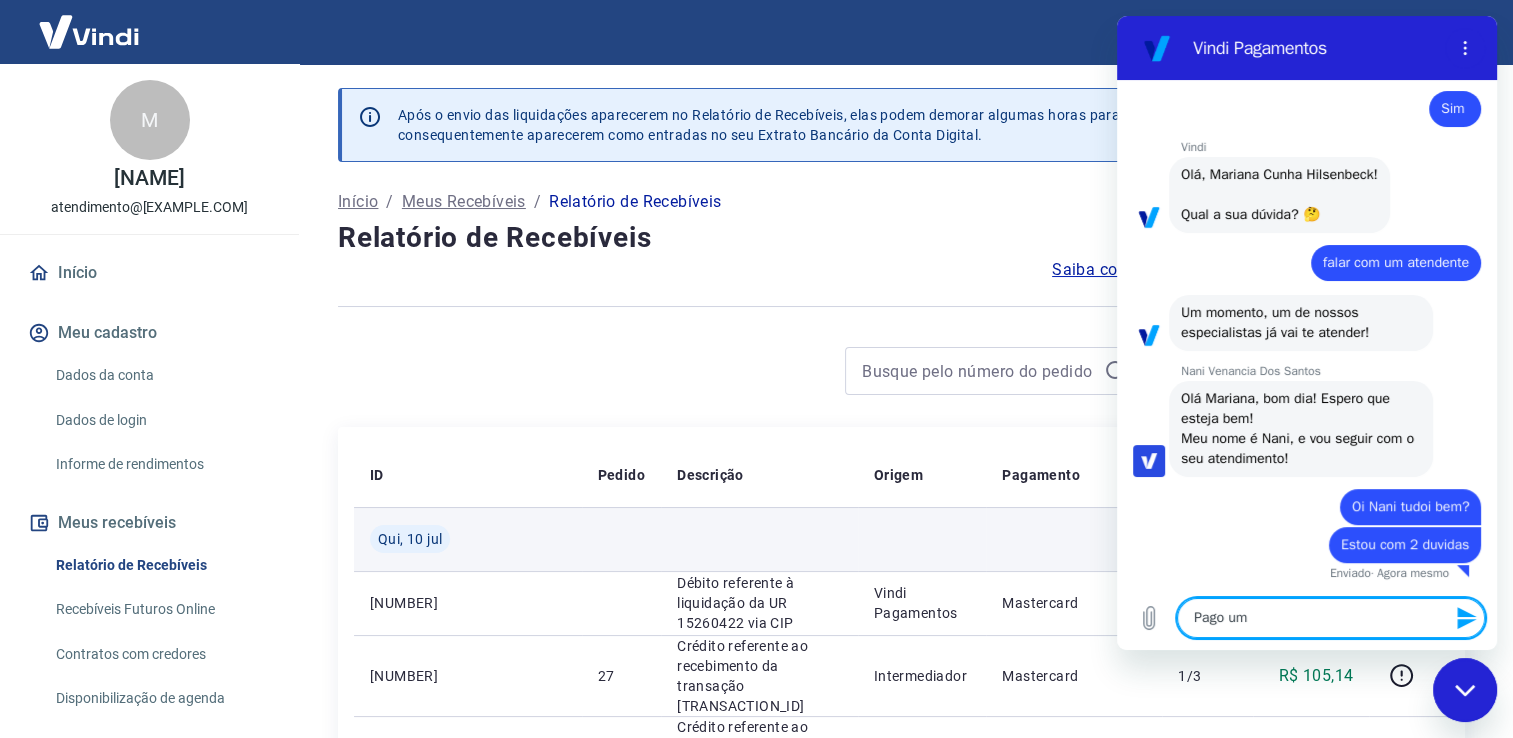 type on "Pago uma" 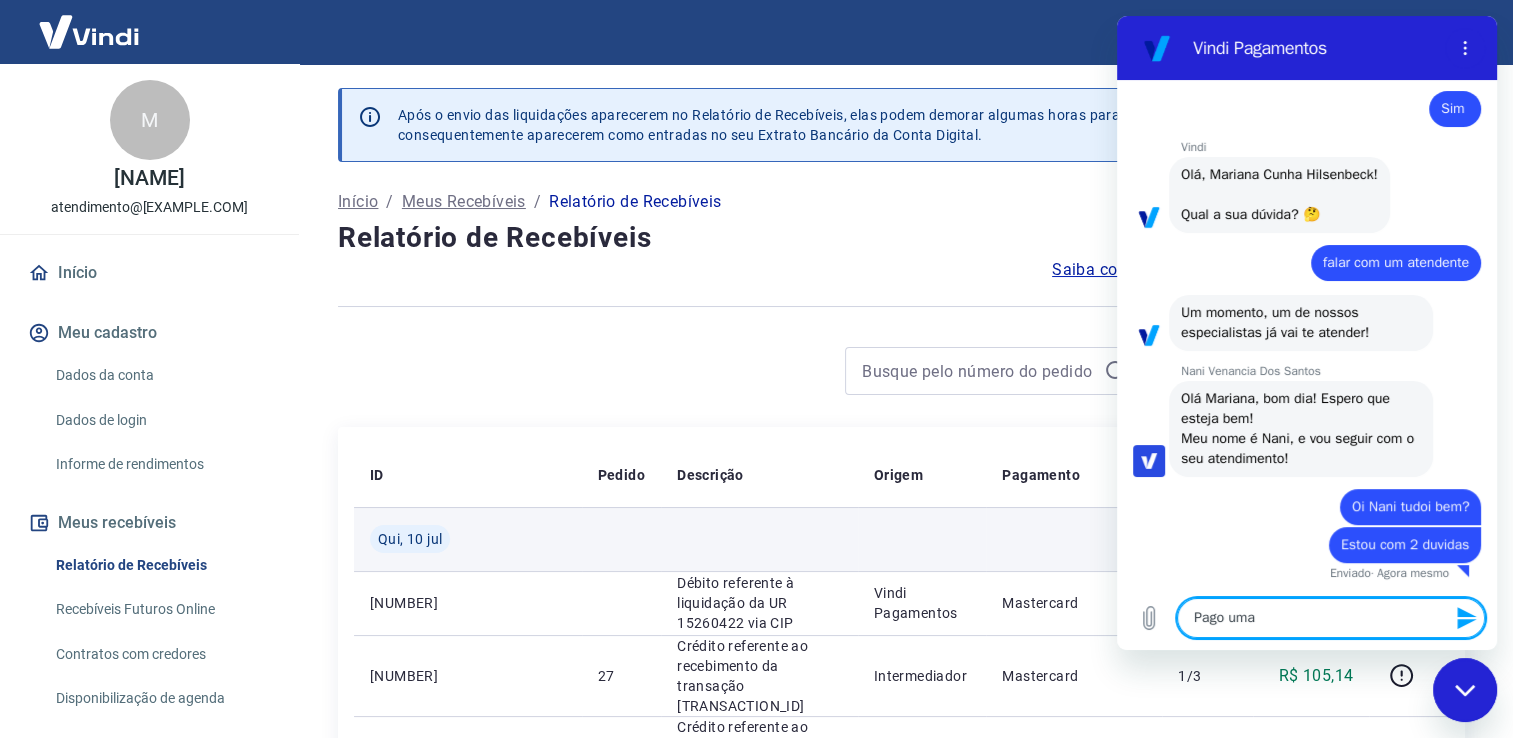 type on "Pago uma" 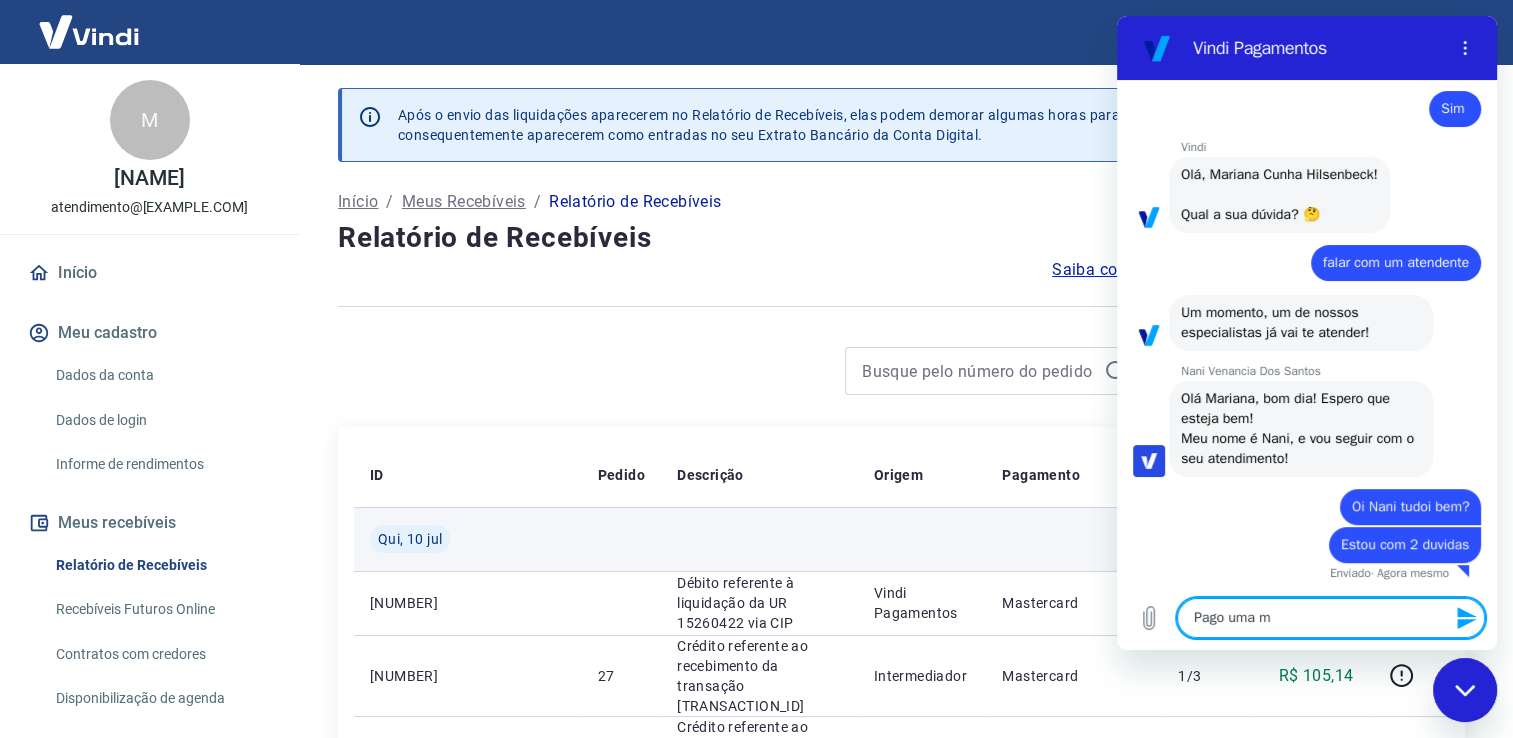 type on "Pago uma me" 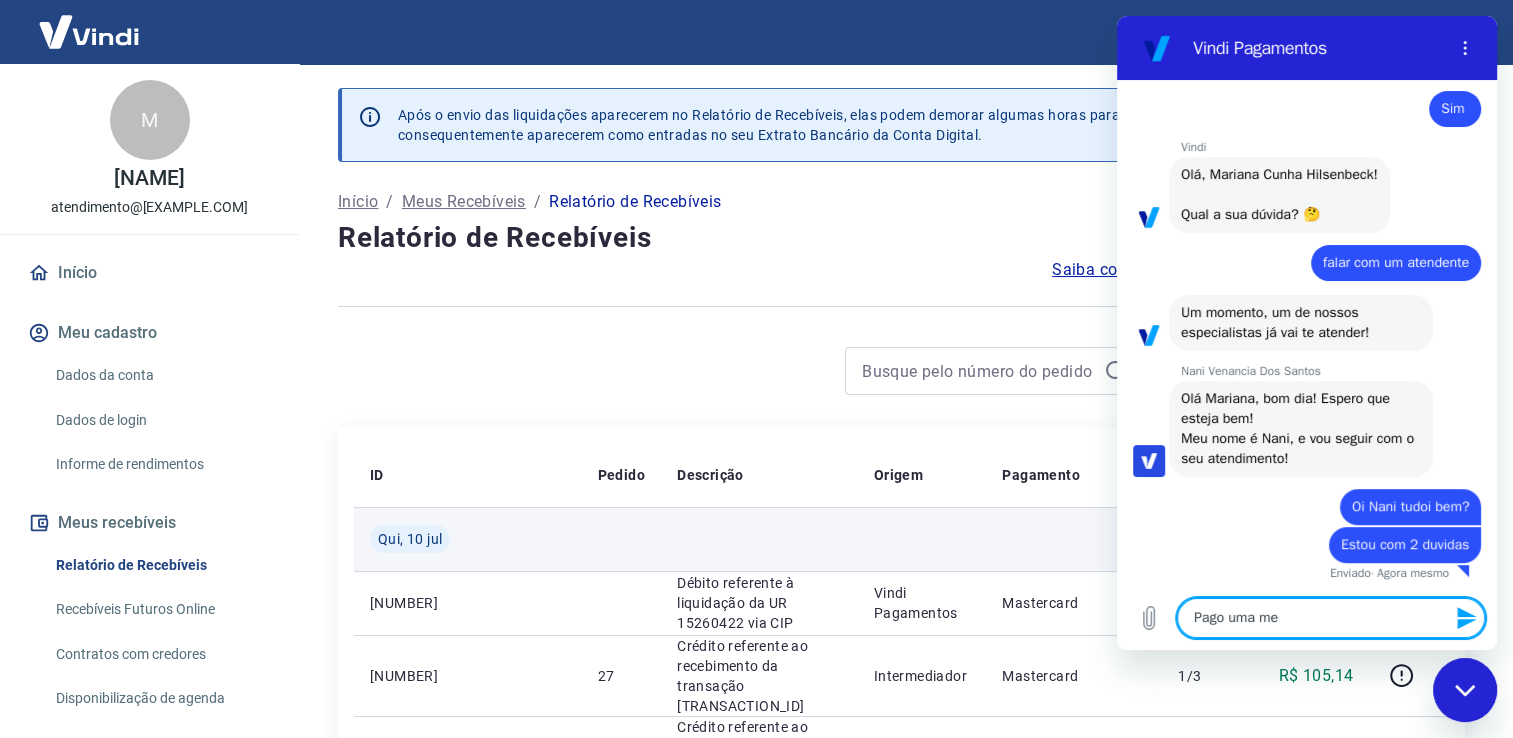 type on "Pago uma men" 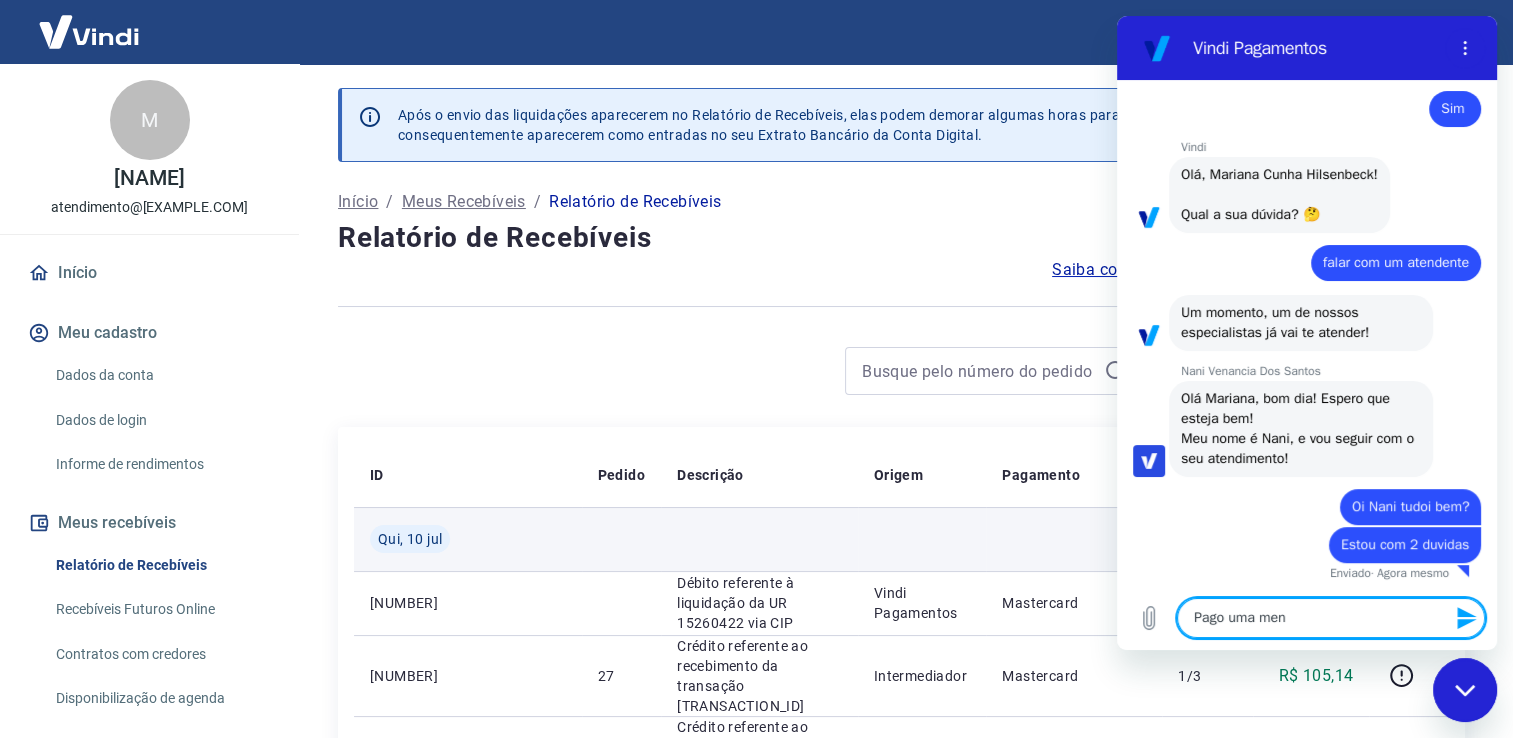 type on "Pago uma mens" 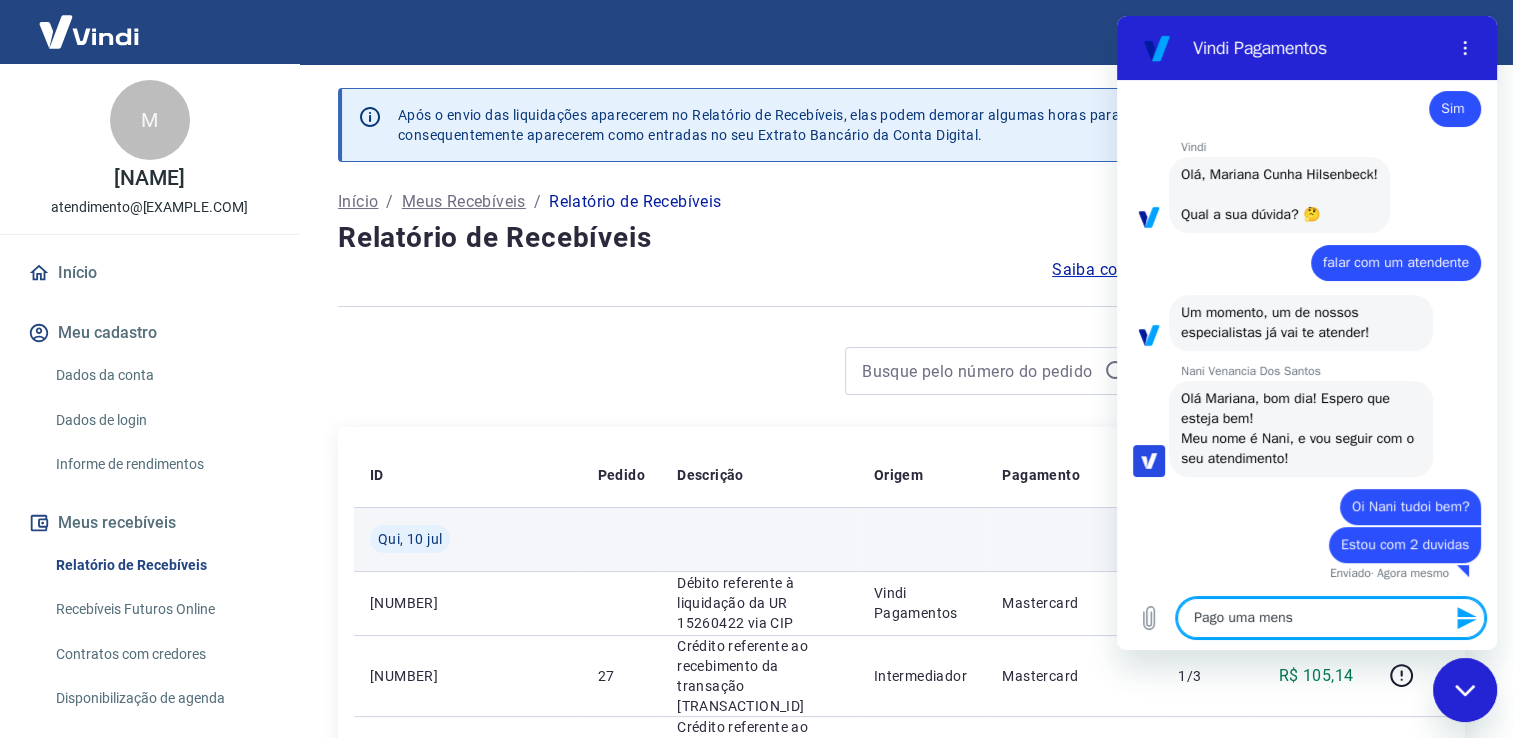 type on "Pago uma mensa" 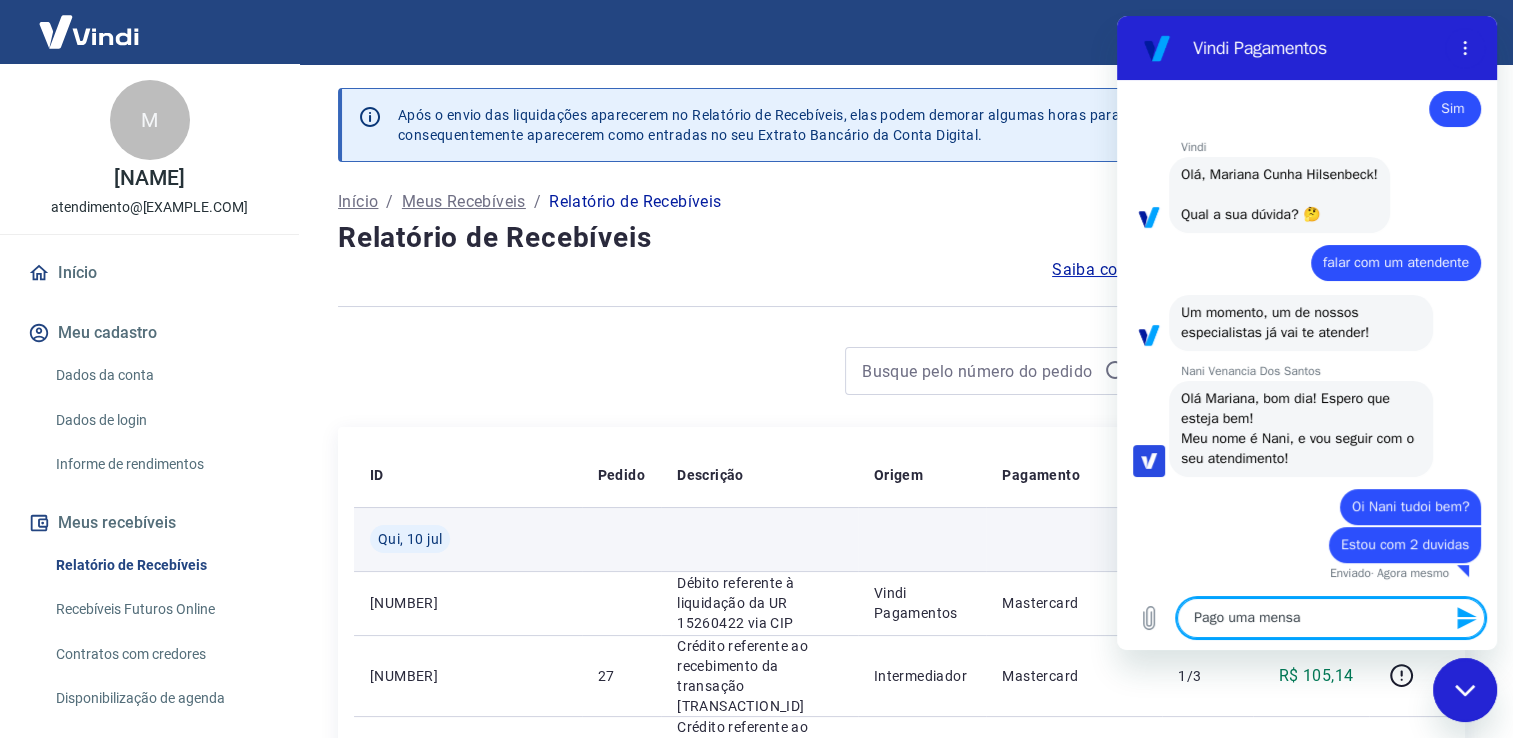 type on "Pago uma mensal" 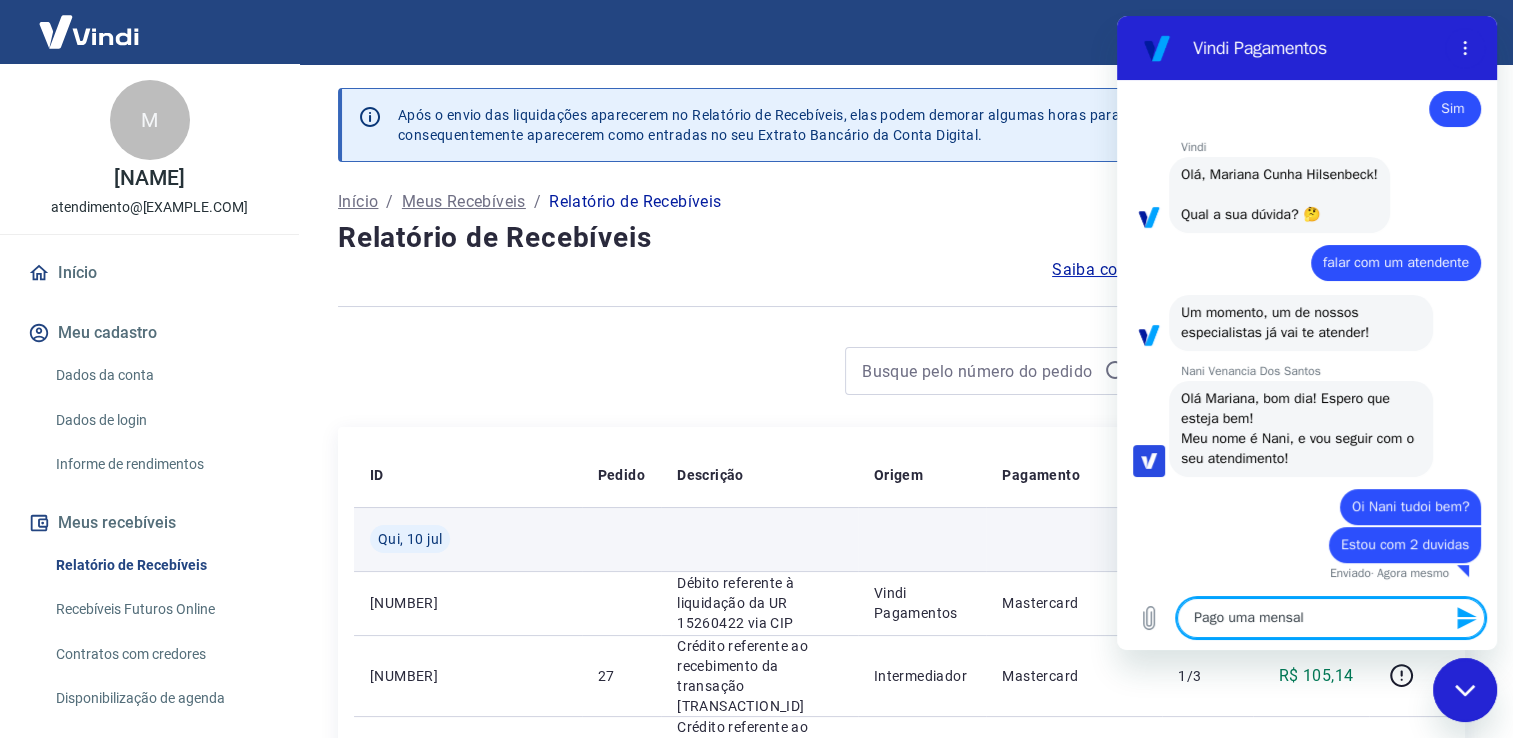 type on "Pago uma mensali" 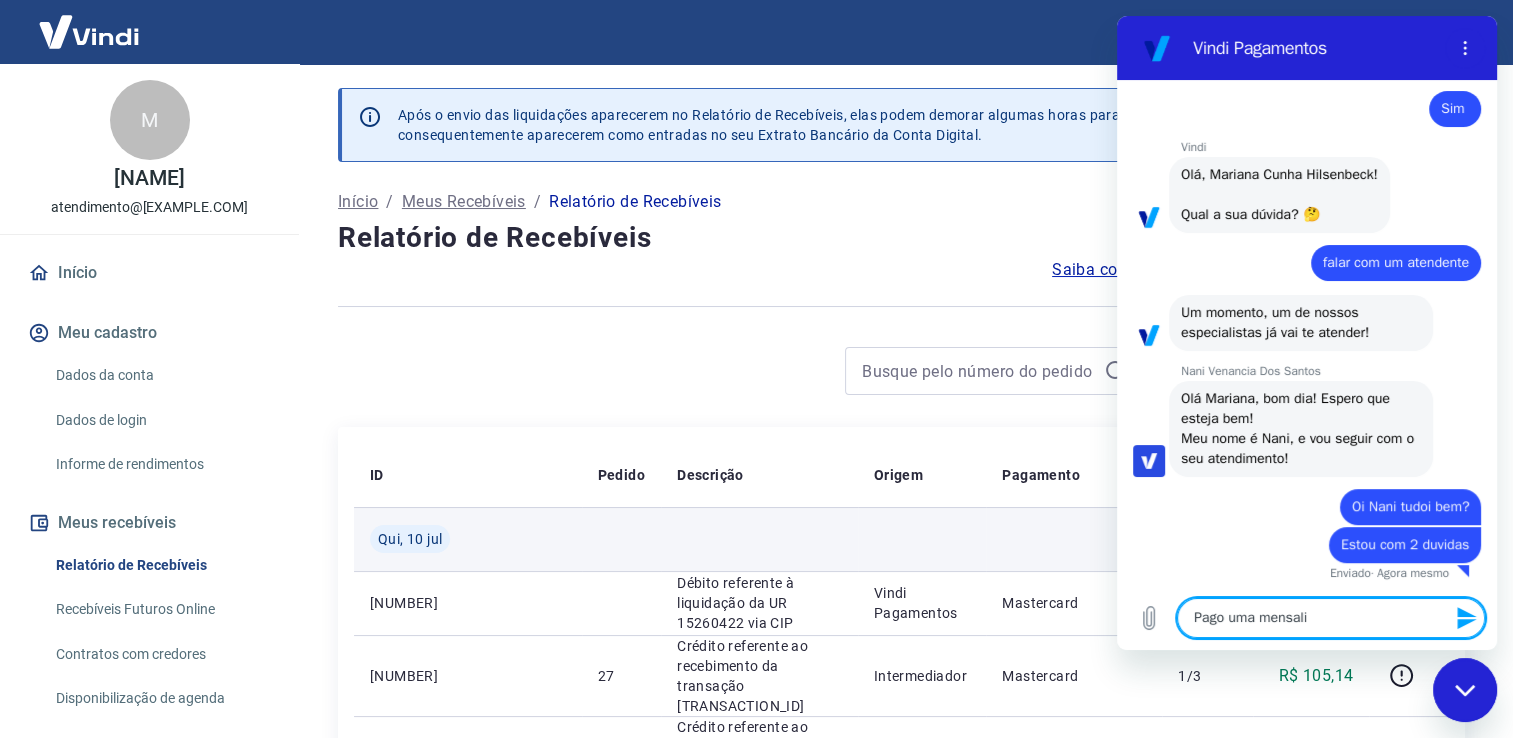 type on "Pago uma mensalid" 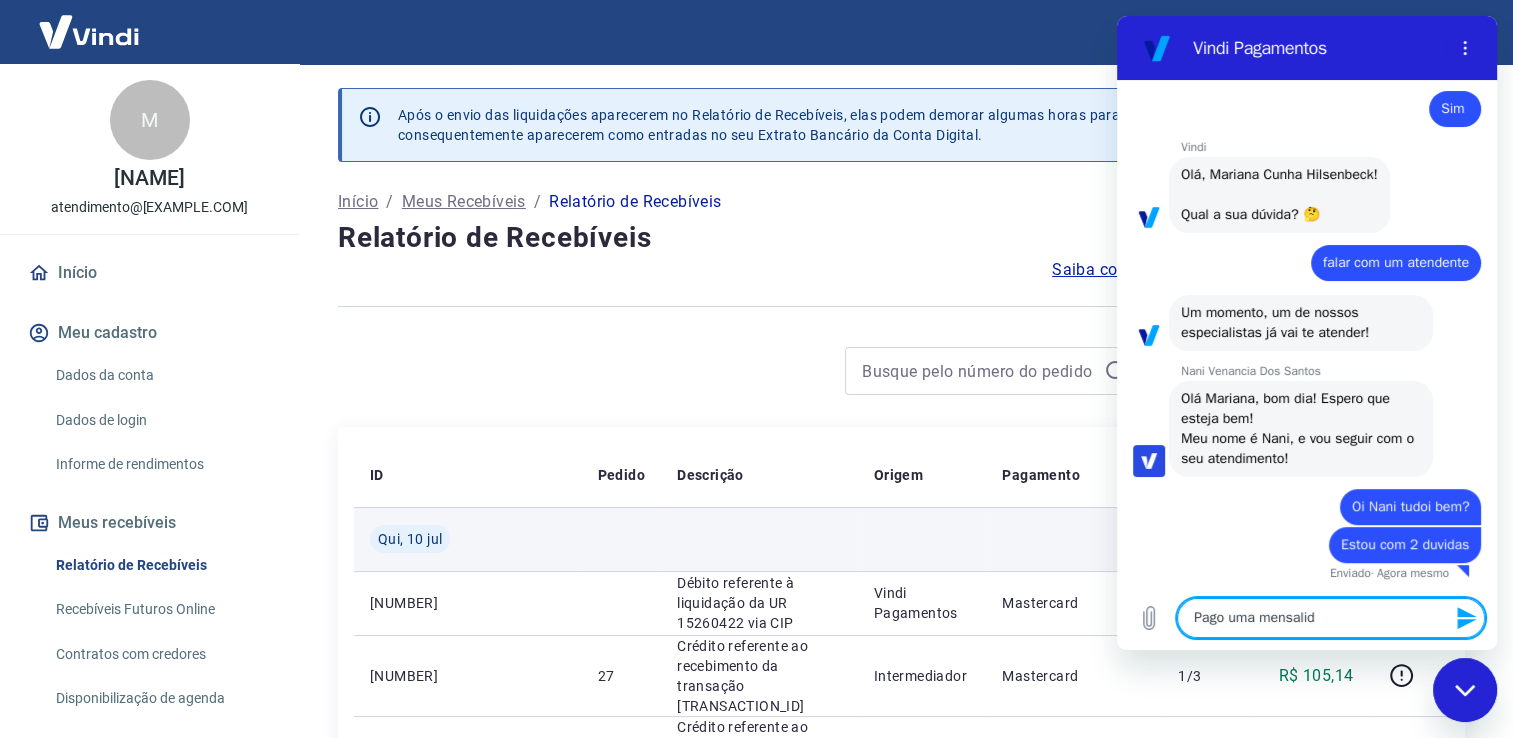type on "x" 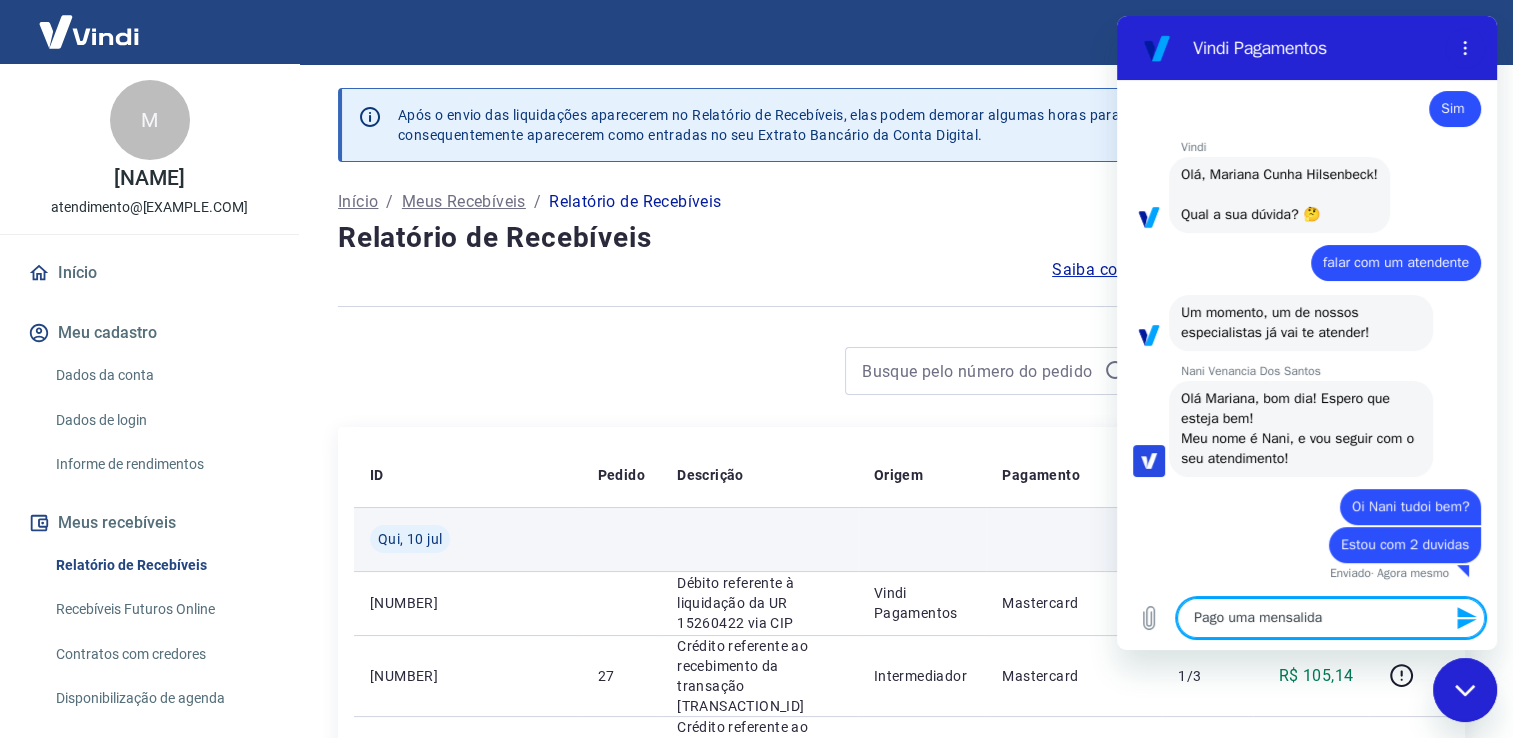 type on "Pago uma mensalidad" 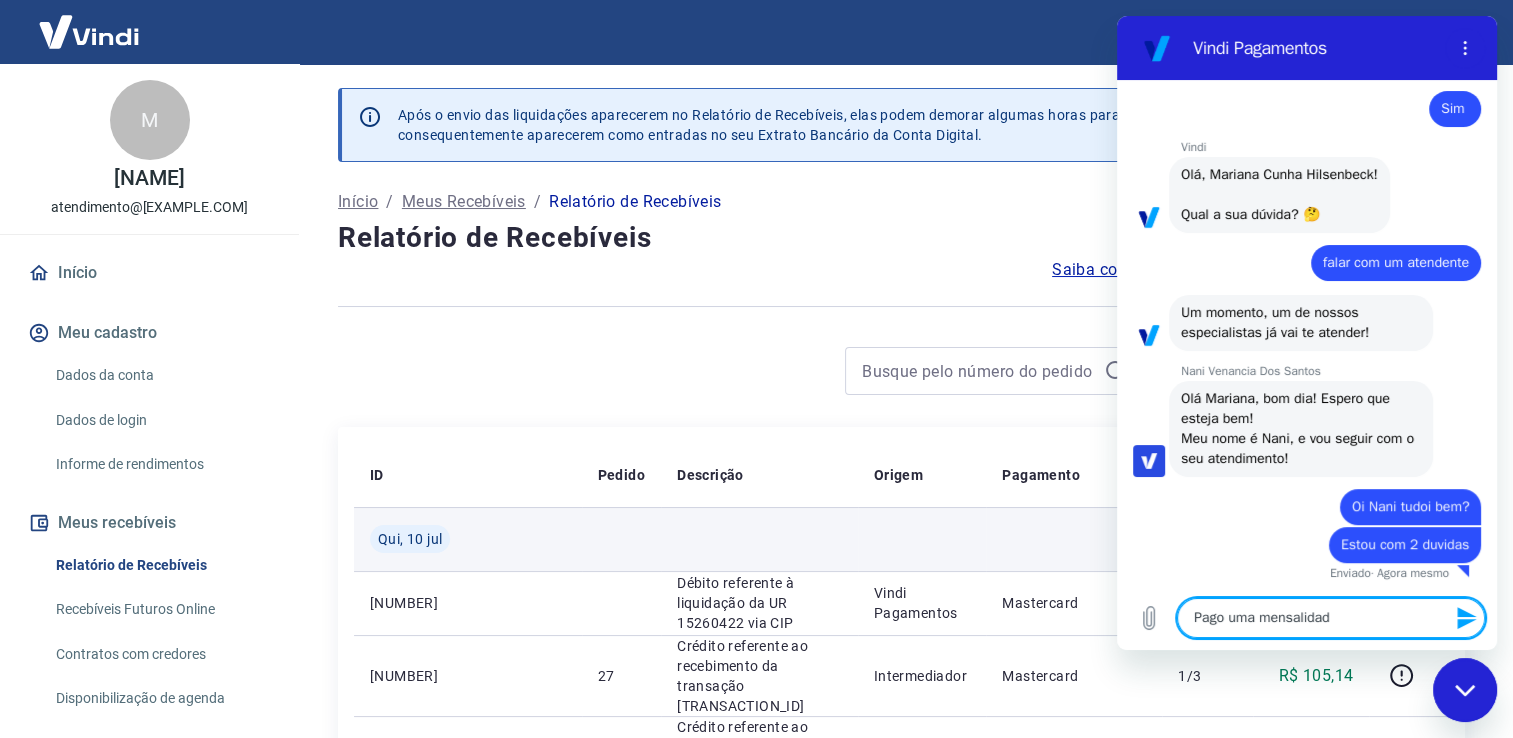type on "Pago uma mensalidade" 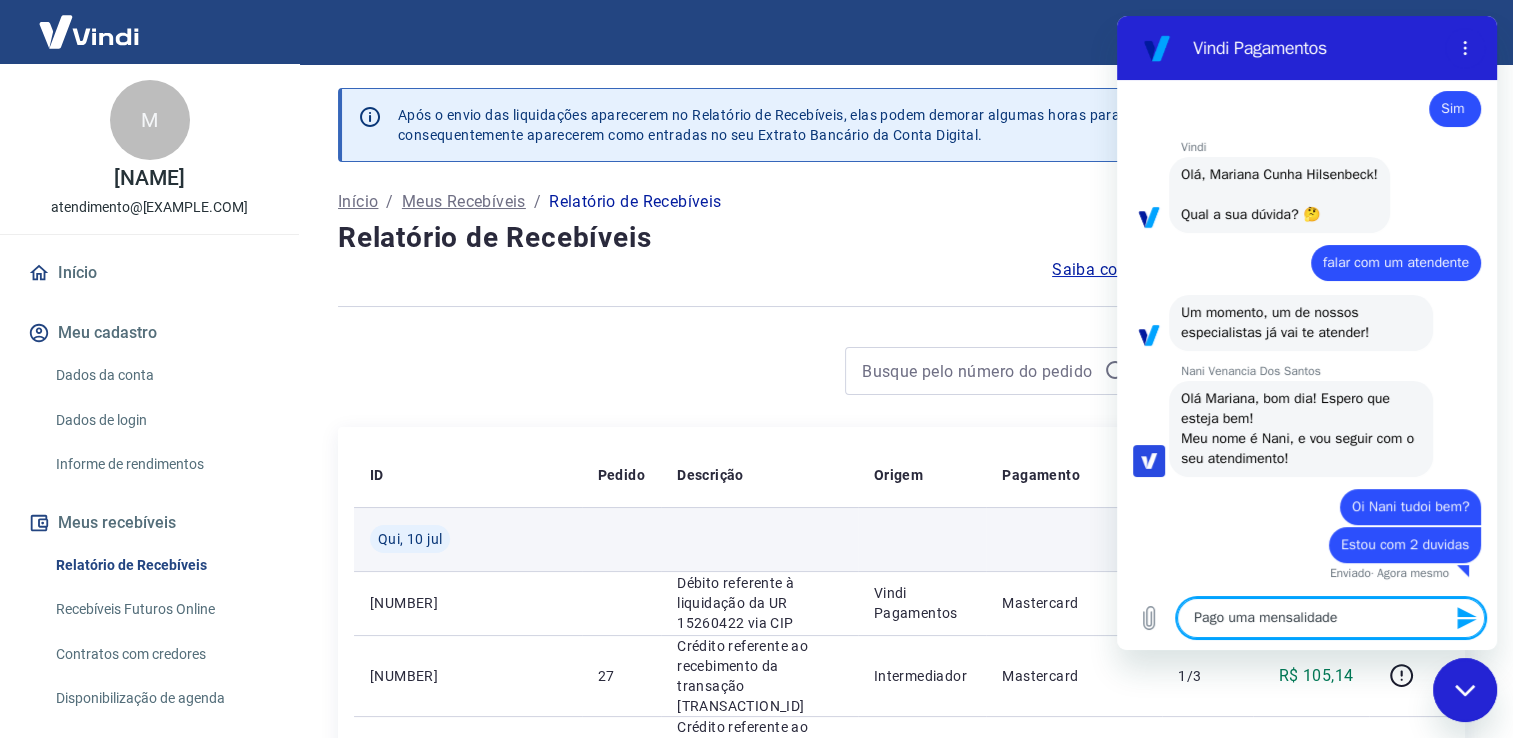 type on "Pago uma mensalidade" 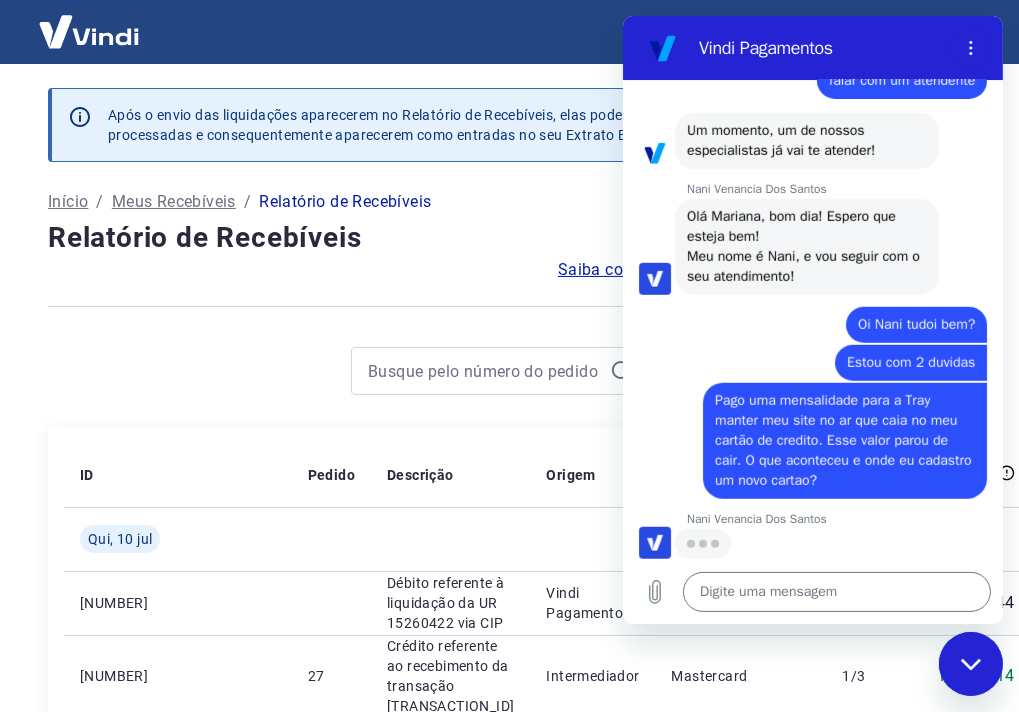scroll, scrollTop: 894, scrollLeft: 0, axis: vertical 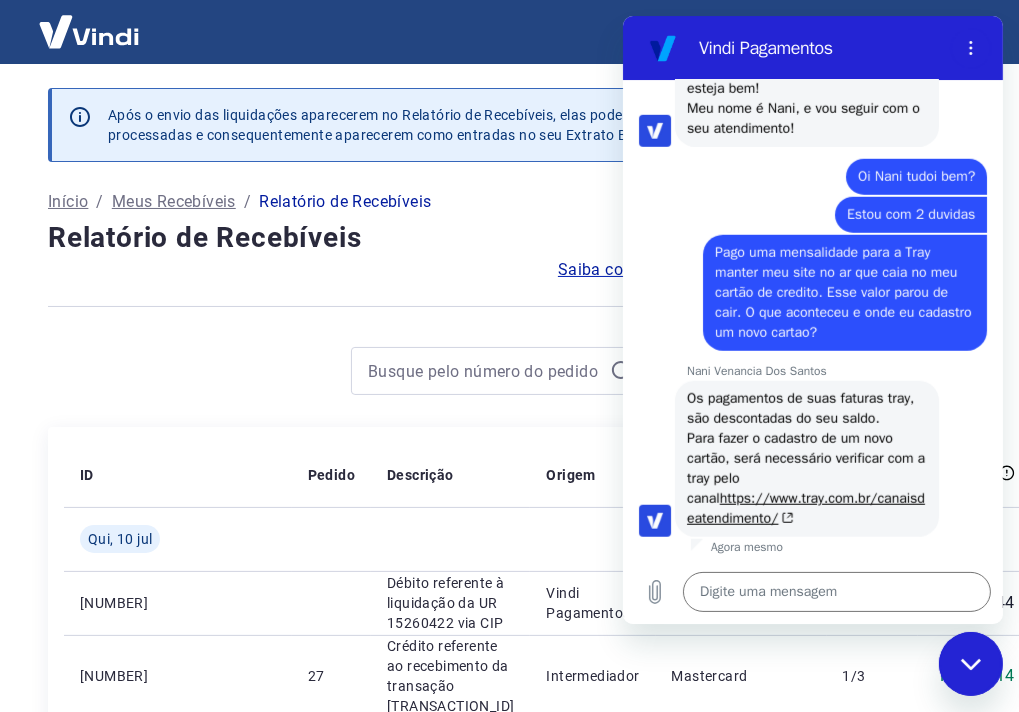click on "[NAME] diz: Os pagamentos de suas faturas tray, são descontadas do seu saldo. Para fazer o cadastro de um novo cartão, será necessário verificar com a tray pelo canal https://www.tray.com.br/canaisdeatendimento/" at bounding box center (820, 458) 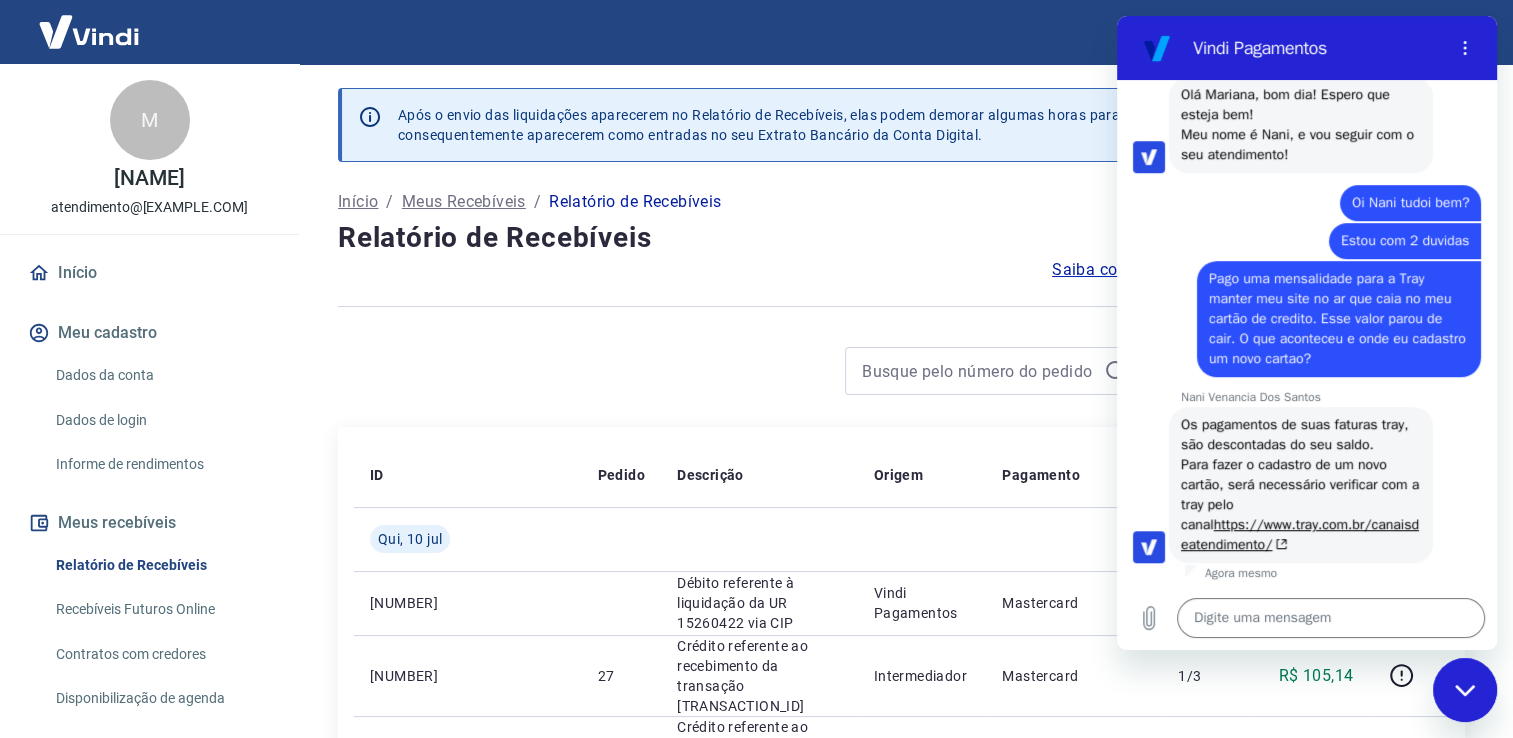 scroll, scrollTop: 1016, scrollLeft: 0, axis: vertical 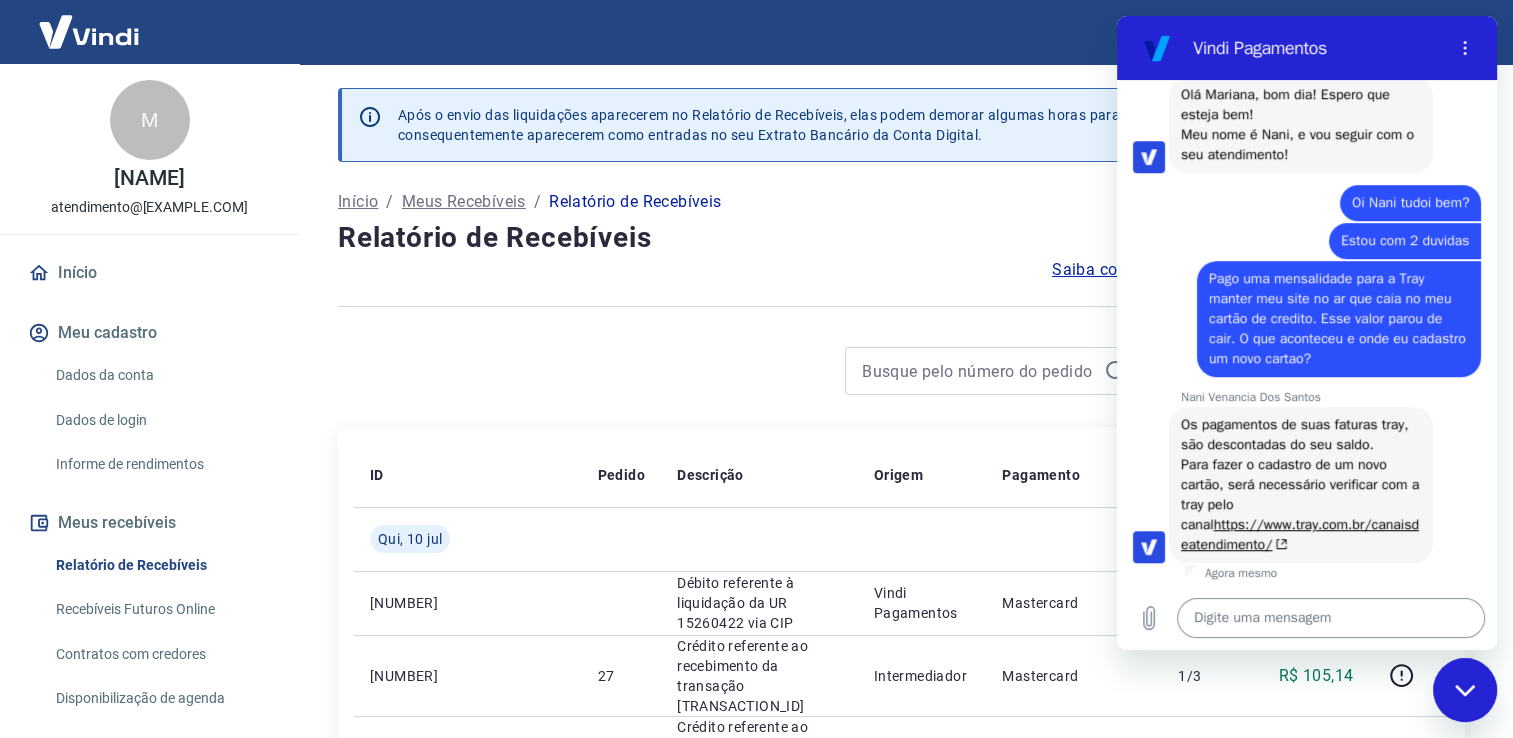 click at bounding box center (1331, 618) 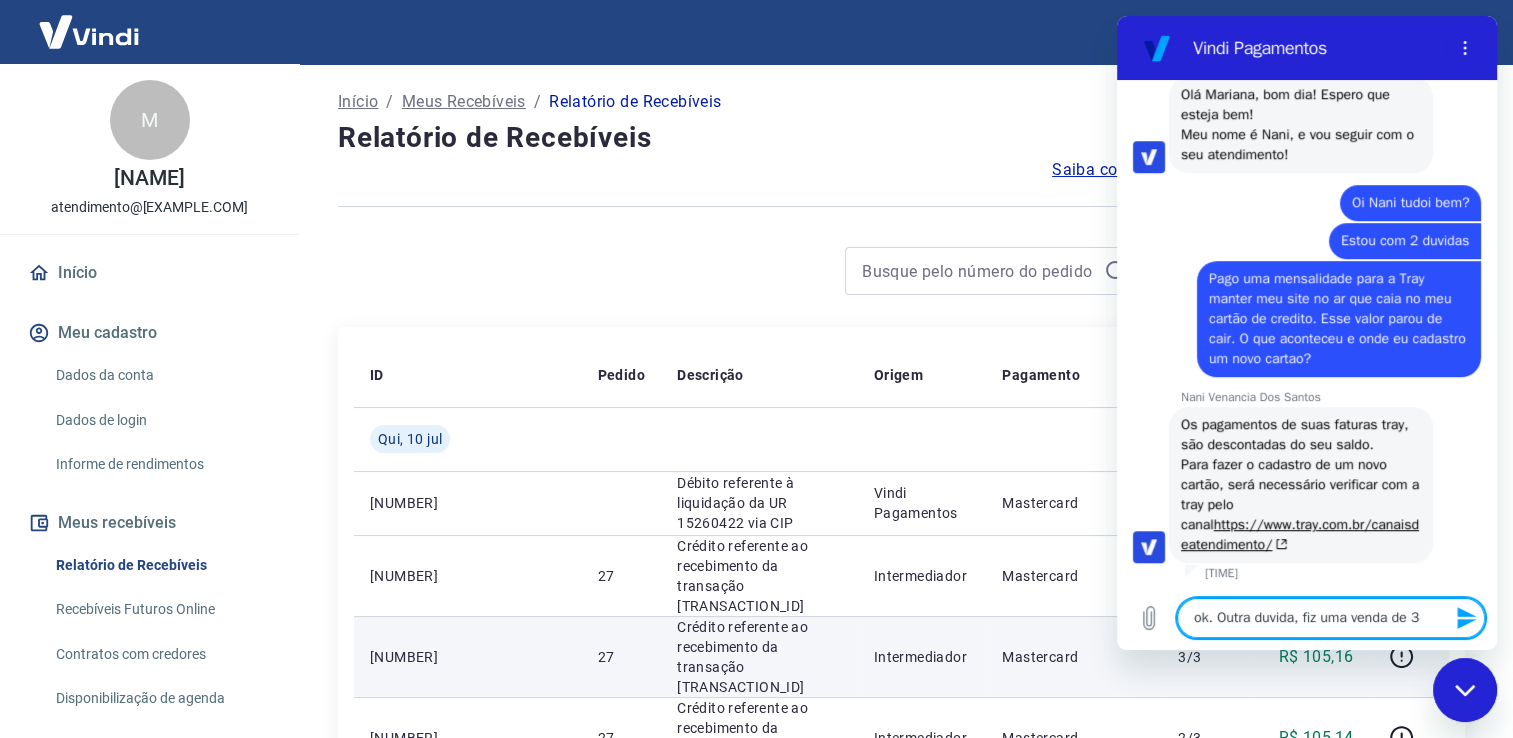 scroll, scrollTop: 0, scrollLeft: 0, axis: both 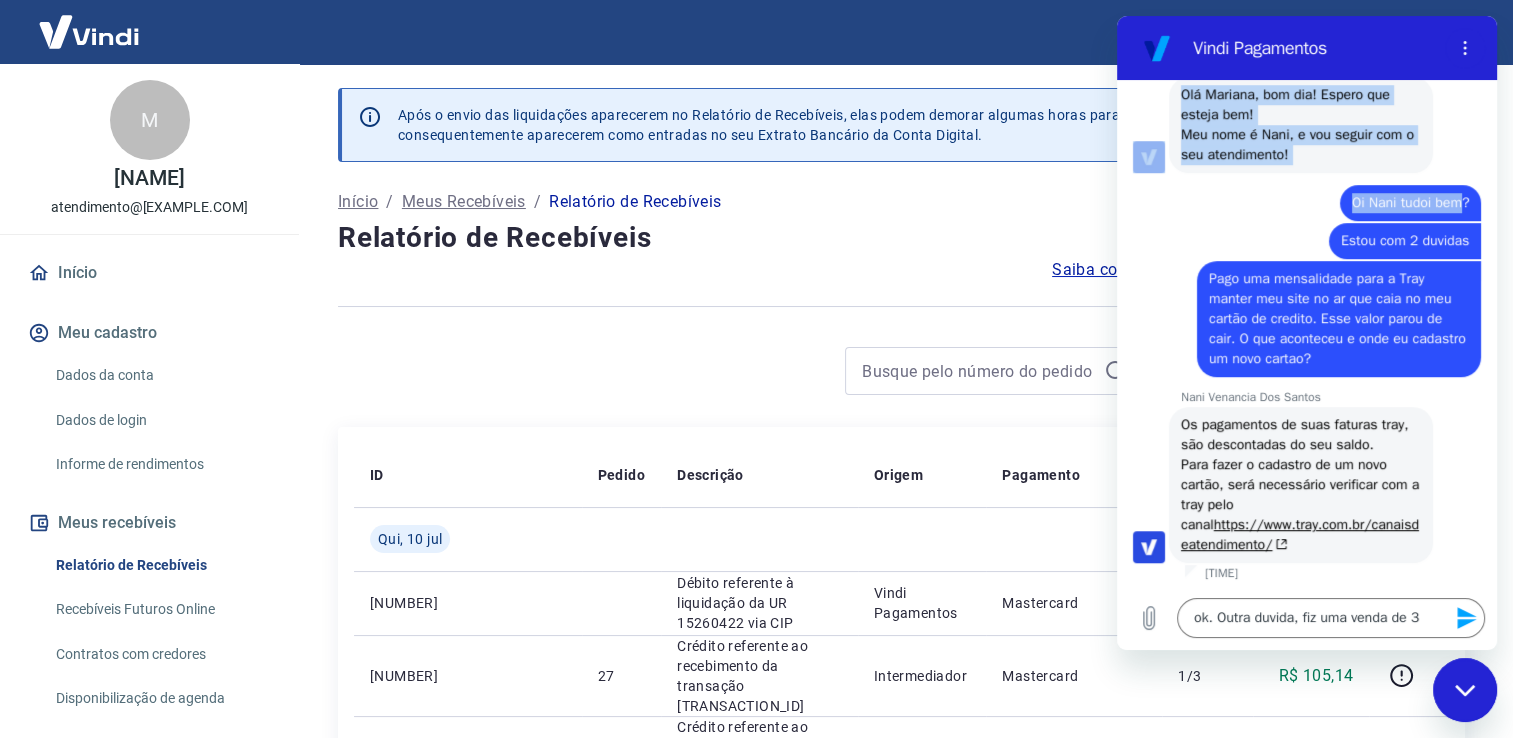 drag, startPoint x: 1397, startPoint y: 29, endPoint x: 1447, endPoint y: 214, distance: 191.63768 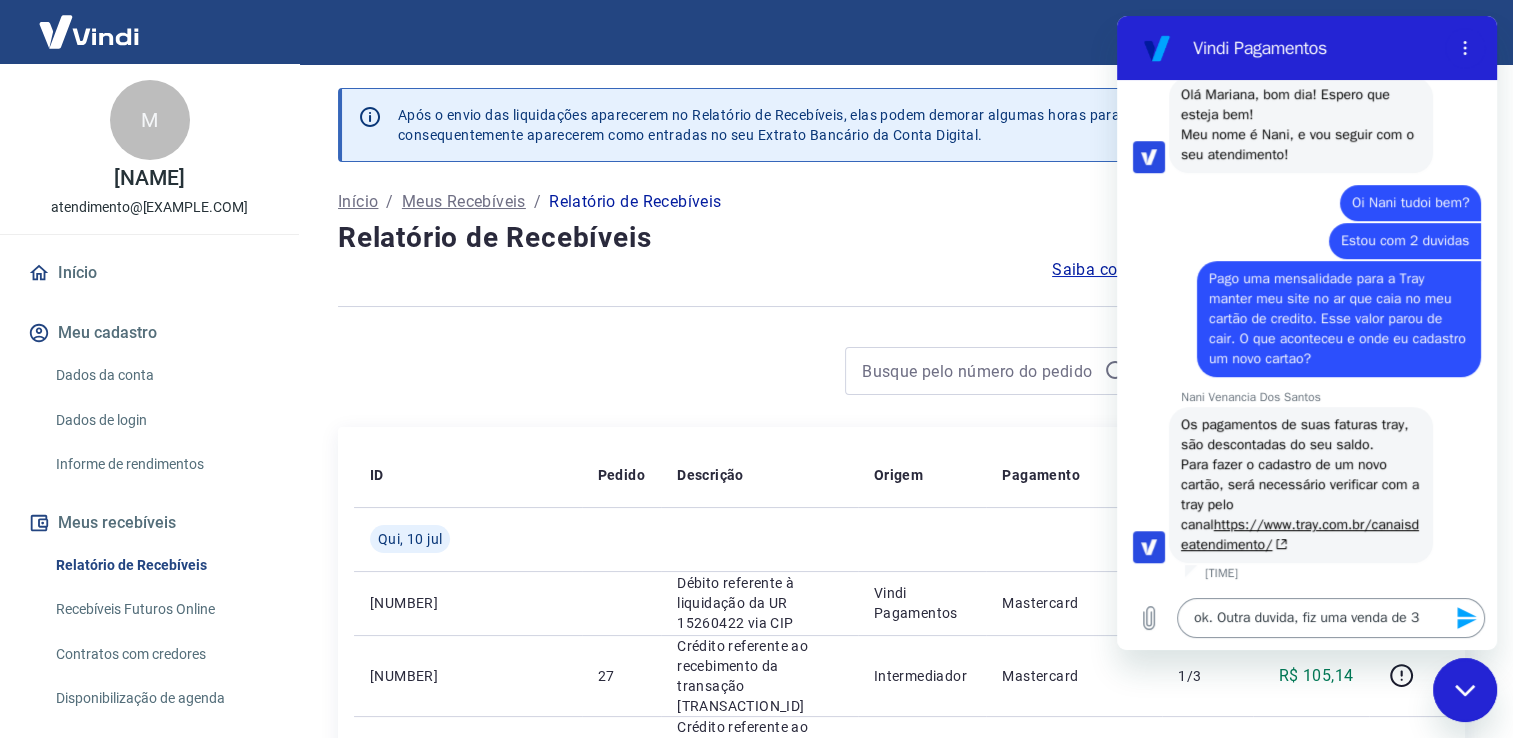 click on "ok. Outra duvida, fiz uma venda de 3" at bounding box center (1331, 618) 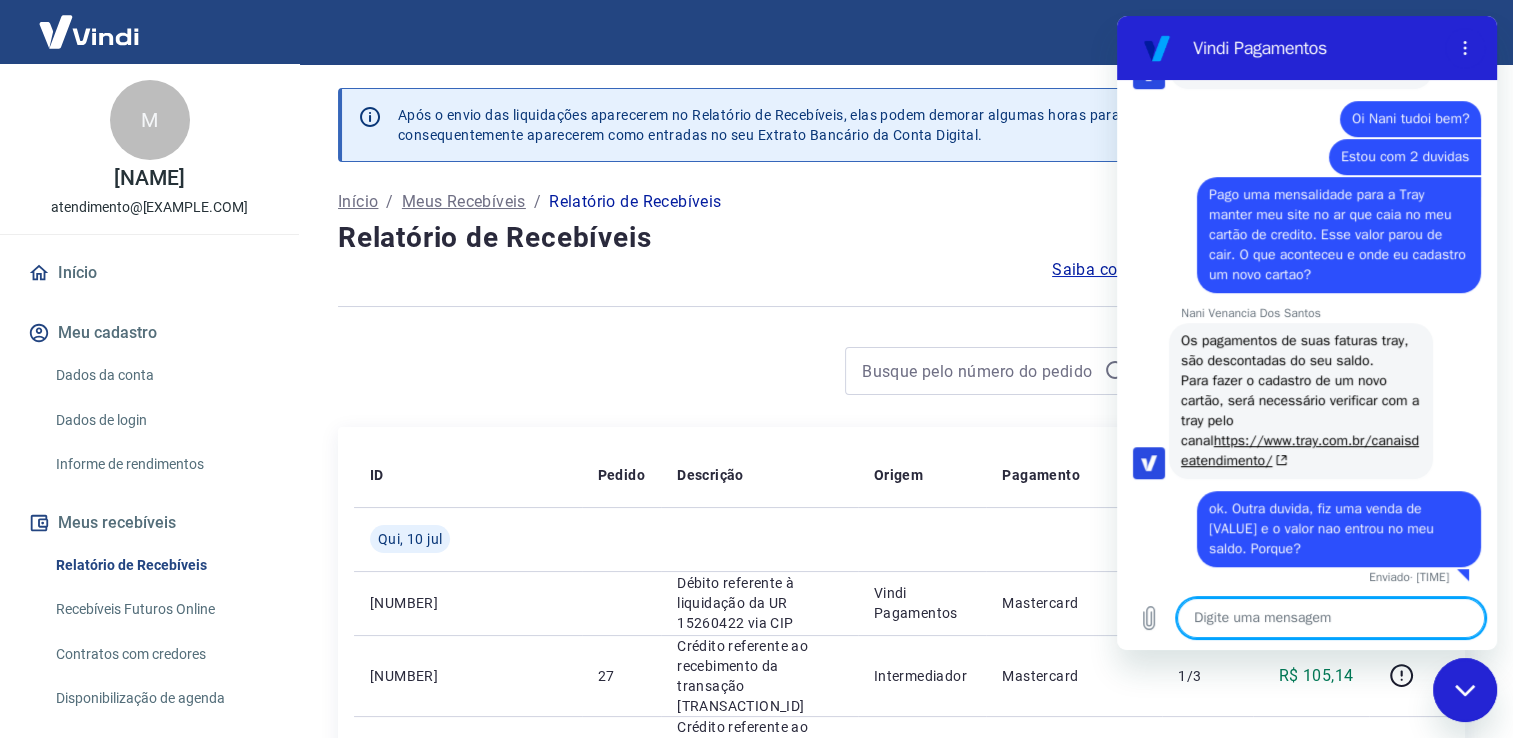 scroll, scrollTop: 1104, scrollLeft: 0, axis: vertical 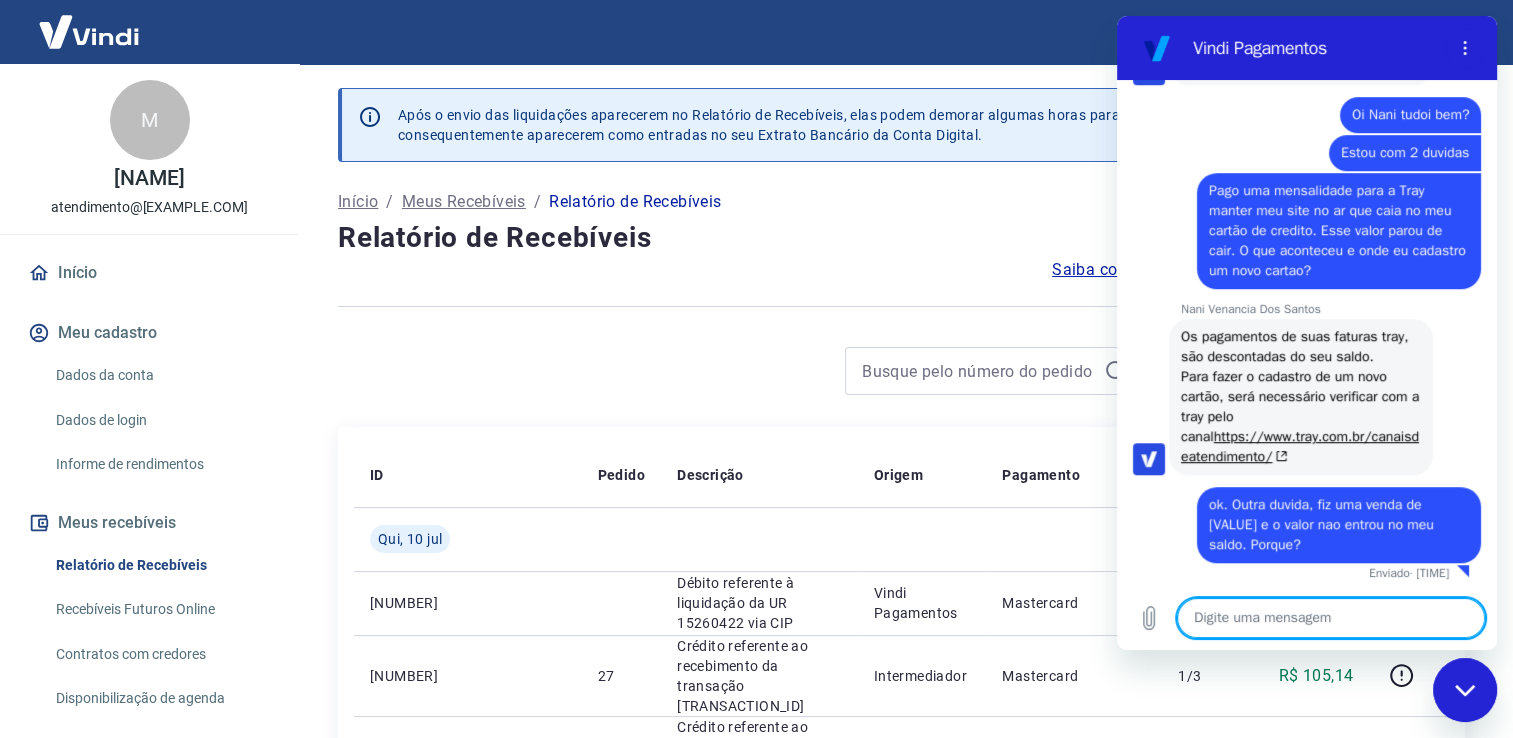 click at bounding box center (901, 306) 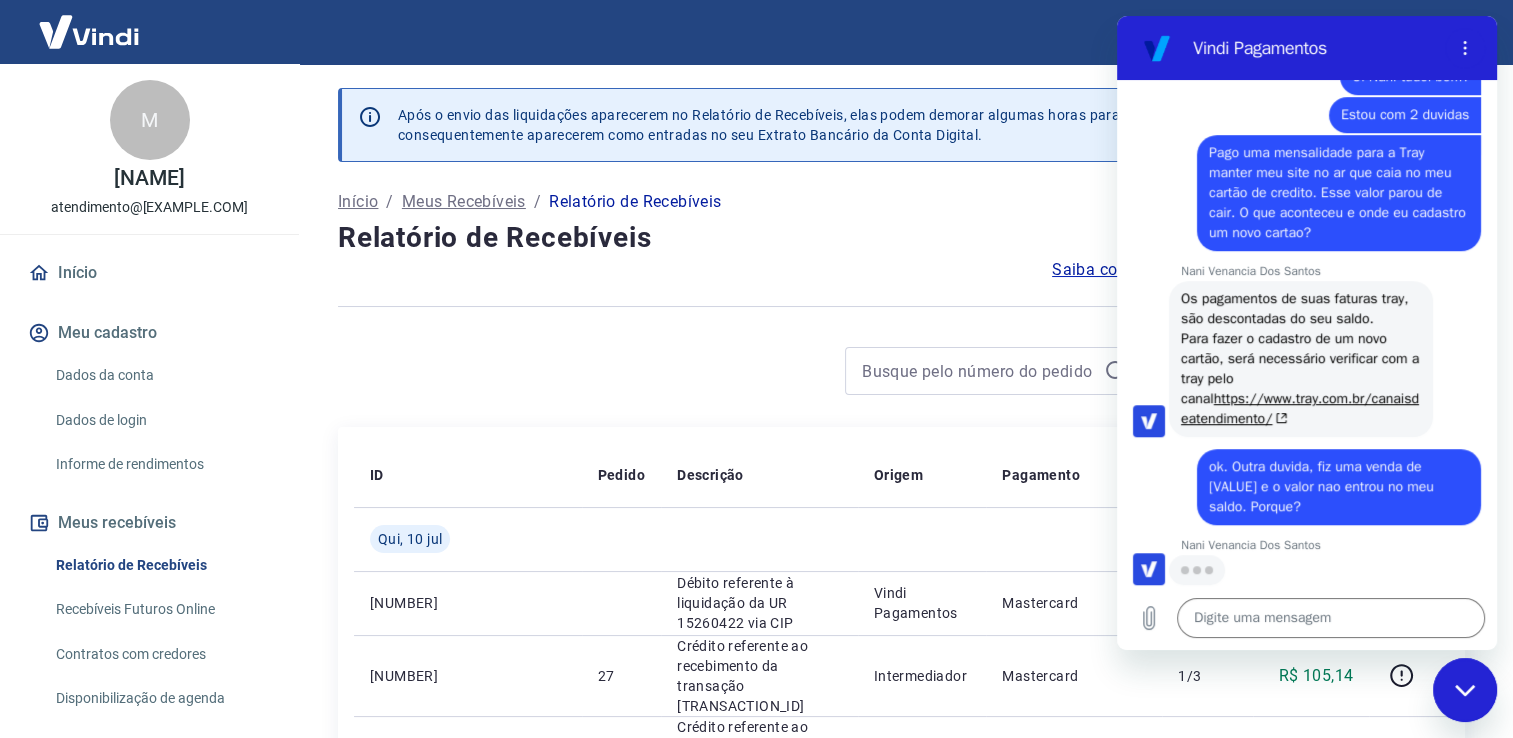 scroll, scrollTop: 1142, scrollLeft: 0, axis: vertical 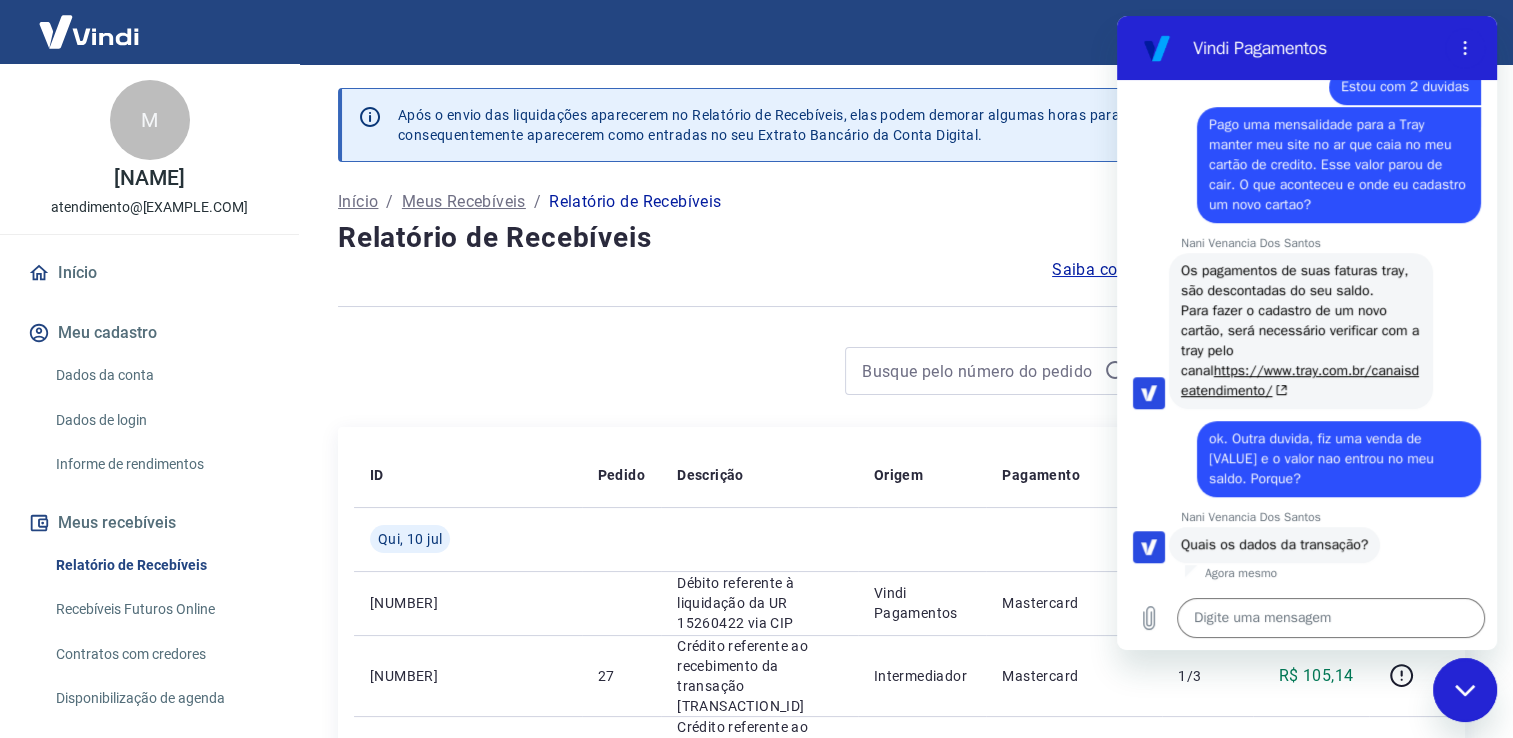 drag, startPoint x: 684, startPoint y: 378, endPoint x: 676, endPoint y: 391, distance: 15.264338 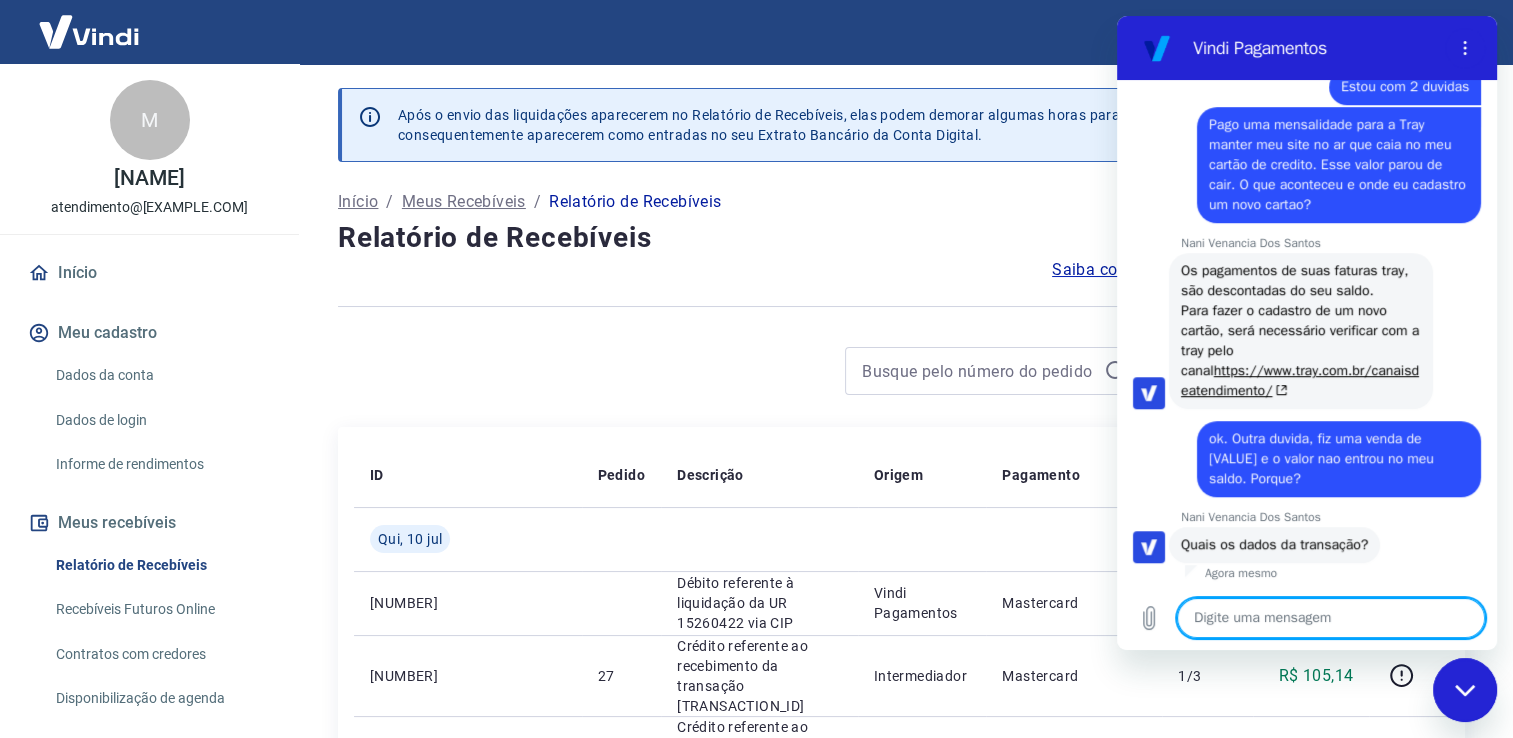 click at bounding box center [1331, 618] 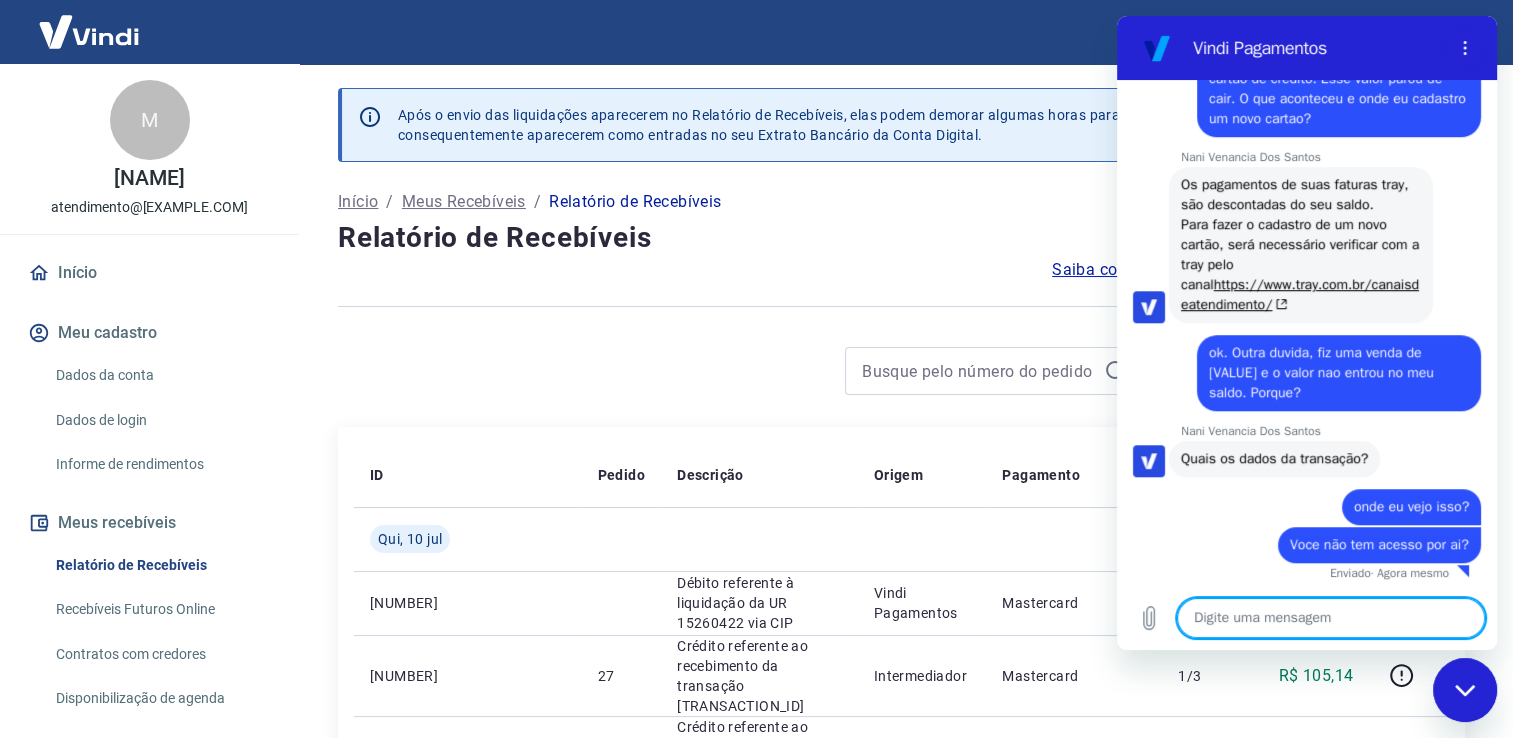 scroll, scrollTop: 1256, scrollLeft: 0, axis: vertical 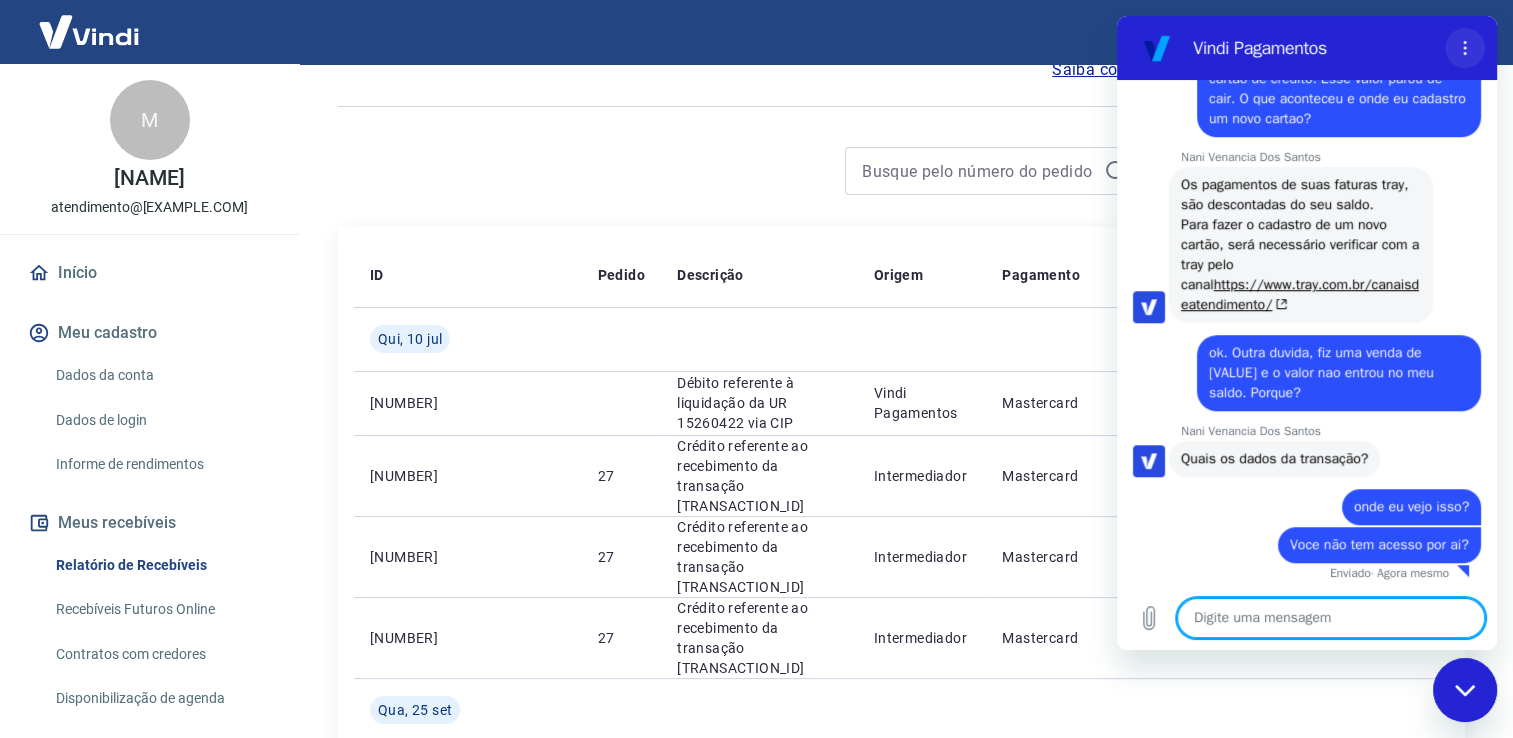 click 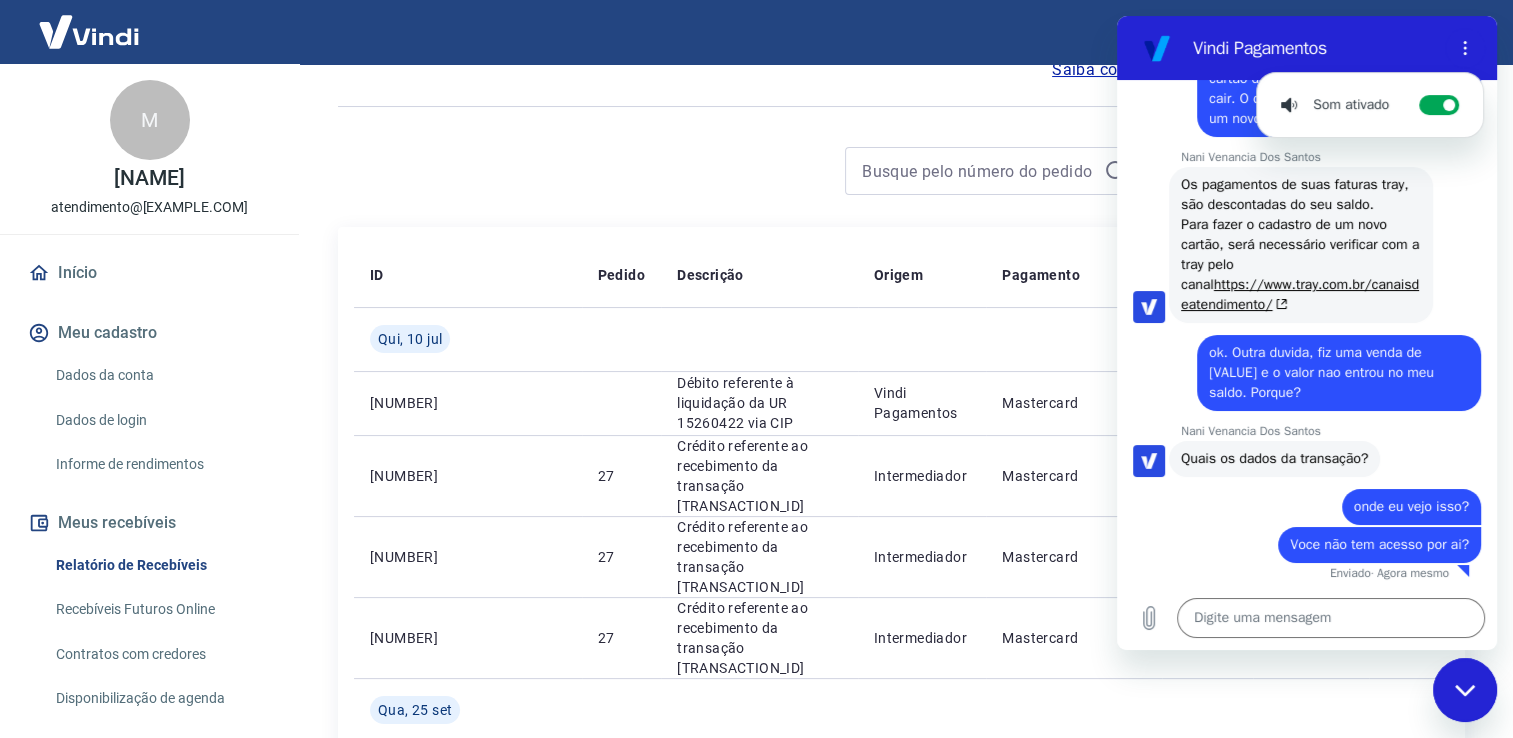 click on "Vindi Pagamentos" at bounding box center (1283, 48) 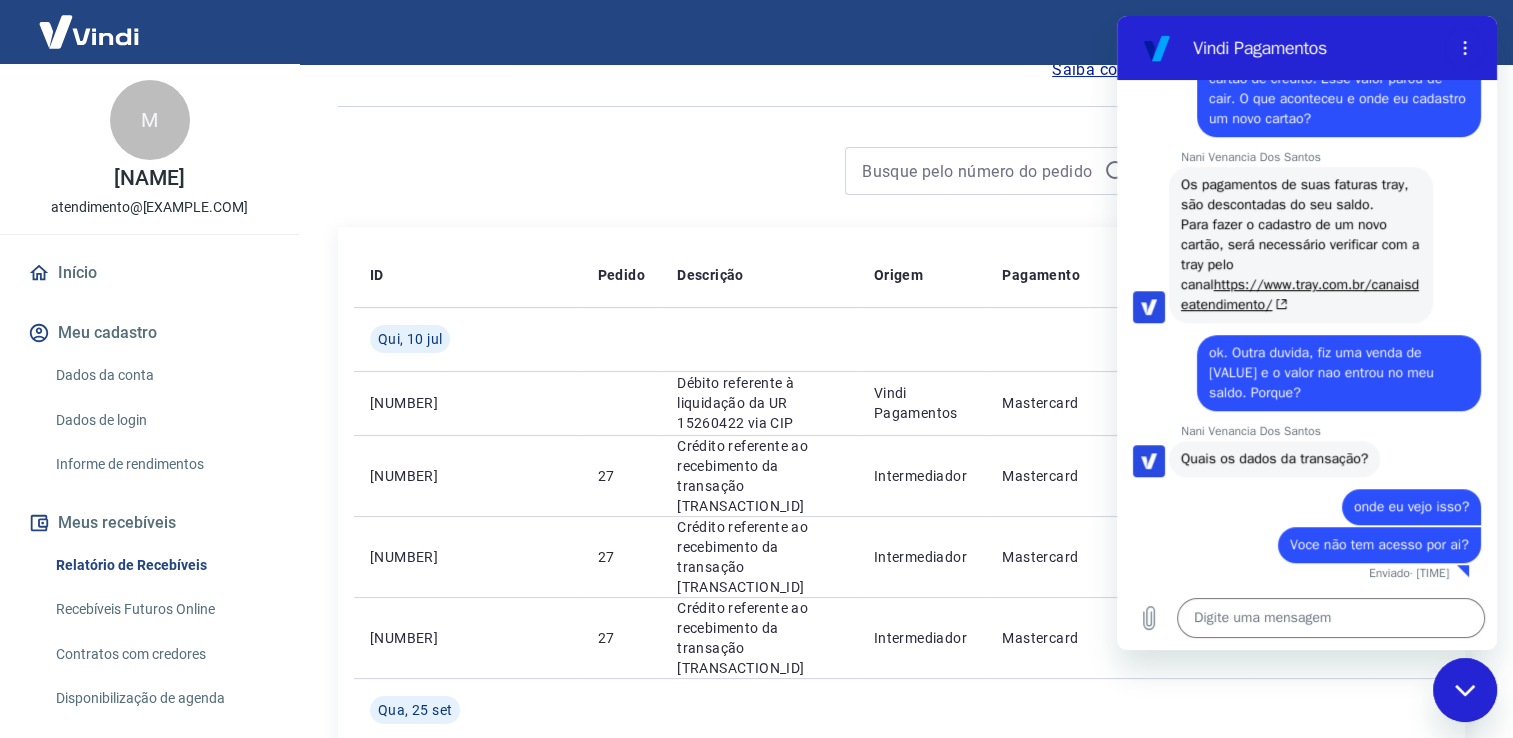 click at bounding box center (1465, 690) 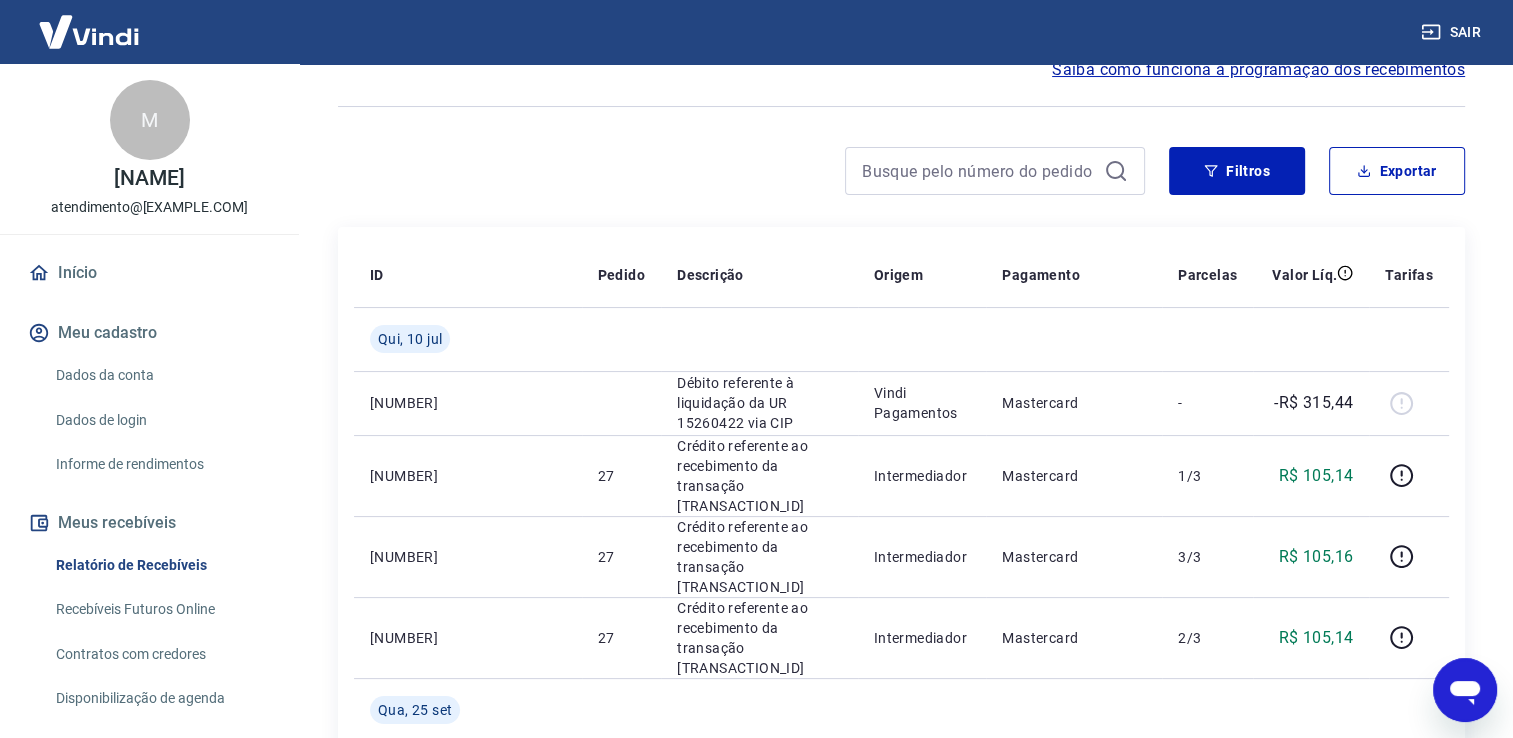 click 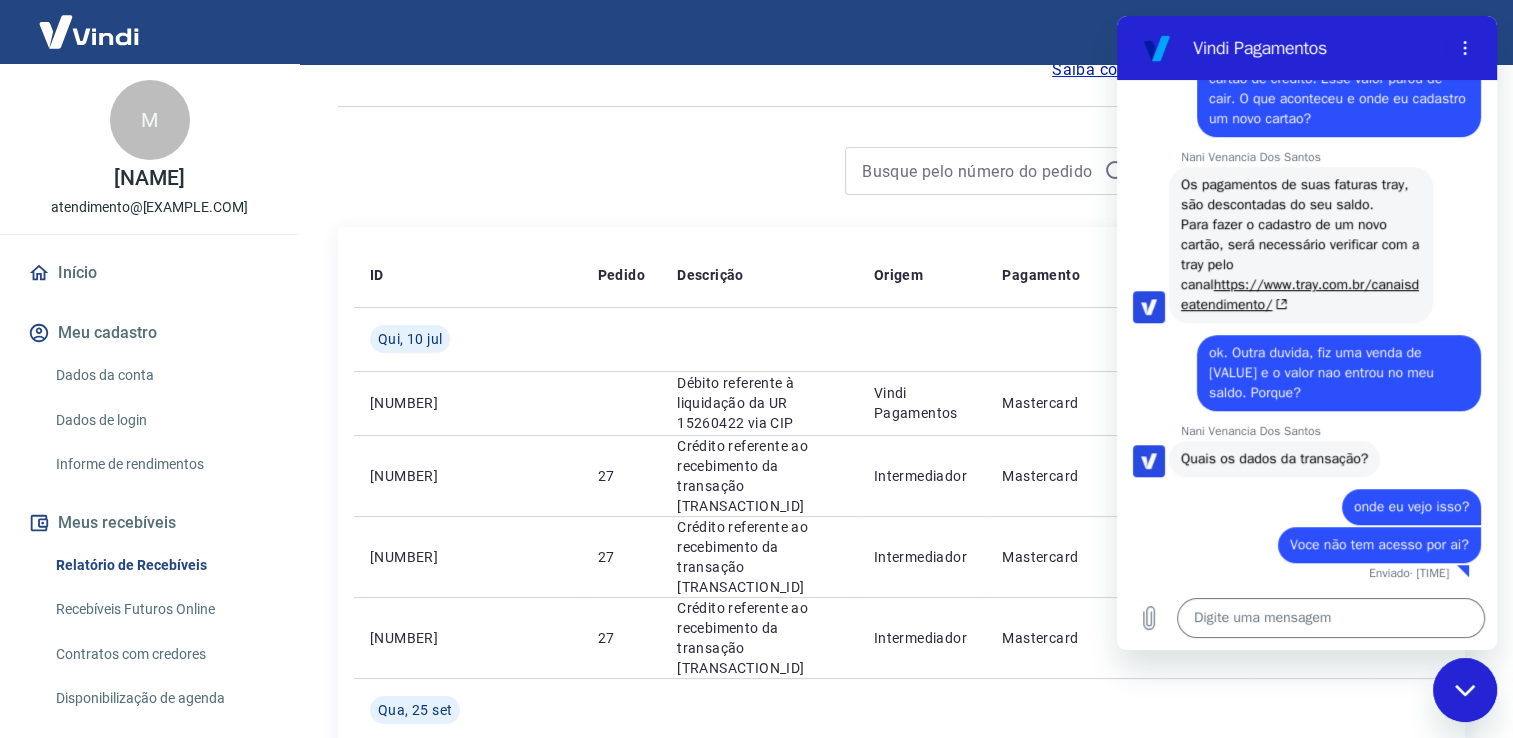 scroll, scrollTop: 0, scrollLeft: 0, axis: both 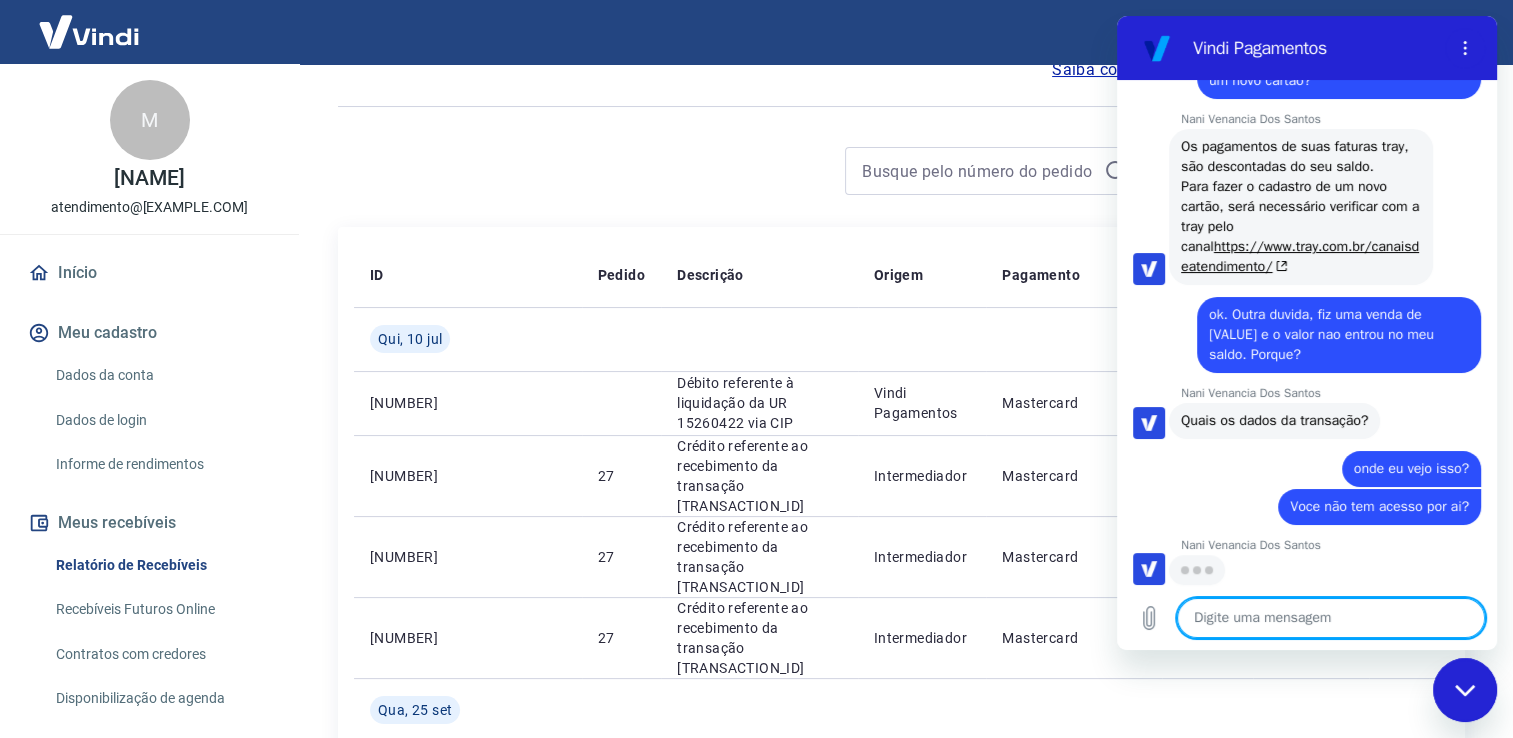 click at bounding box center (1331, 618) 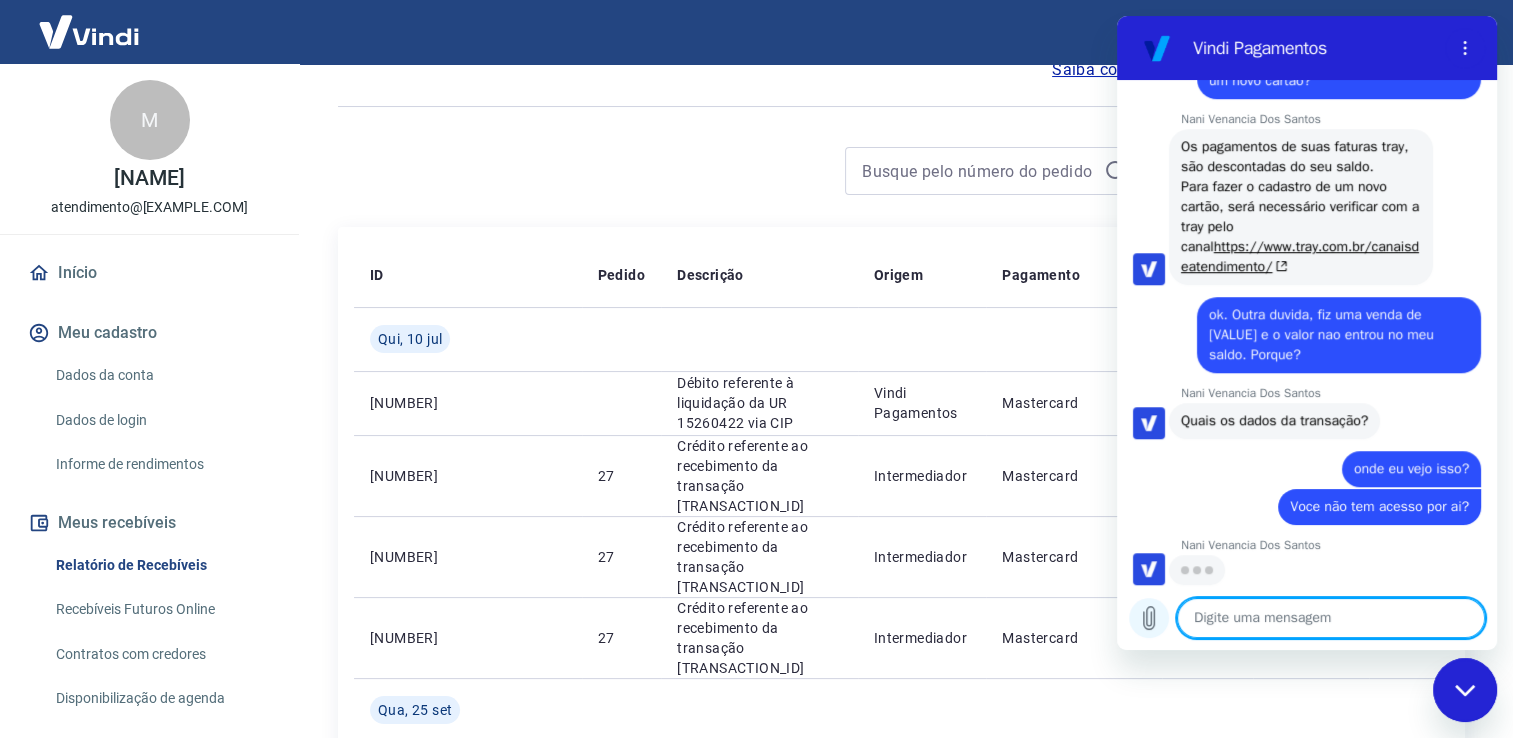 click 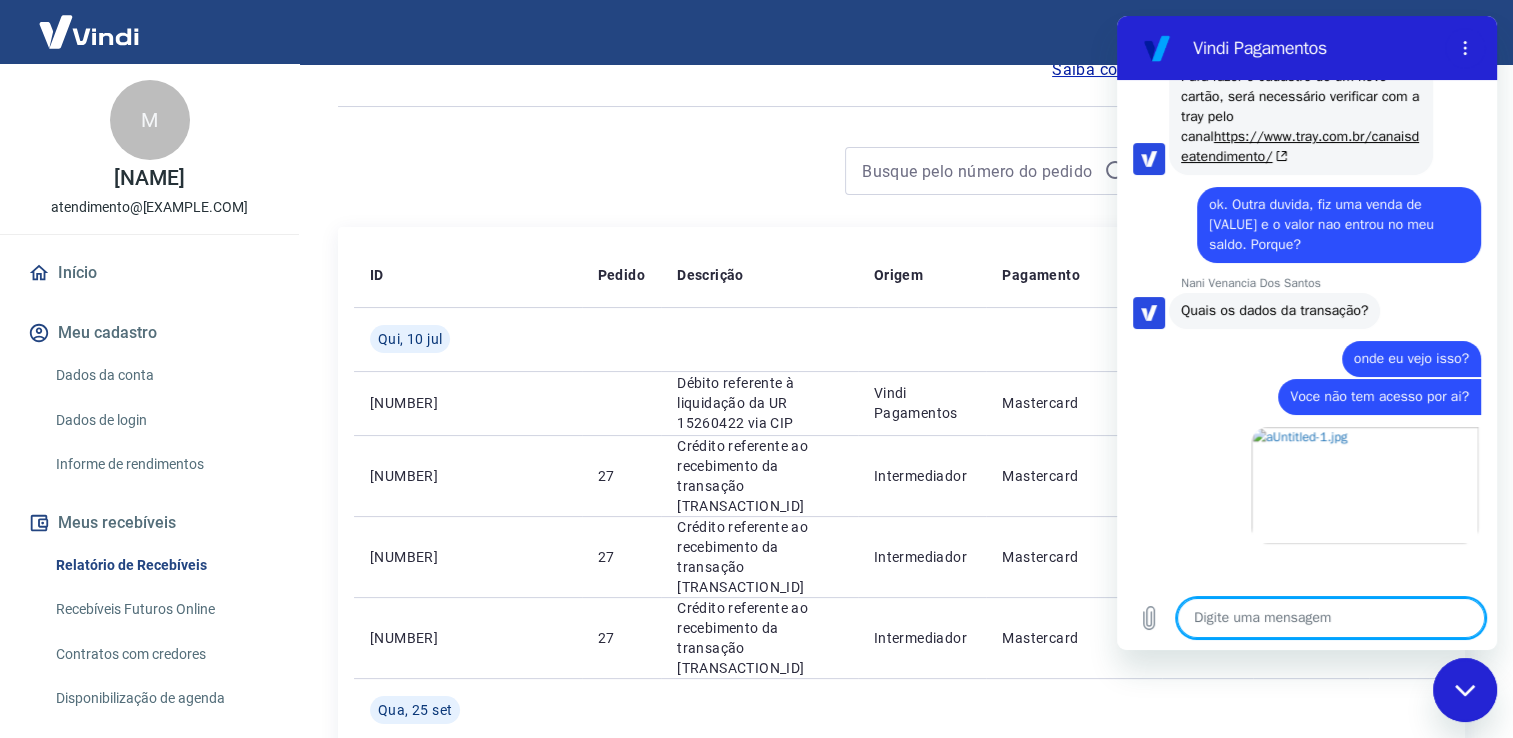 scroll, scrollTop: 1404, scrollLeft: 0, axis: vertical 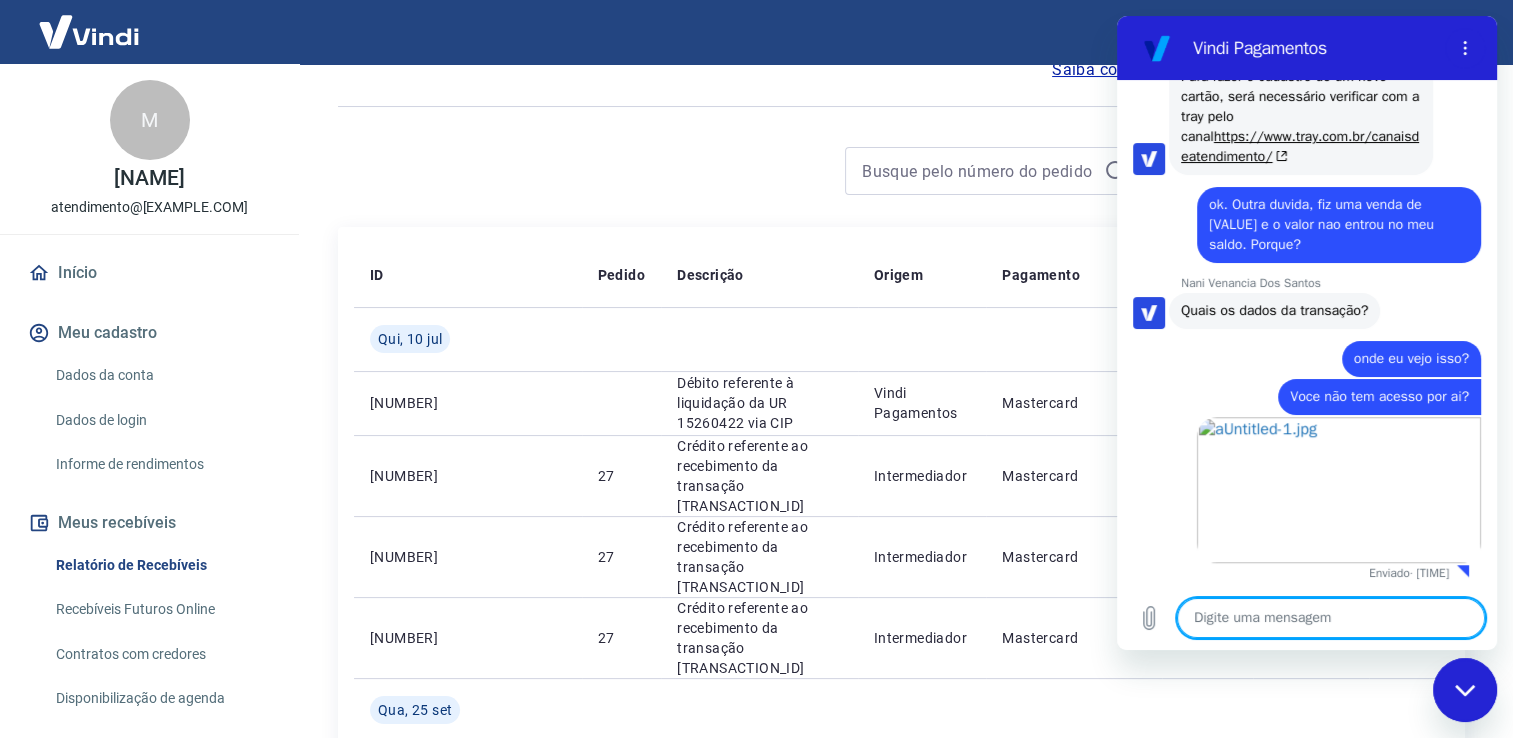 click at bounding box center (1331, 618) 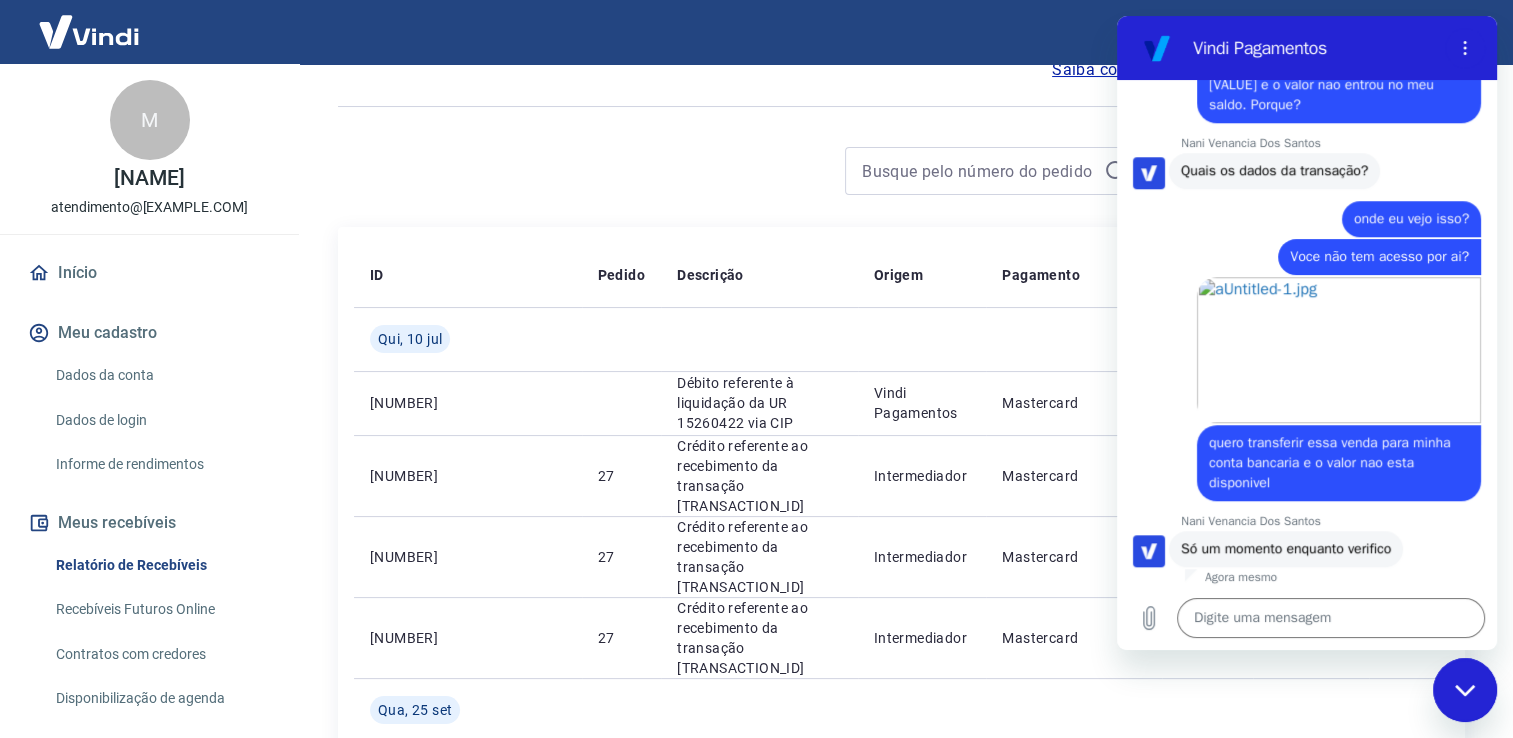 scroll, scrollTop: 1548, scrollLeft: 0, axis: vertical 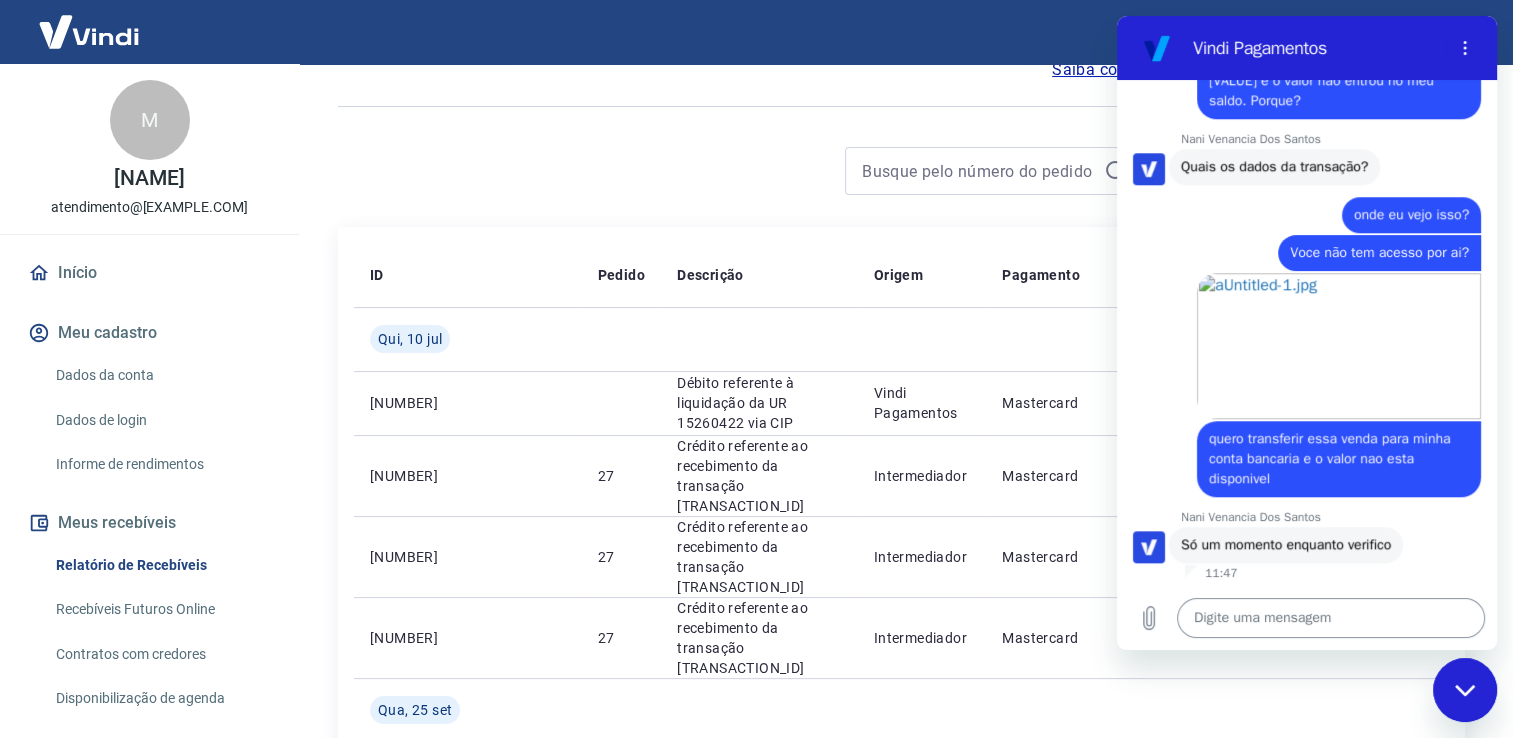click at bounding box center (1331, 618) 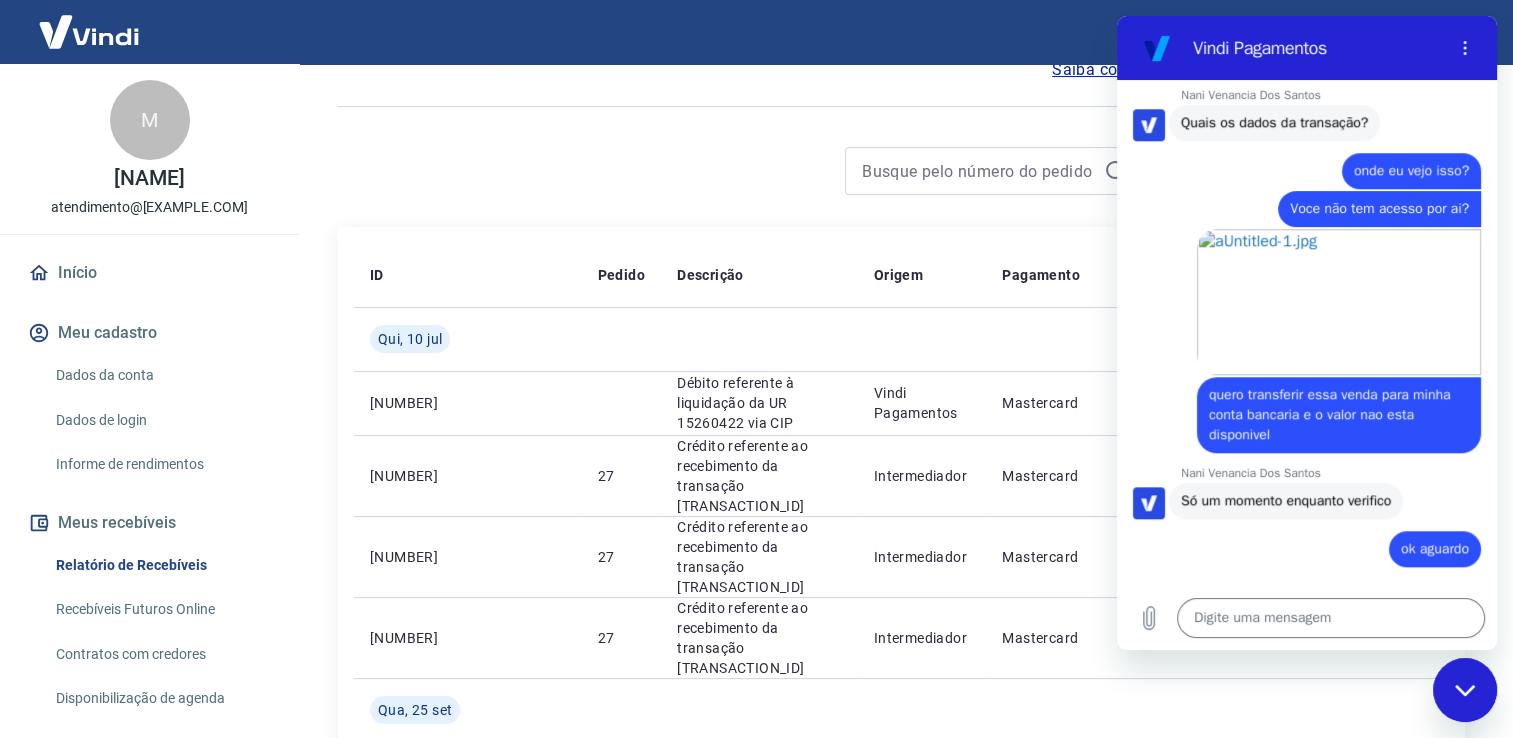 scroll, scrollTop: 1596, scrollLeft: 0, axis: vertical 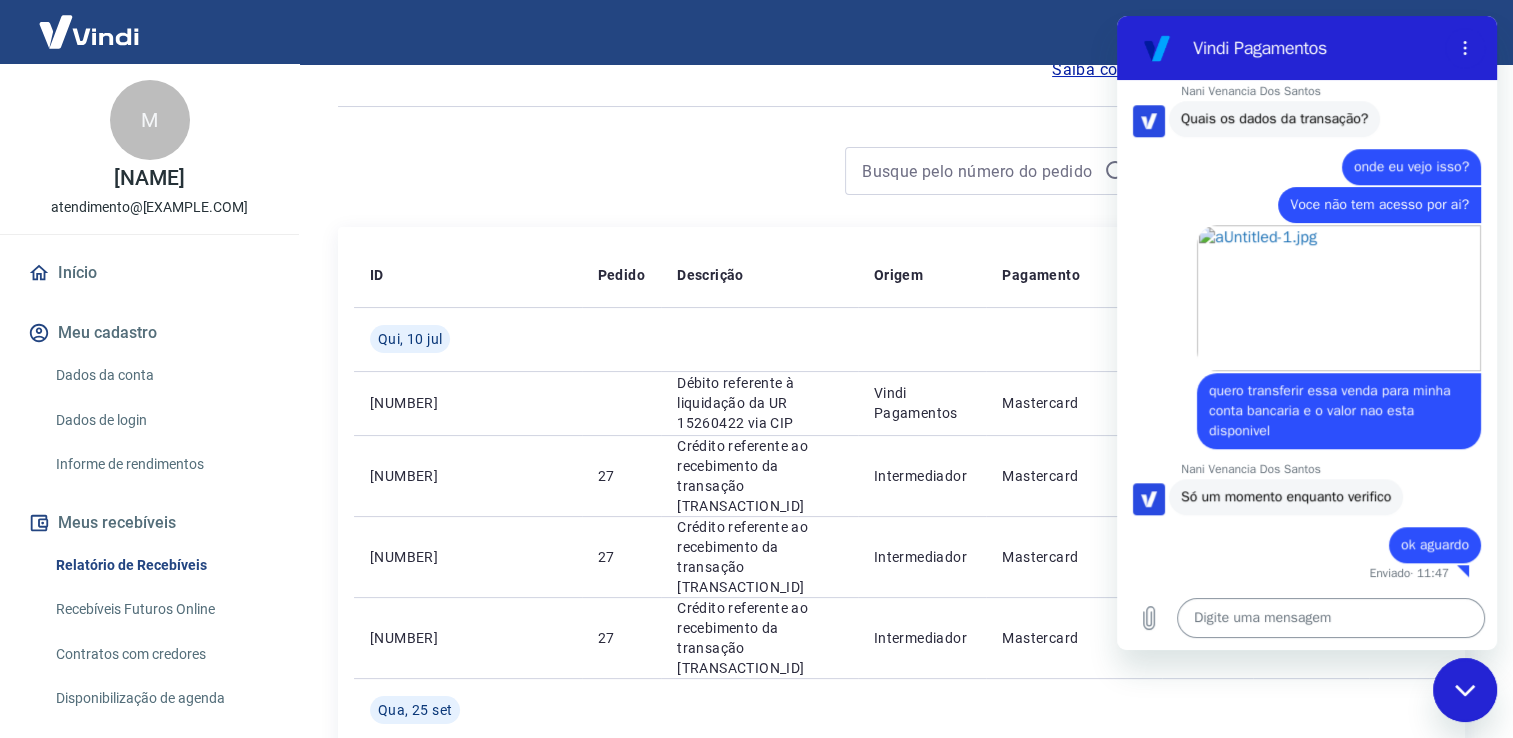click at bounding box center [1331, 618] 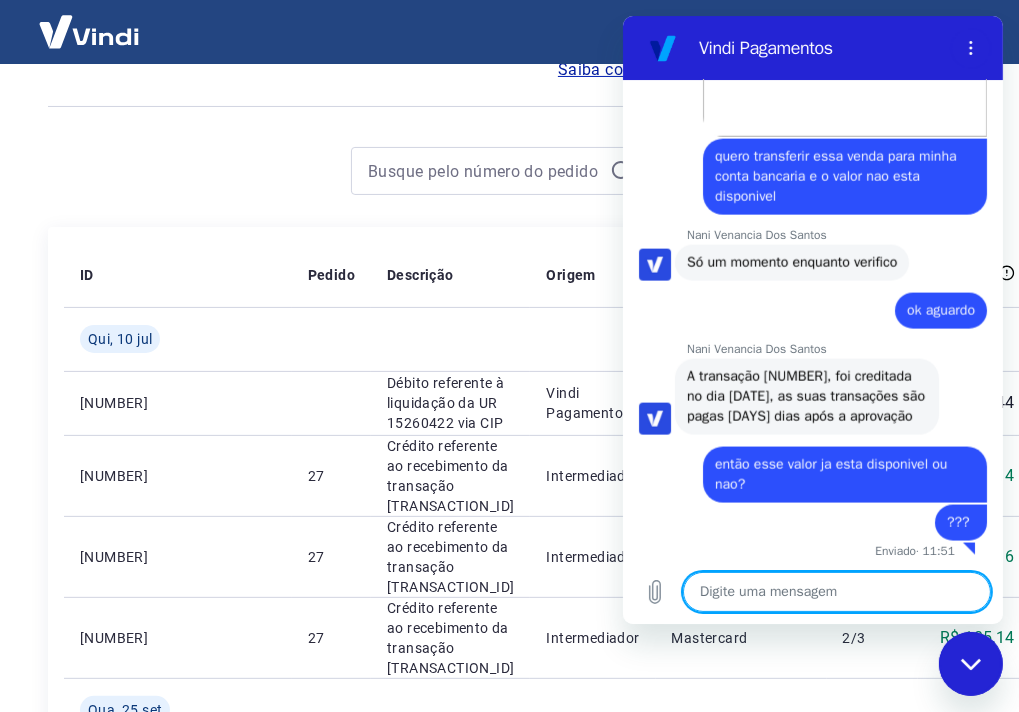 scroll, scrollTop: 1854, scrollLeft: 0, axis: vertical 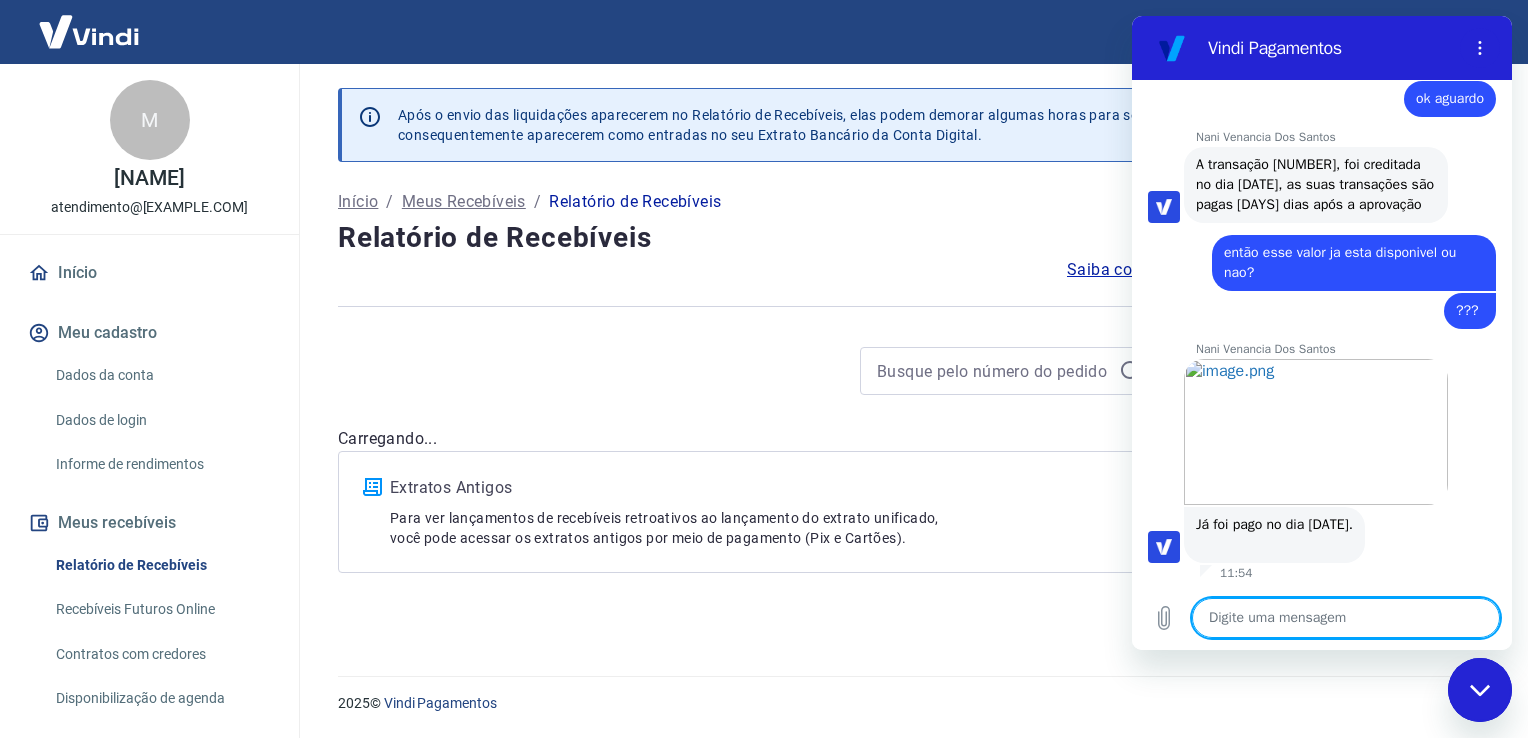 click at bounding box center (1346, 618) 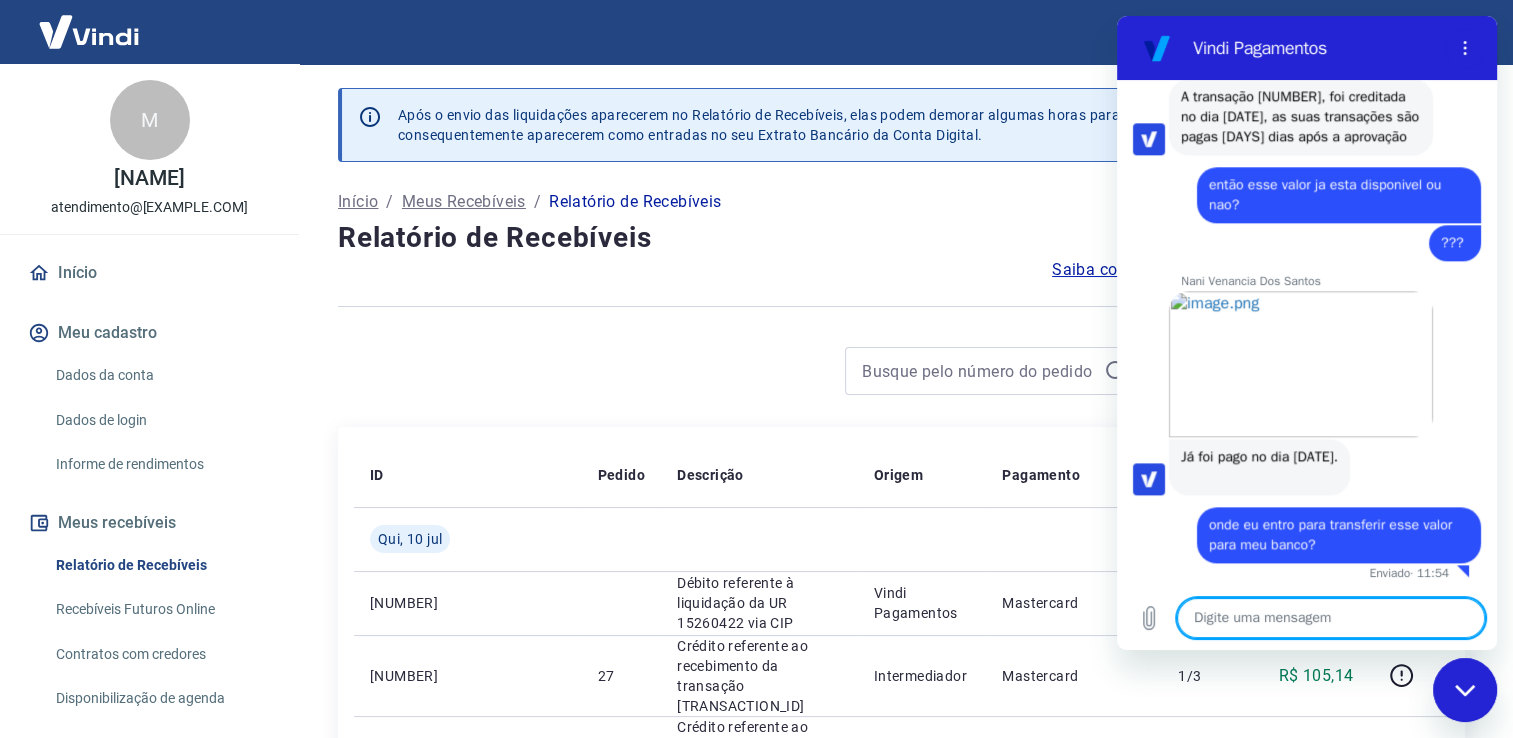 scroll, scrollTop: 2130, scrollLeft: 0, axis: vertical 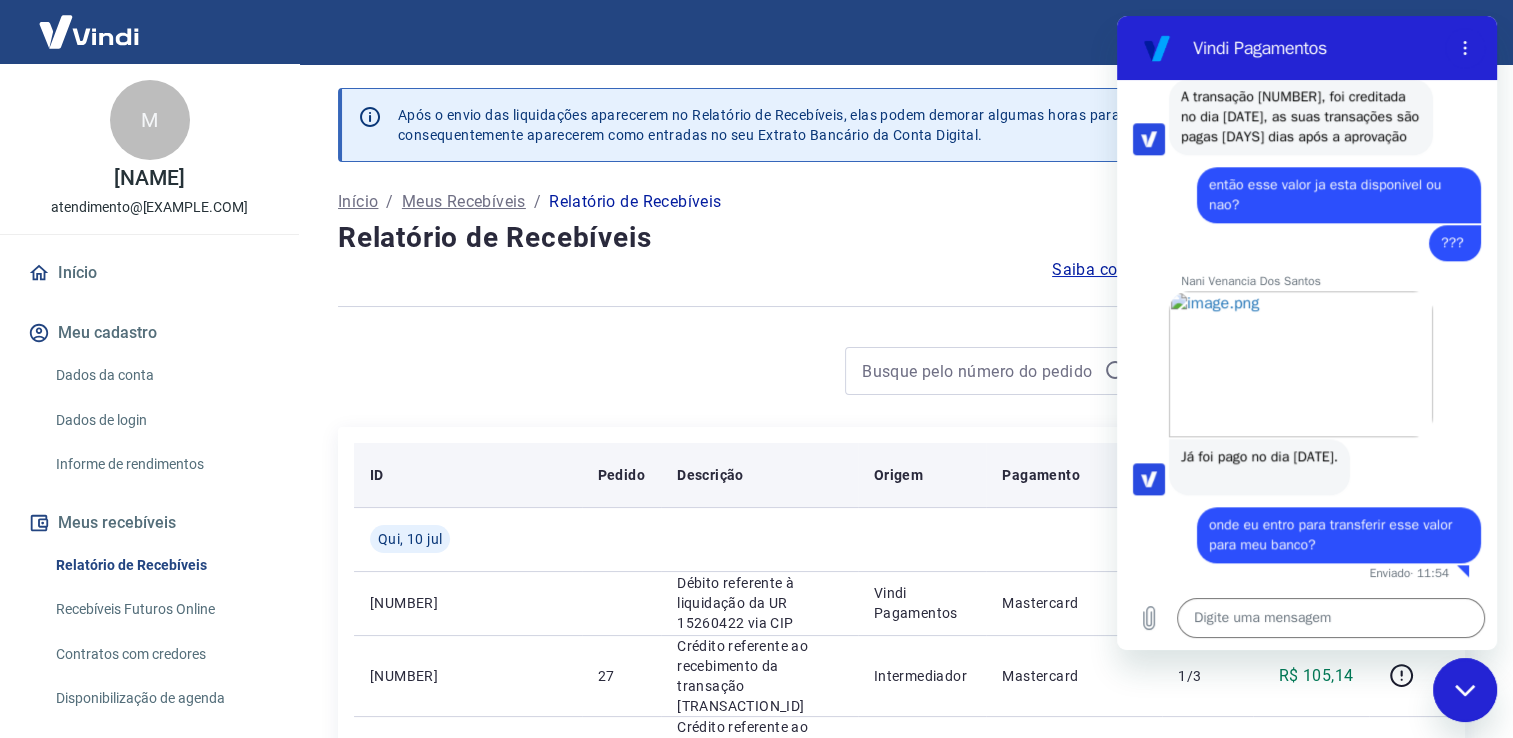 click on "Origem" at bounding box center [922, 475] 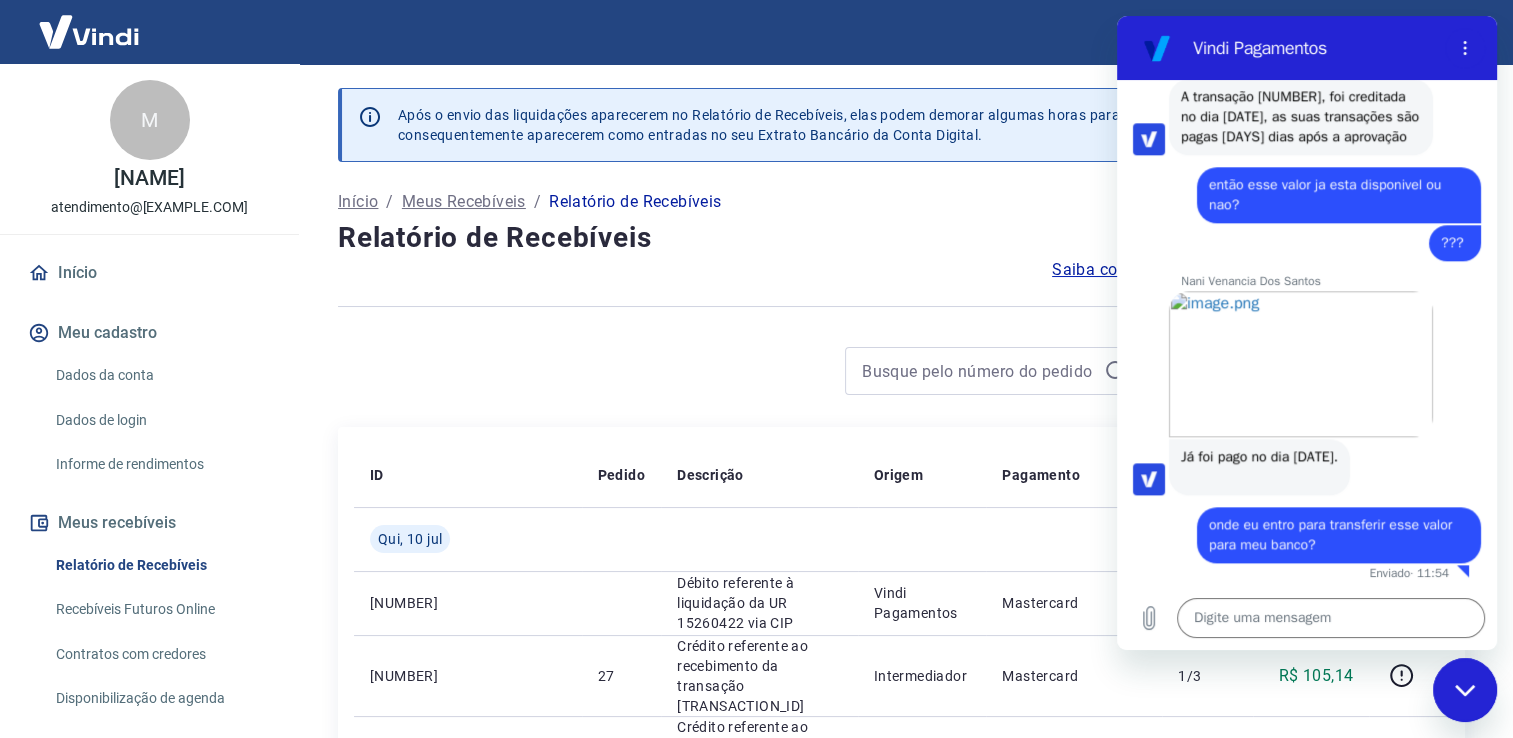 click 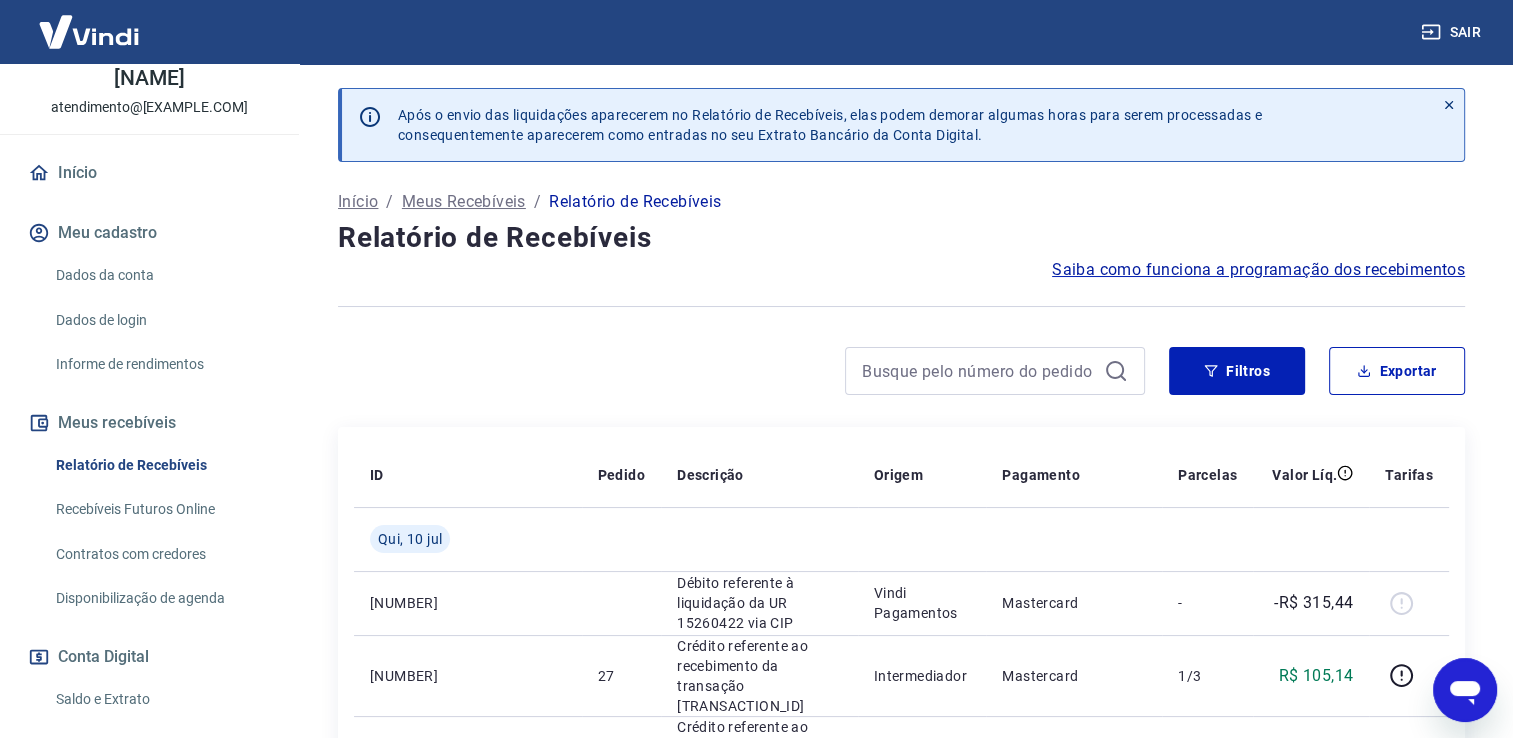 scroll, scrollTop: 200, scrollLeft: 0, axis: vertical 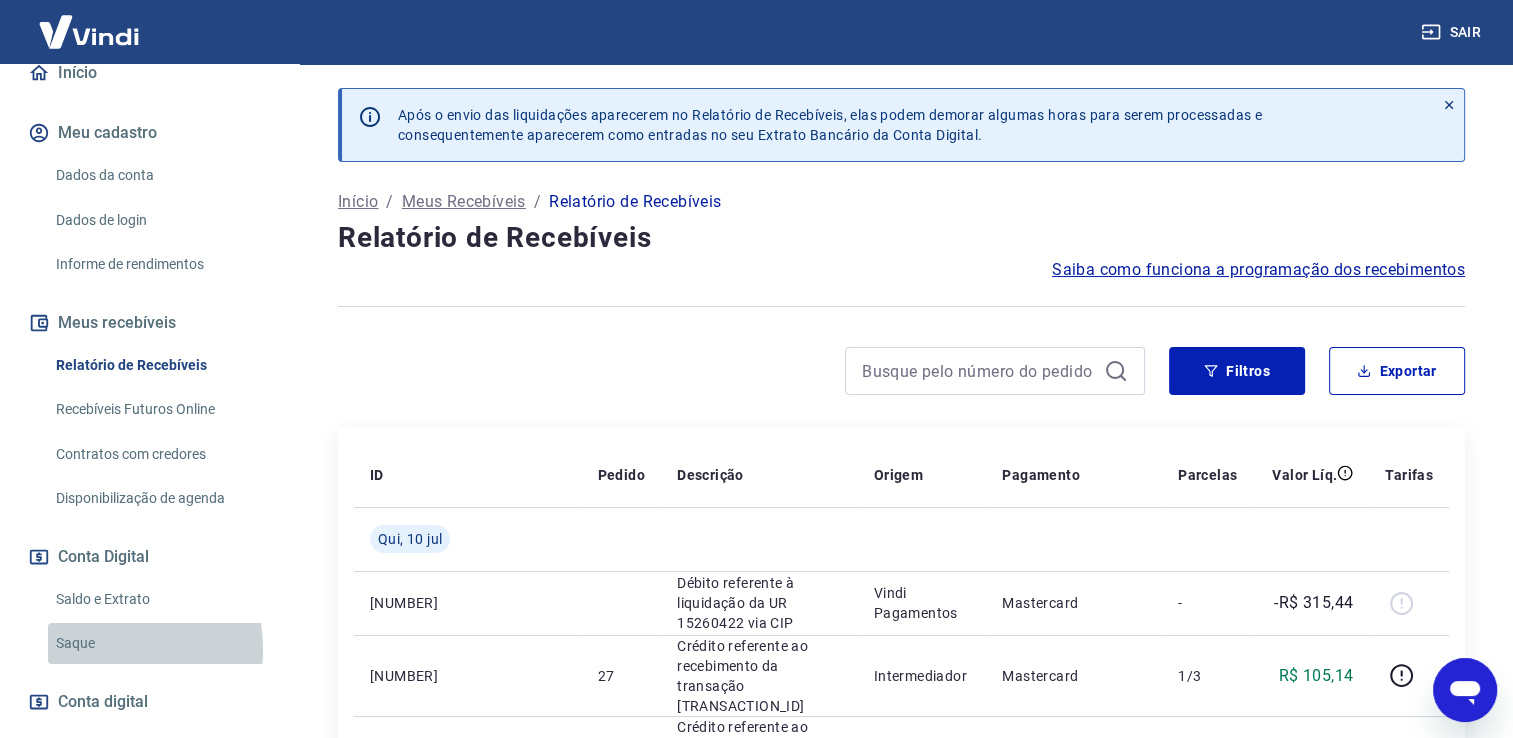 click on "Saque" at bounding box center (161, 643) 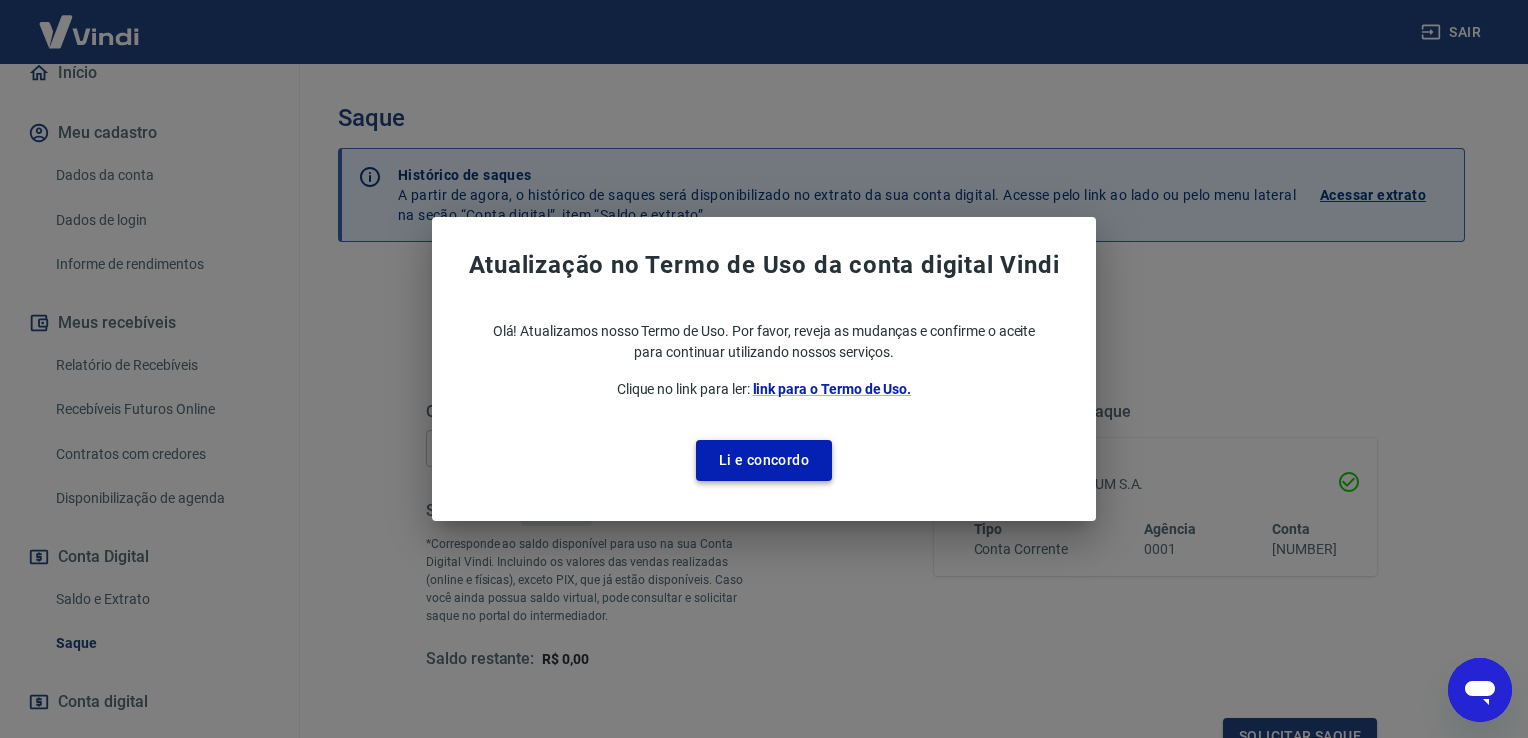 click on "Li e concordo" at bounding box center [764, 460] 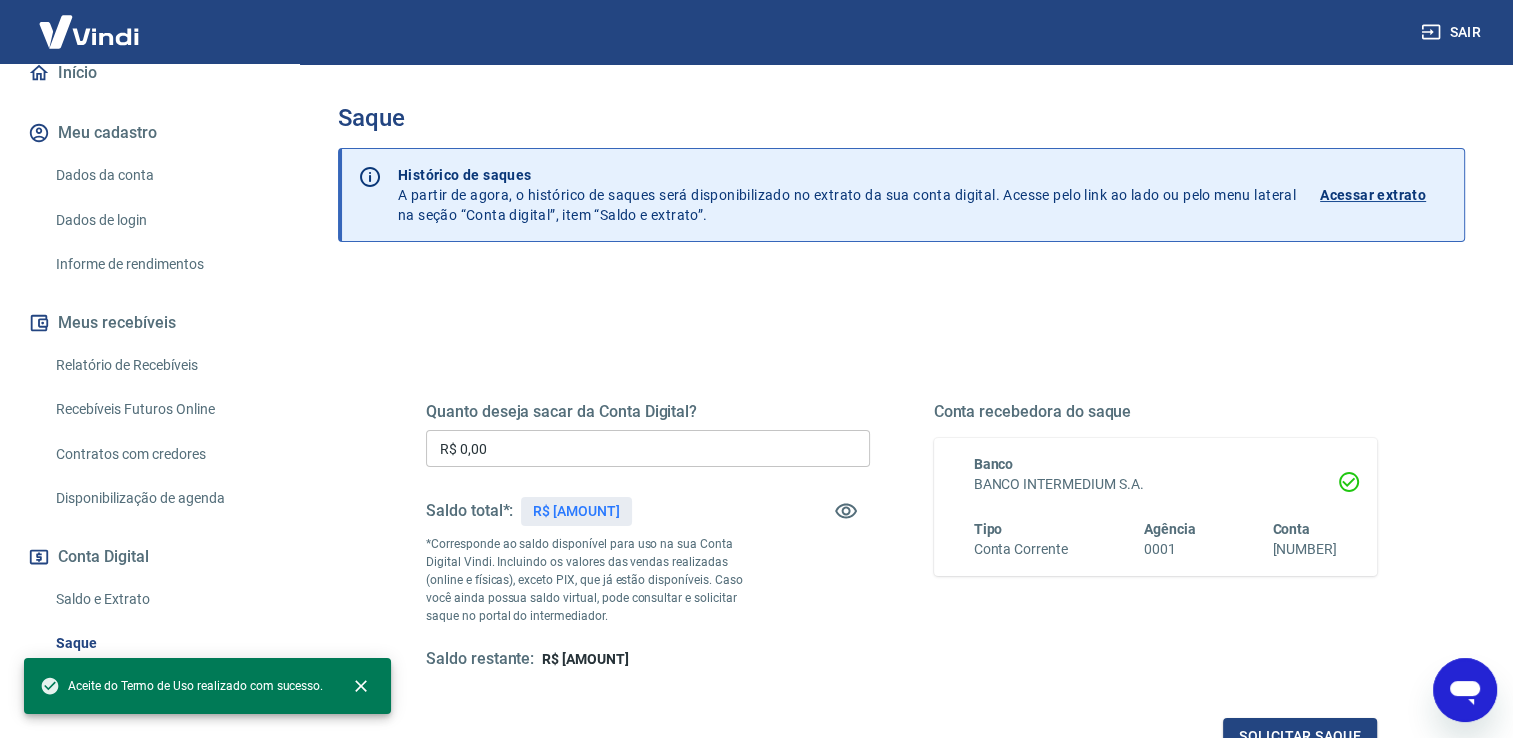scroll, scrollTop: 100, scrollLeft: 0, axis: vertical 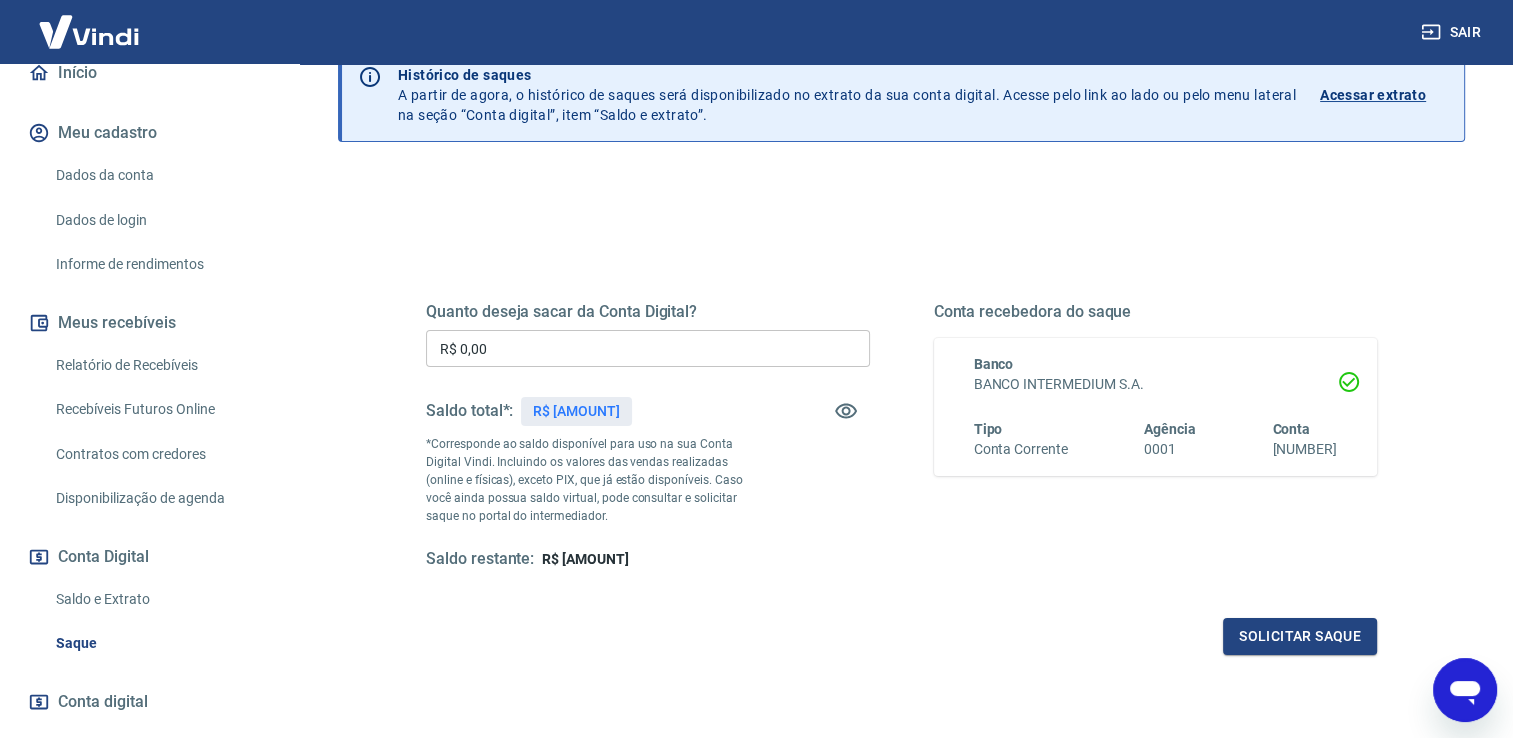 click 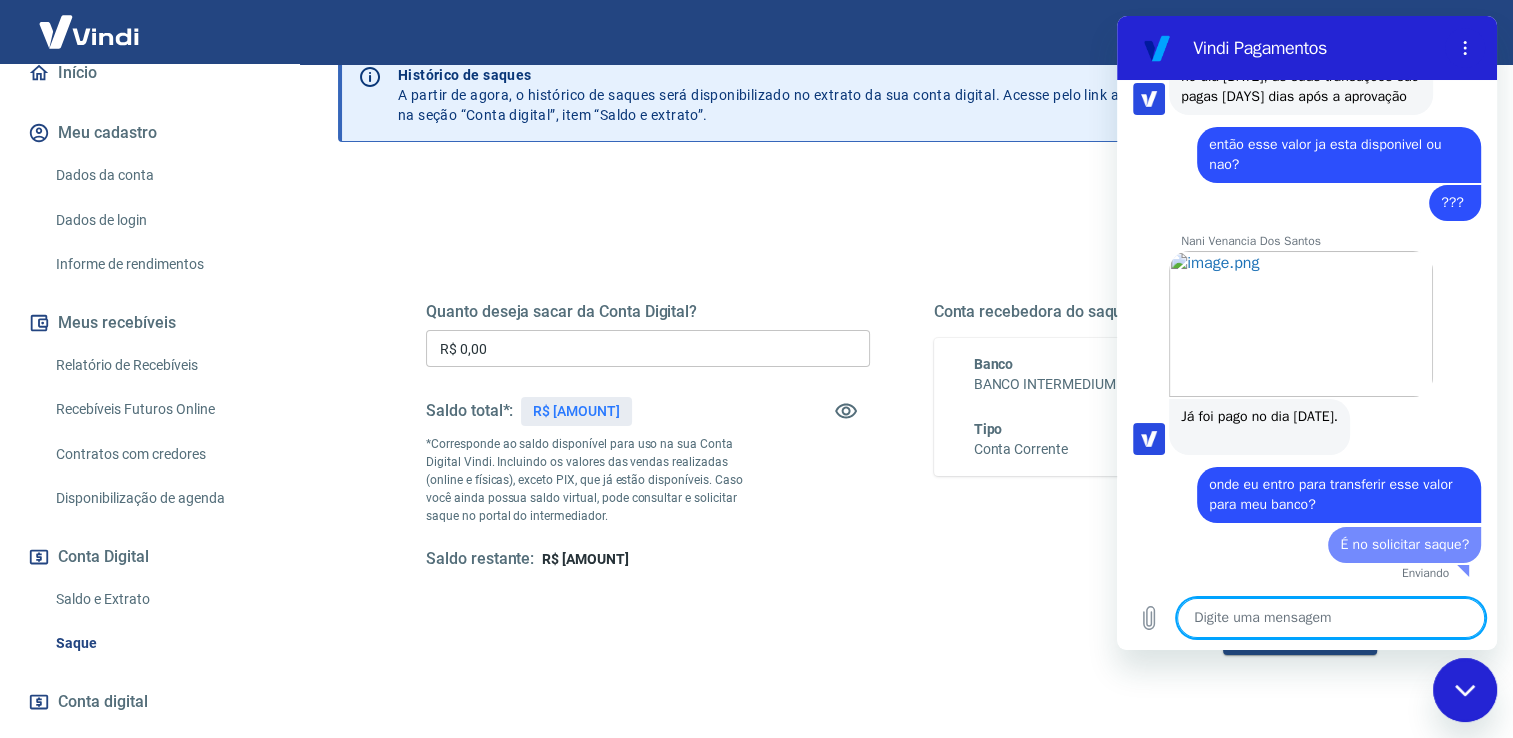 scroll, scrollTop: 2168, scrollLeft: 0, axis: vertical 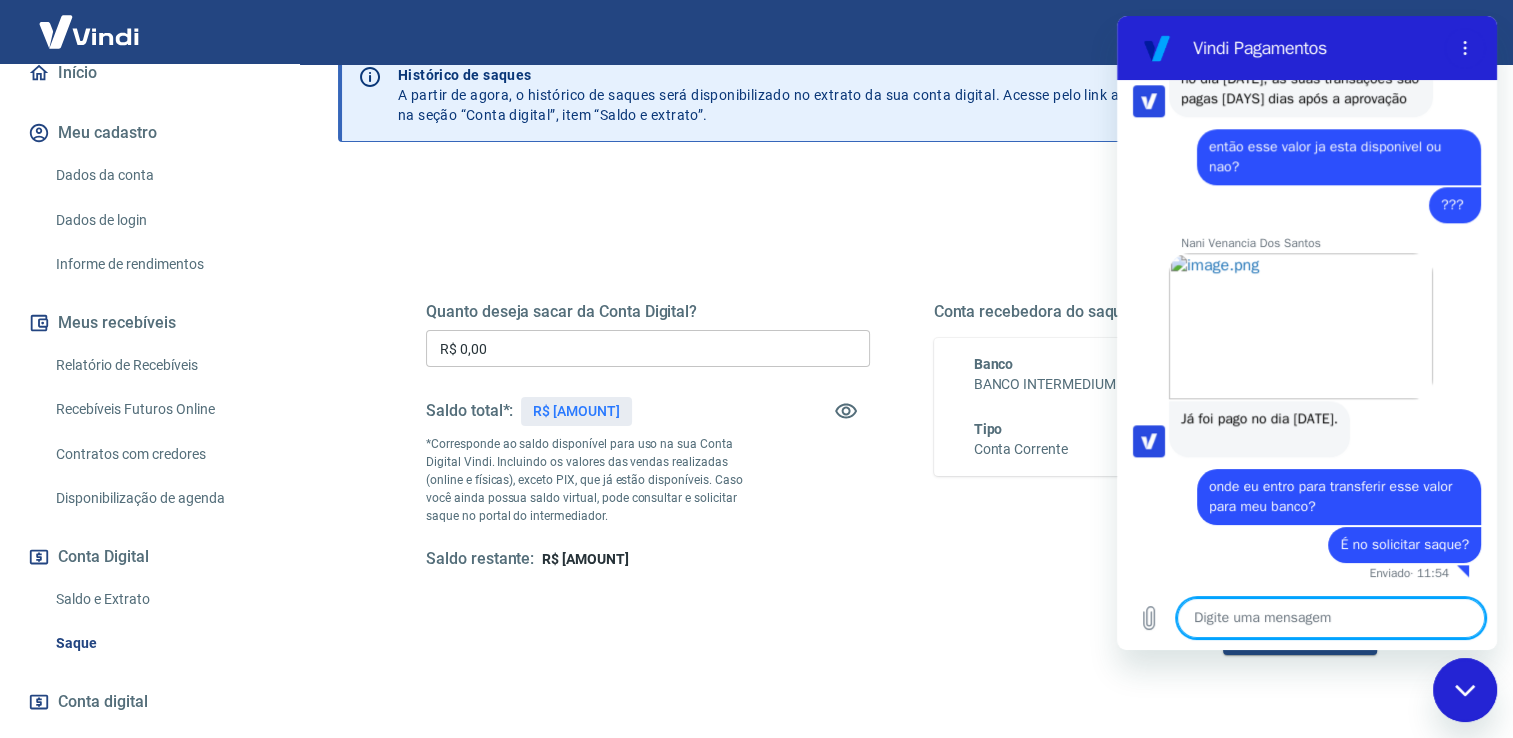 click on "Conta recebedora do saque Banco BANCO INTERMEDIUM S.A. Tipo Conta Corrente Agência [NUMBER] Conta [NUMBER]-[NUMBER]" at bounding box center [1156, 436] 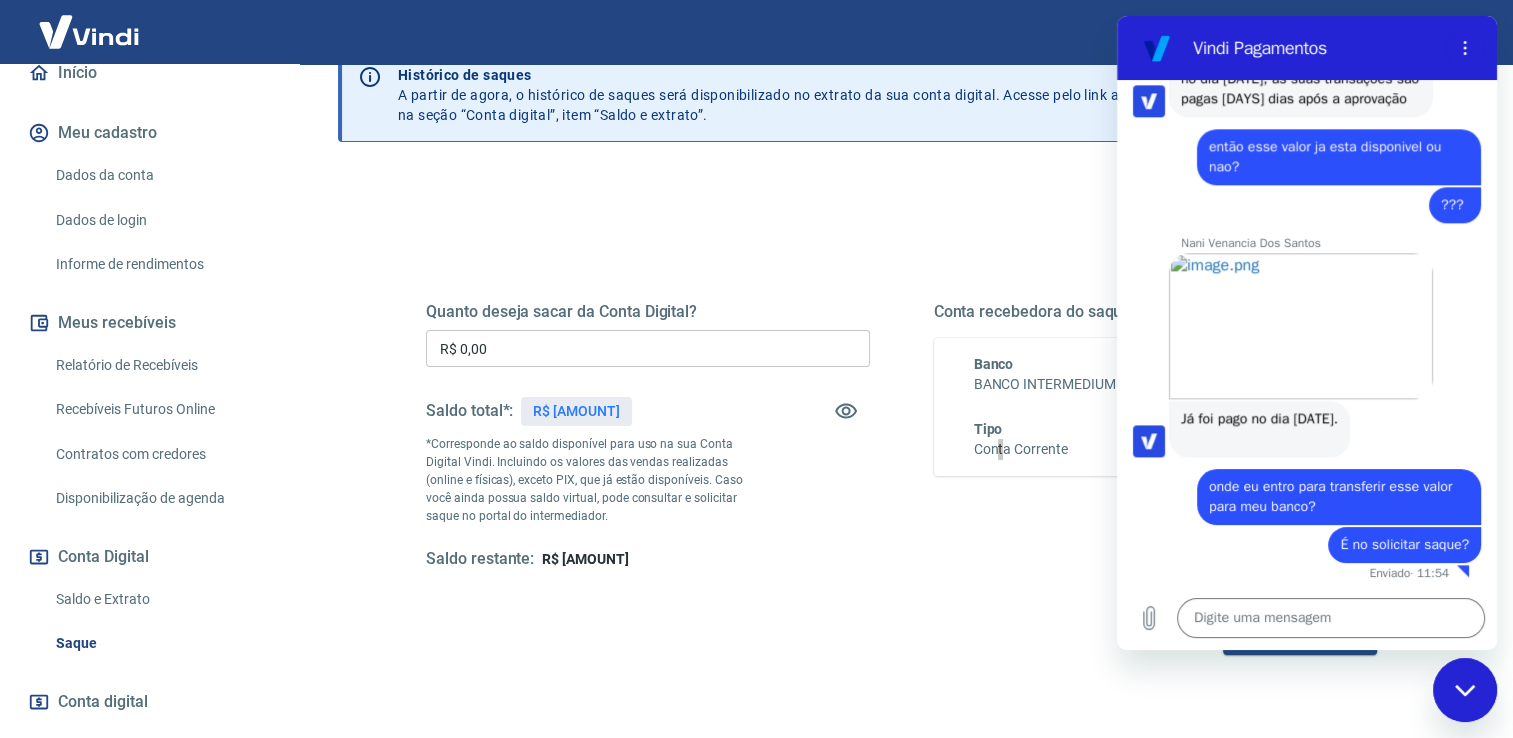 click at bounding box center (1465, 690) 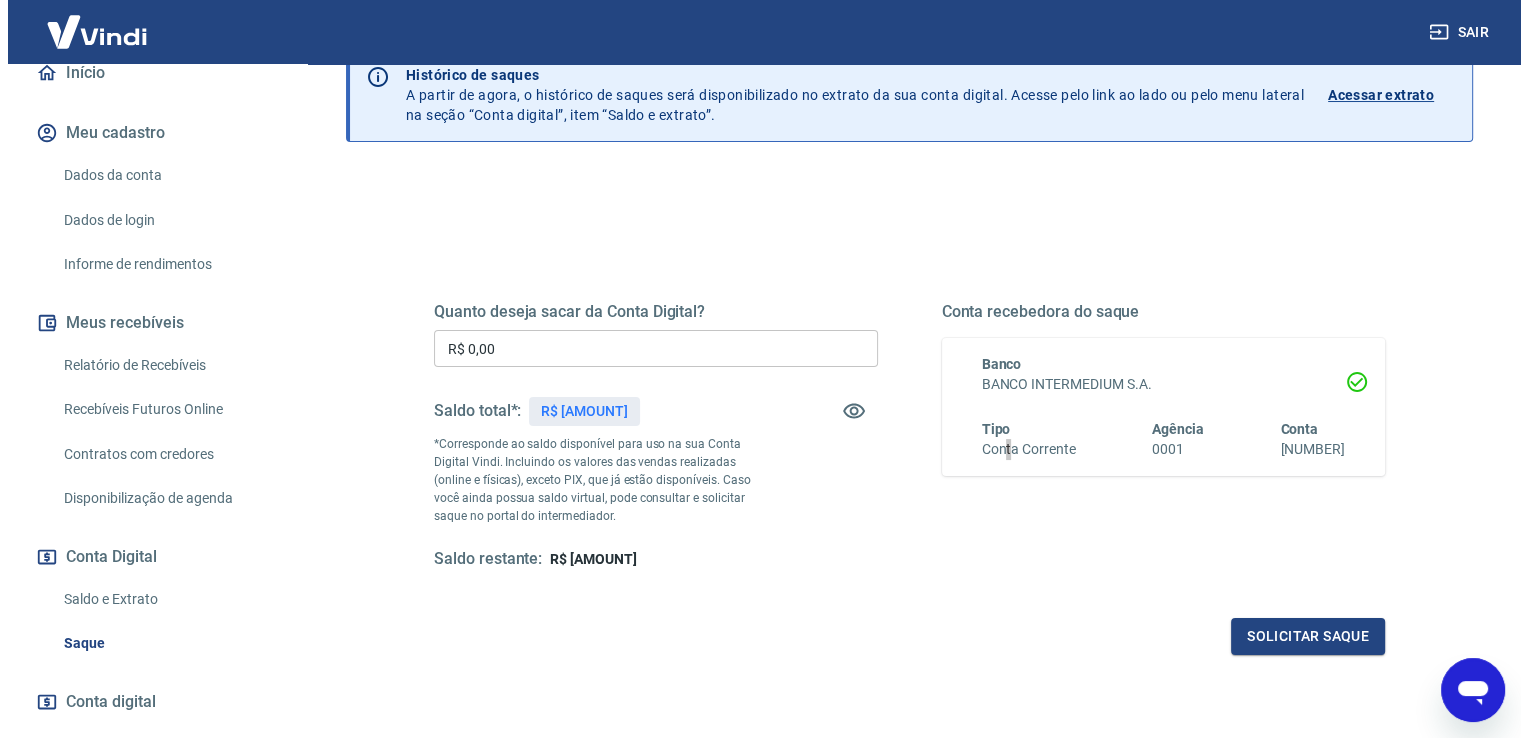 scroll, scrollTop: 2170, scrollLeft: 0, axis: vertical 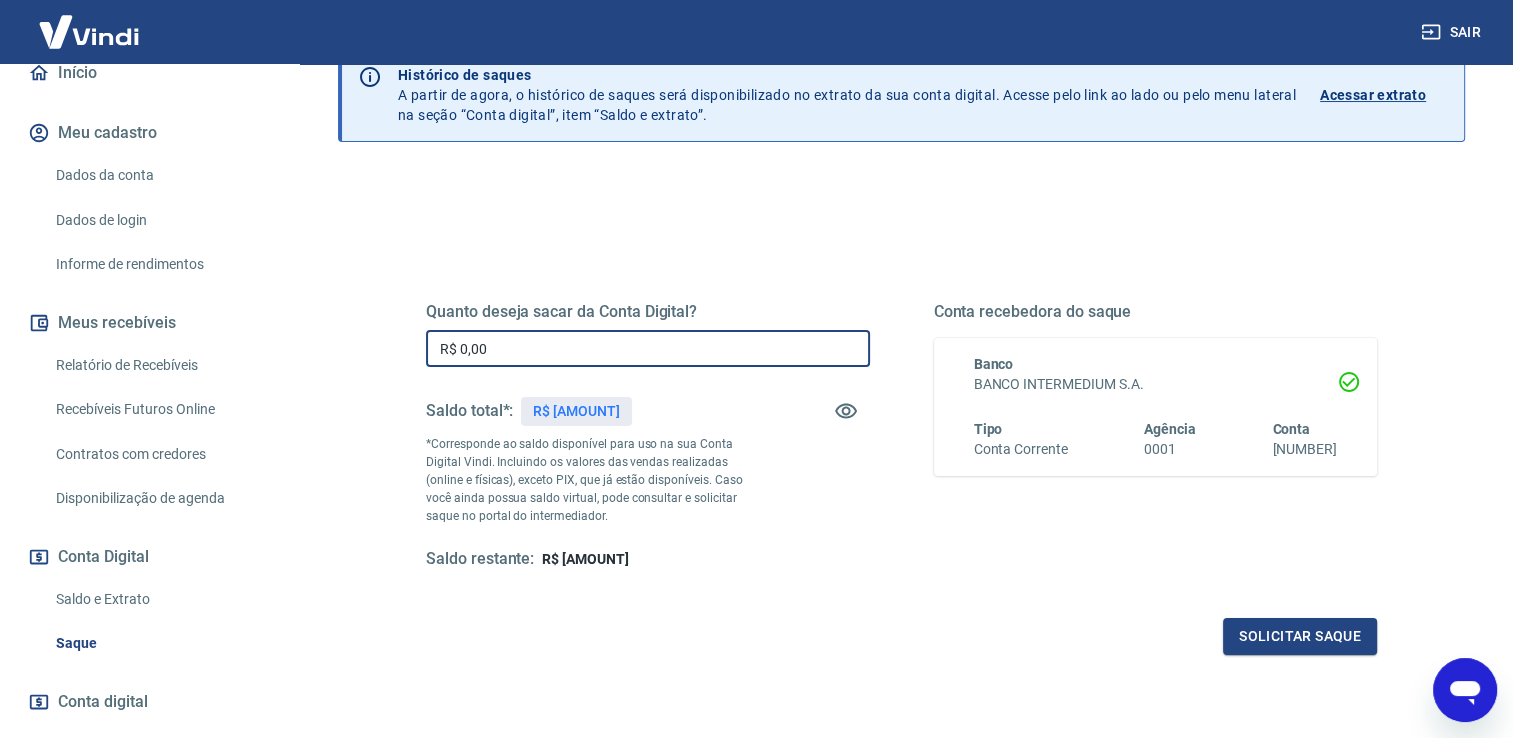 drag, startPoint x: 490, startPoint y: 345, endPoint x: 460, endPoint y: 350, distance: 30.413813 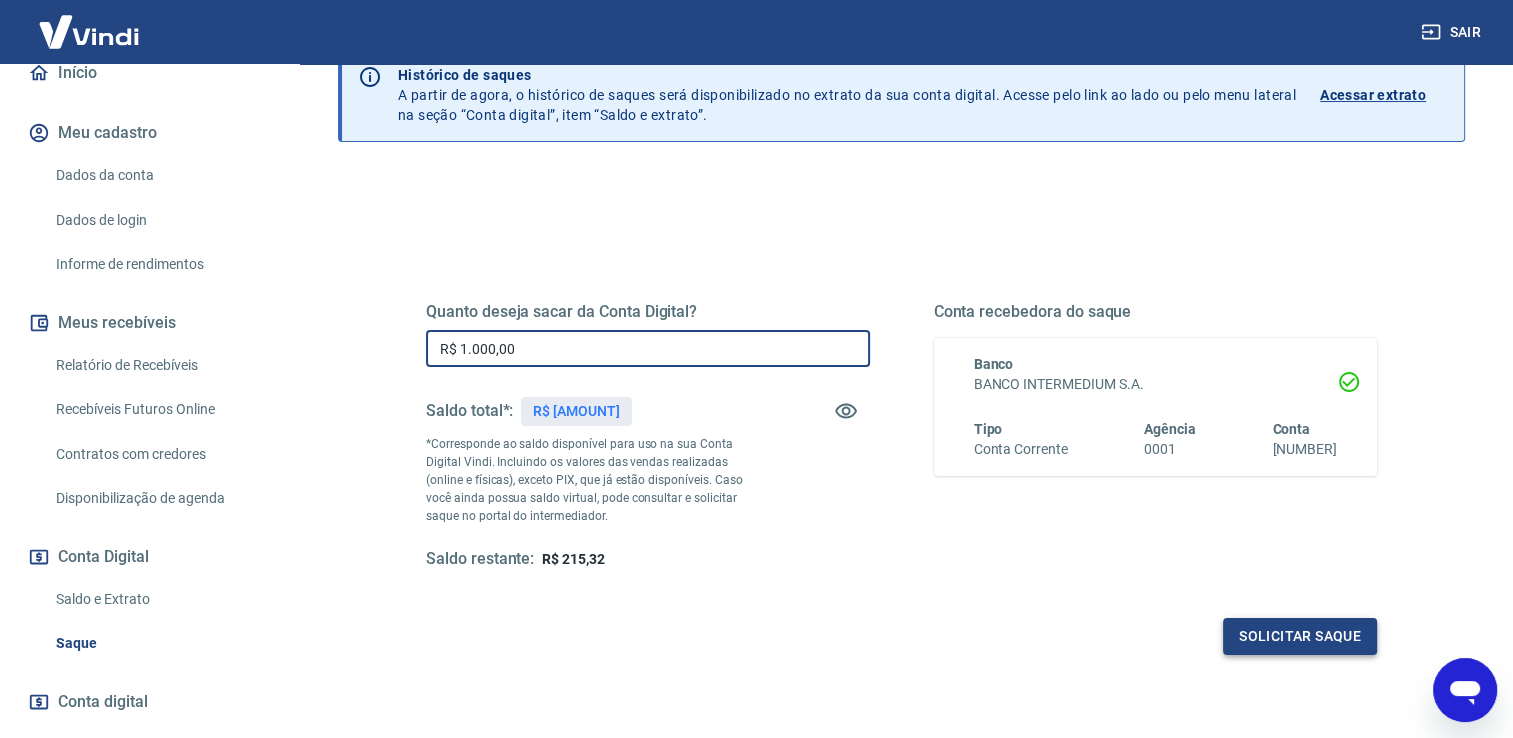 click on "Solicitar saque" at bounding box center (1300, 636) 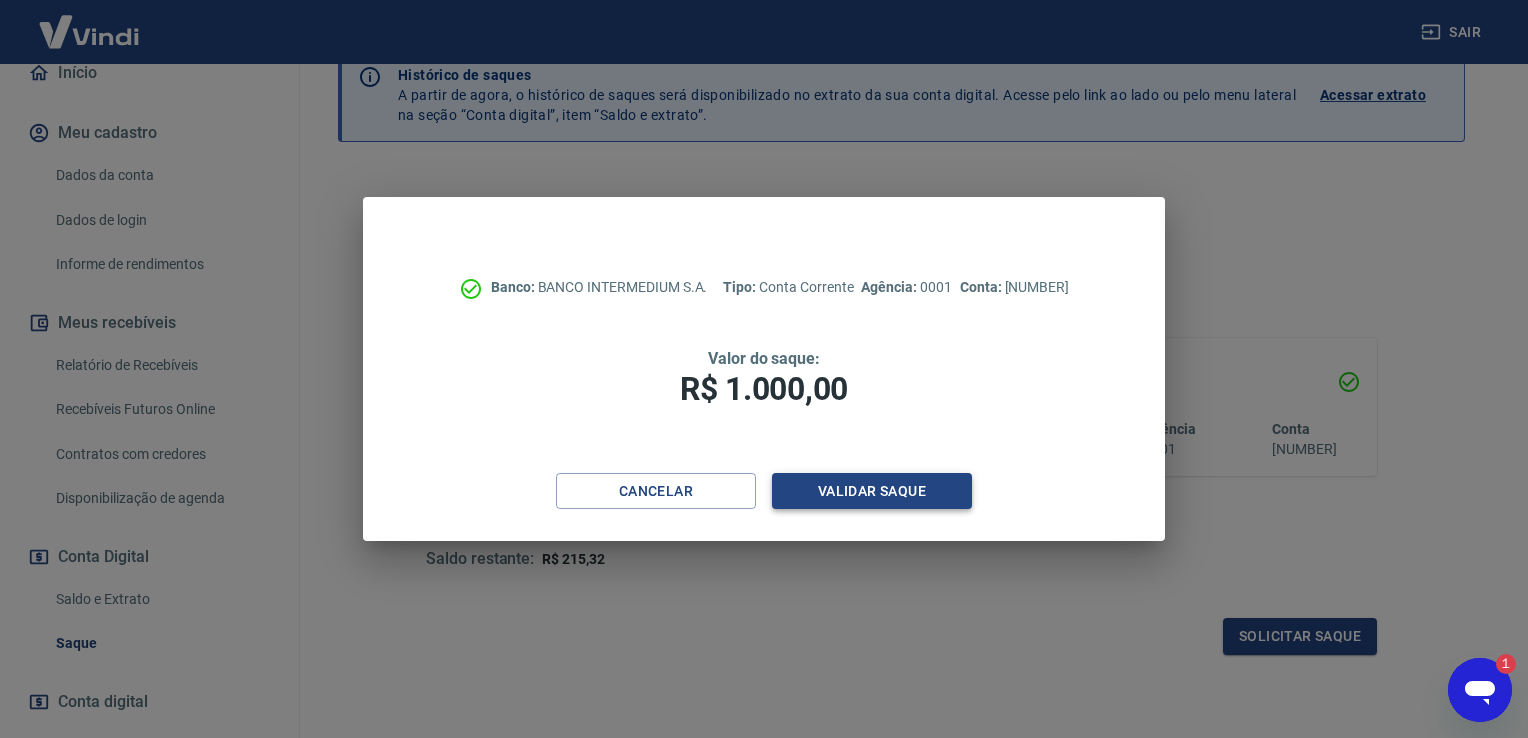 scroll, scrollTop: 0, scrollLeft: 0, axis: both 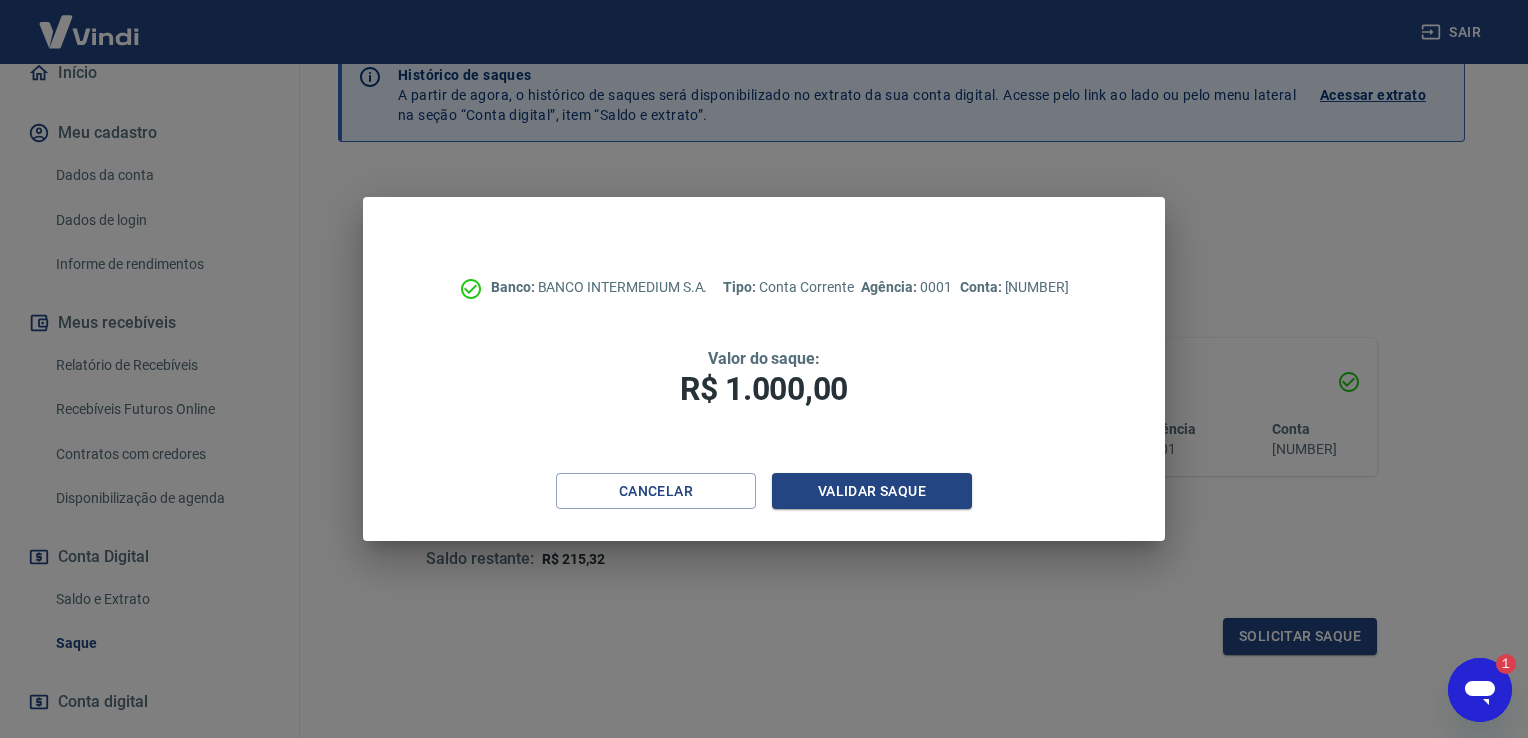 click 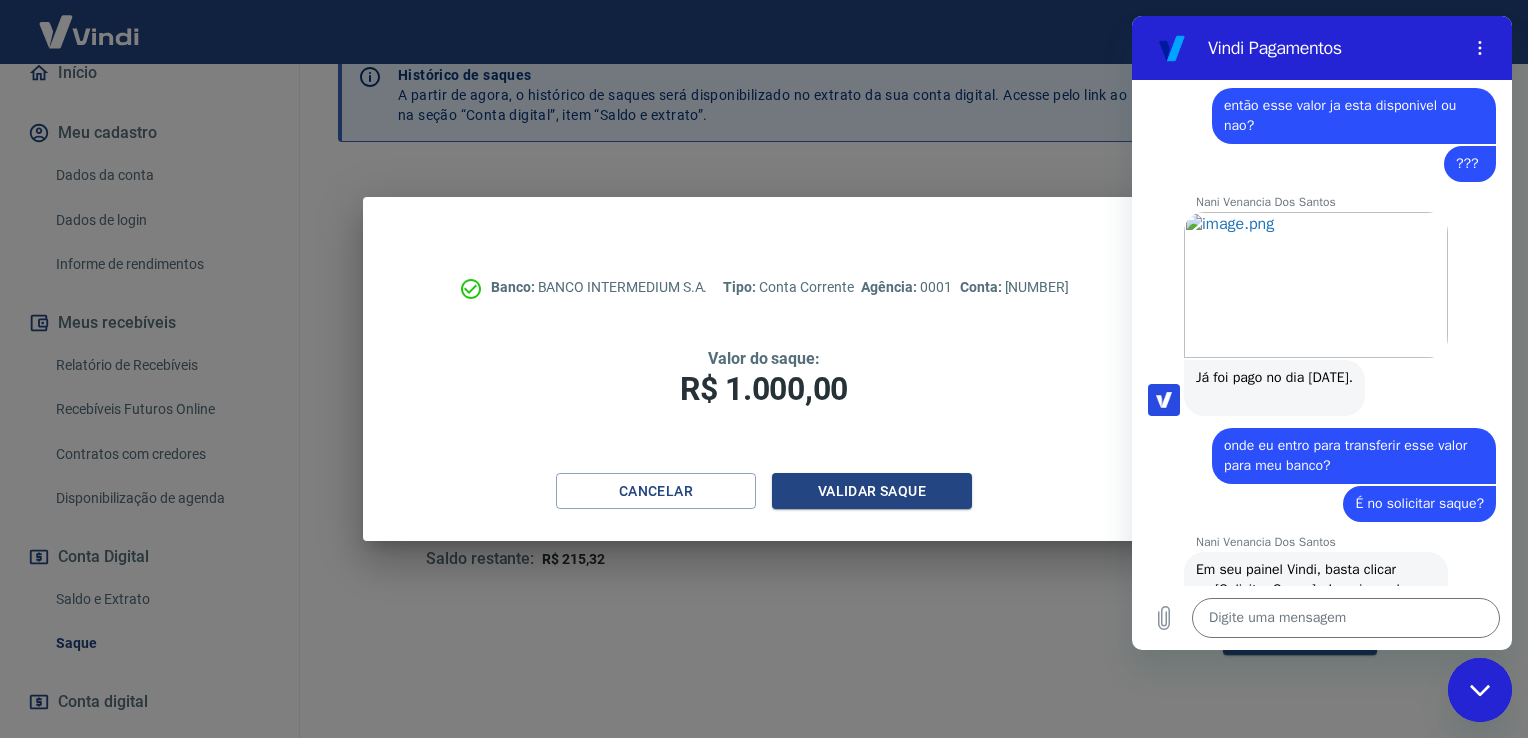 scroll, scrollTop: 0, scrollLeft: 0, axis: both 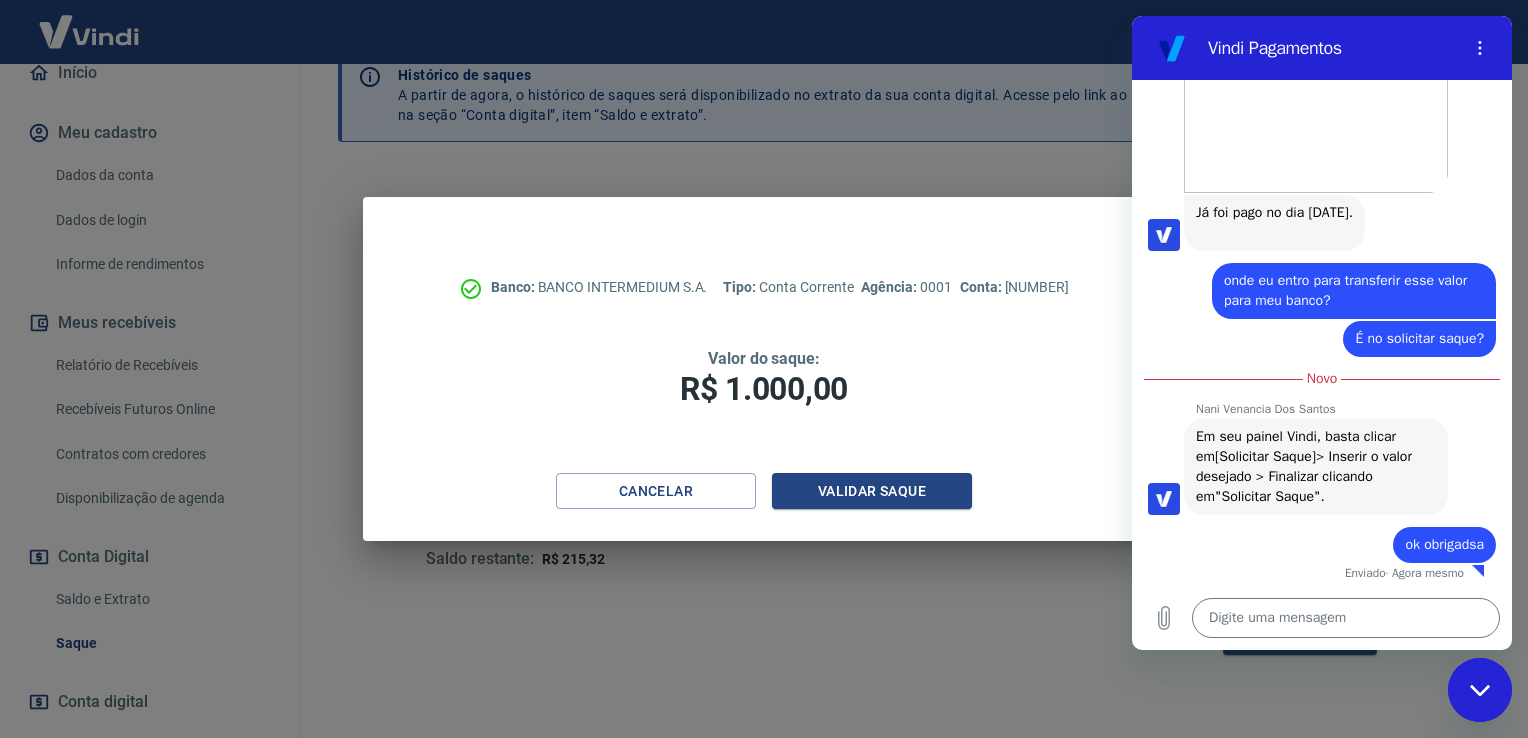 click 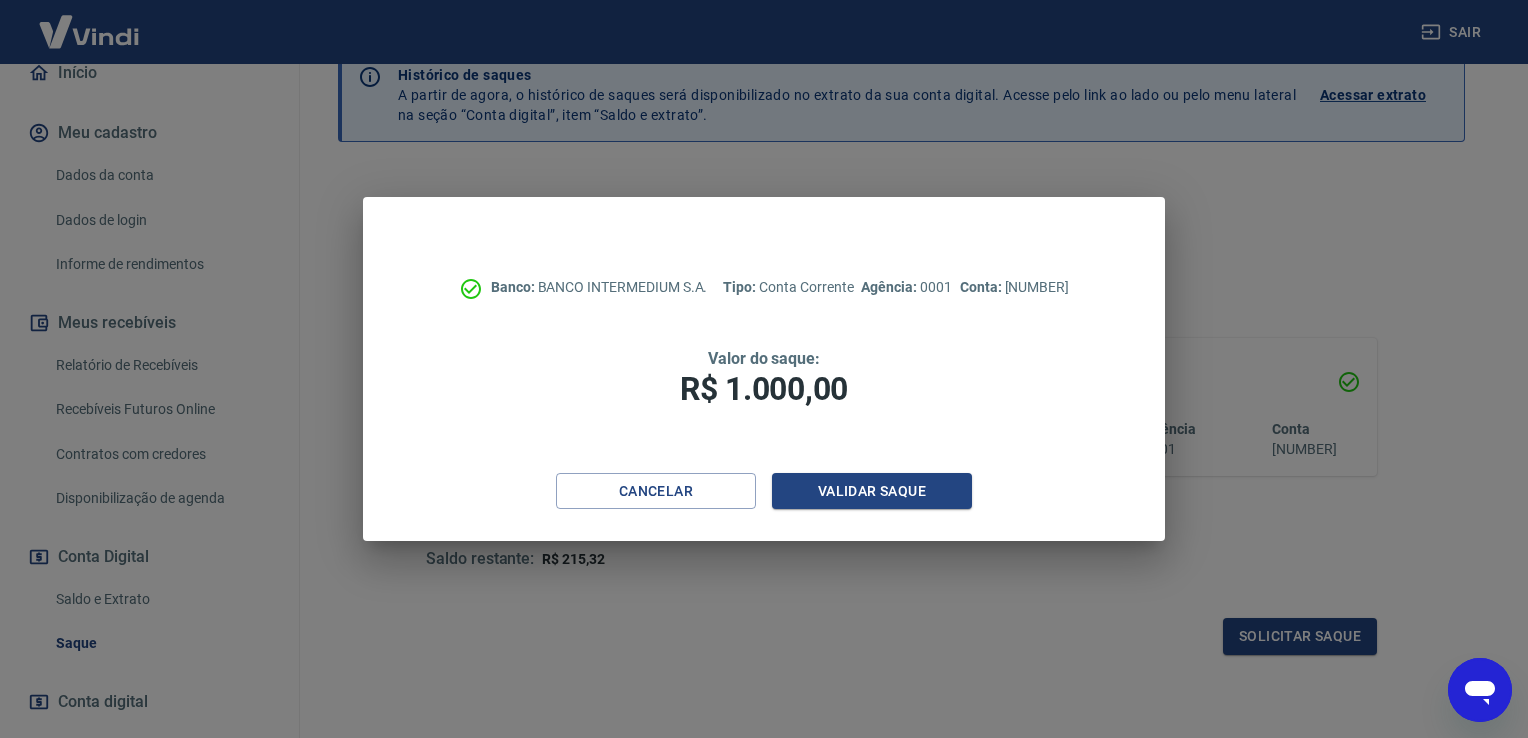 scroll, scrollTop: 2376, scrollLeft: 0, axis: vertical 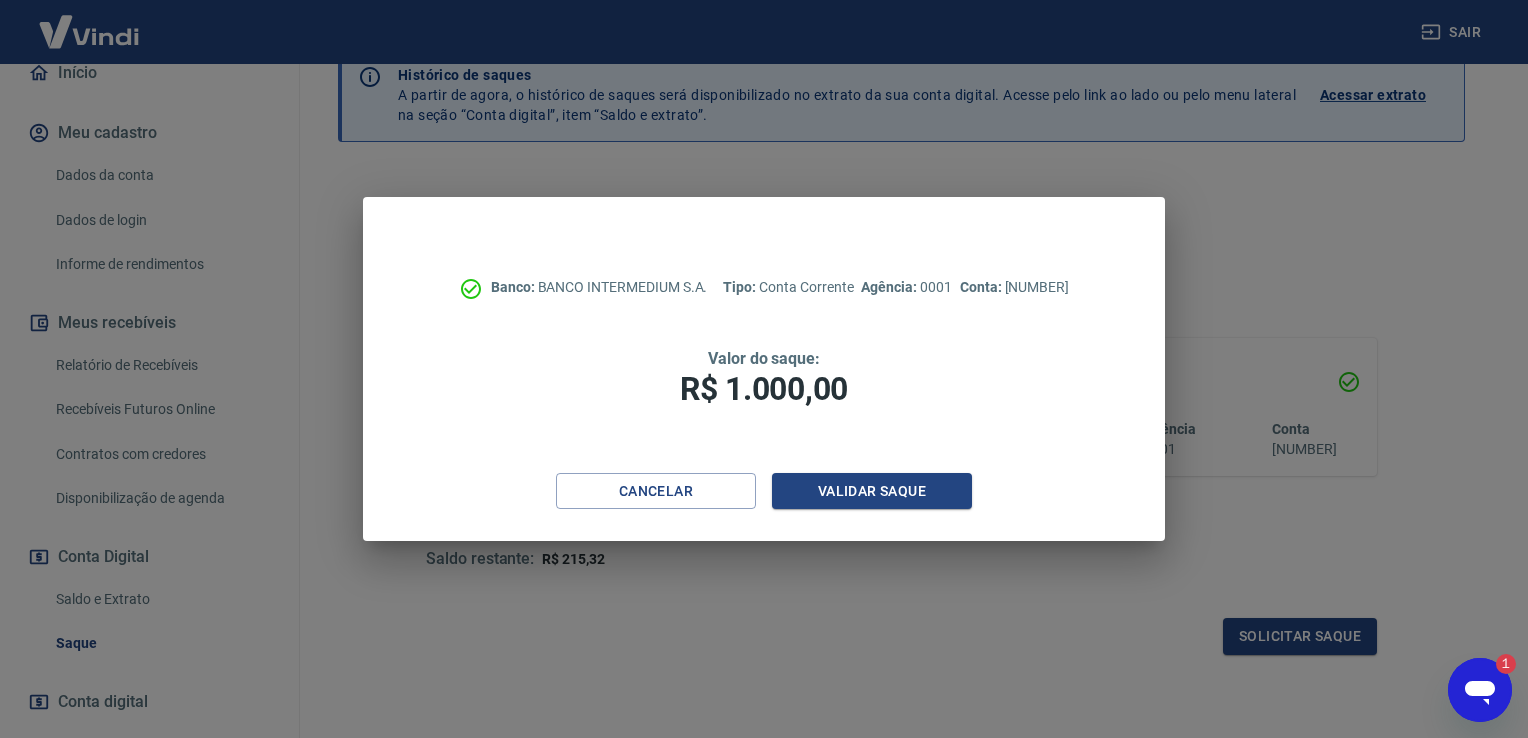 click 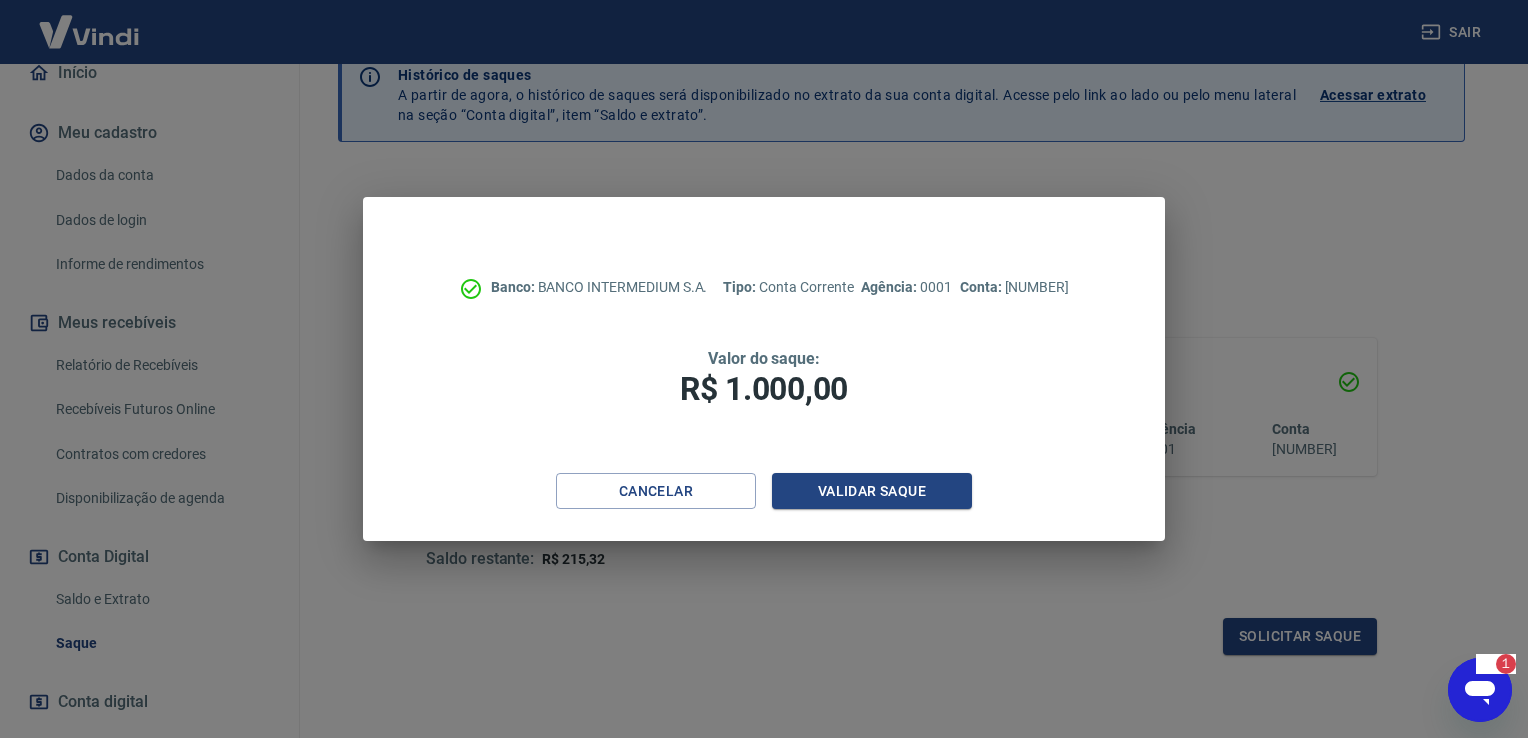 scroll, scrollTop: 0, scrollLeft: 0, axis: both 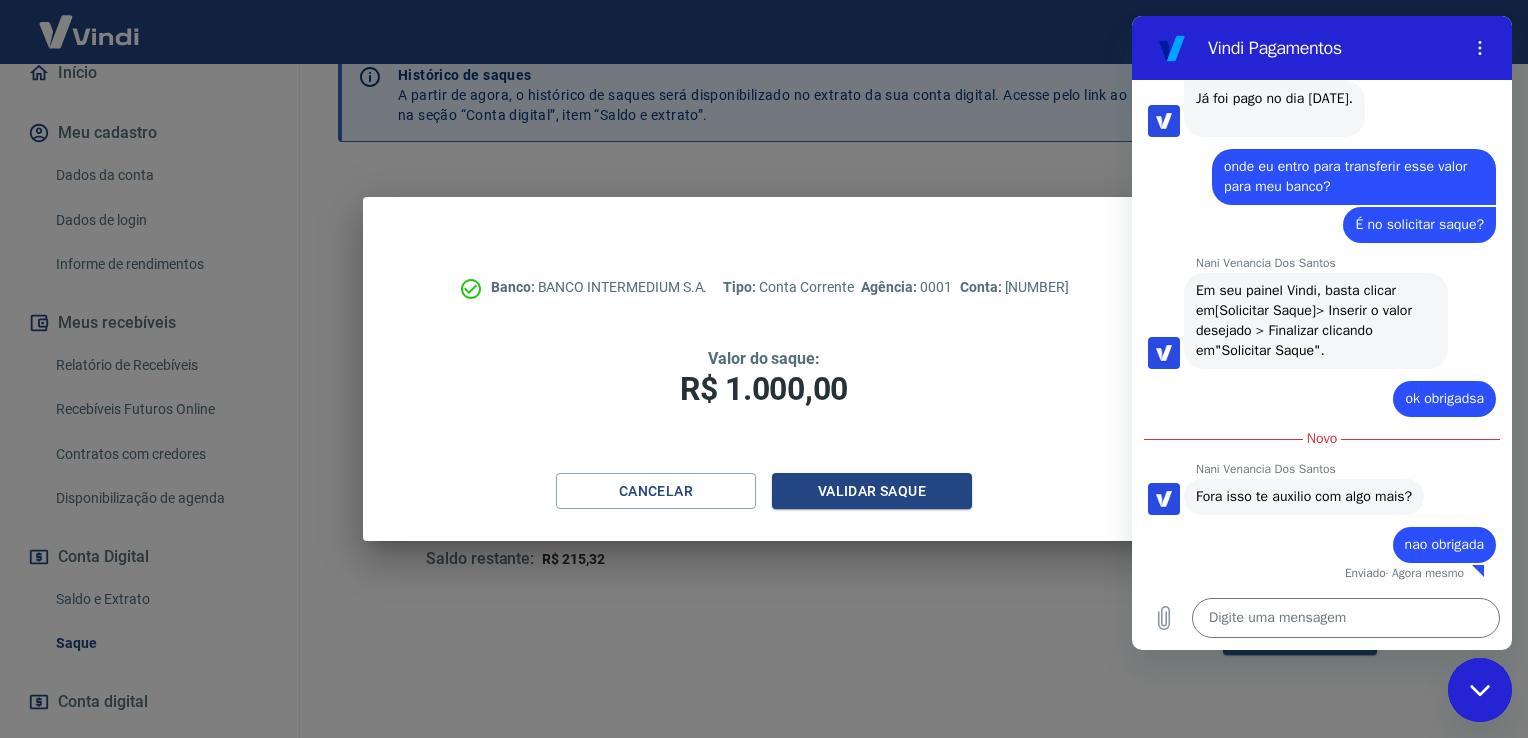 click 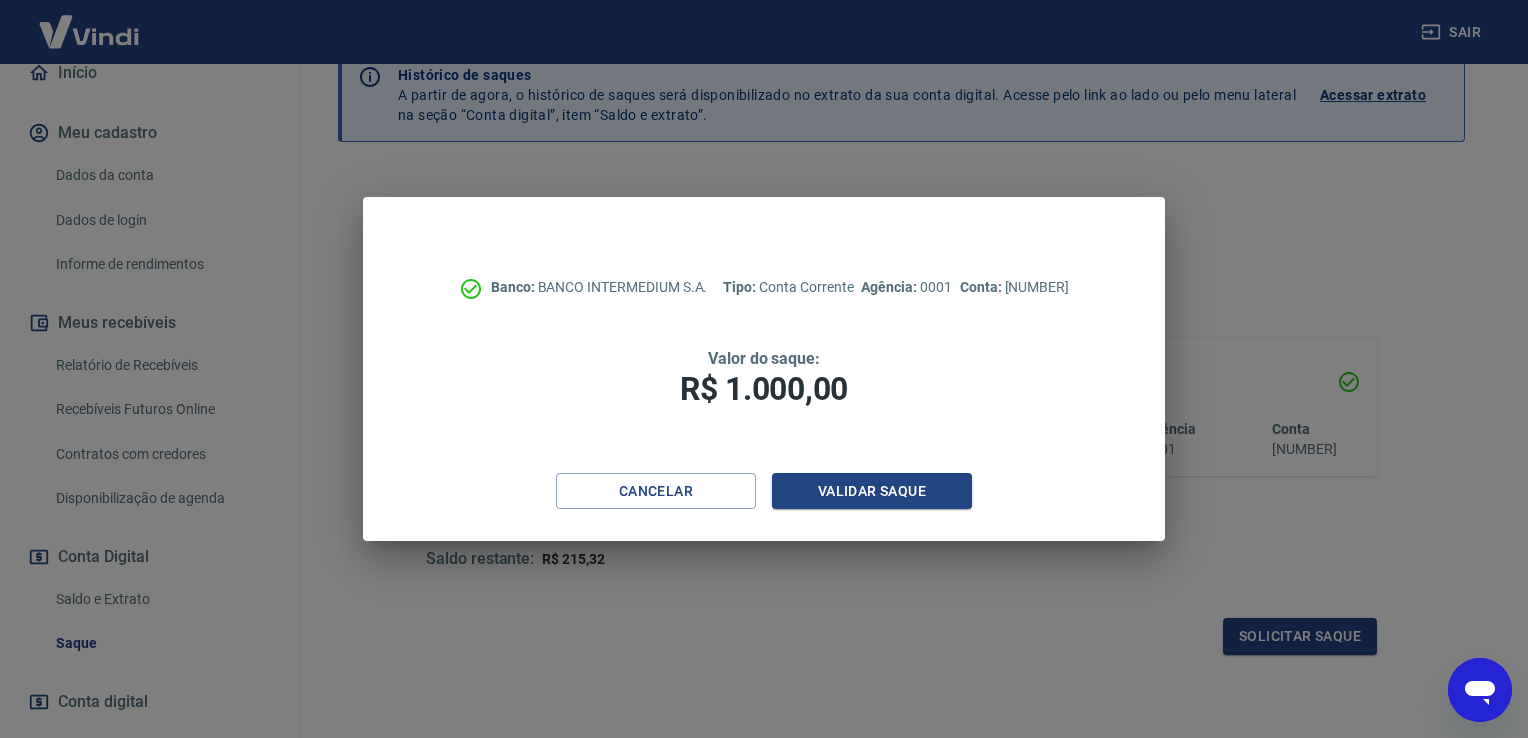 scroll, scrollTop: 2490, scrollLeft: 0, axis: vertical 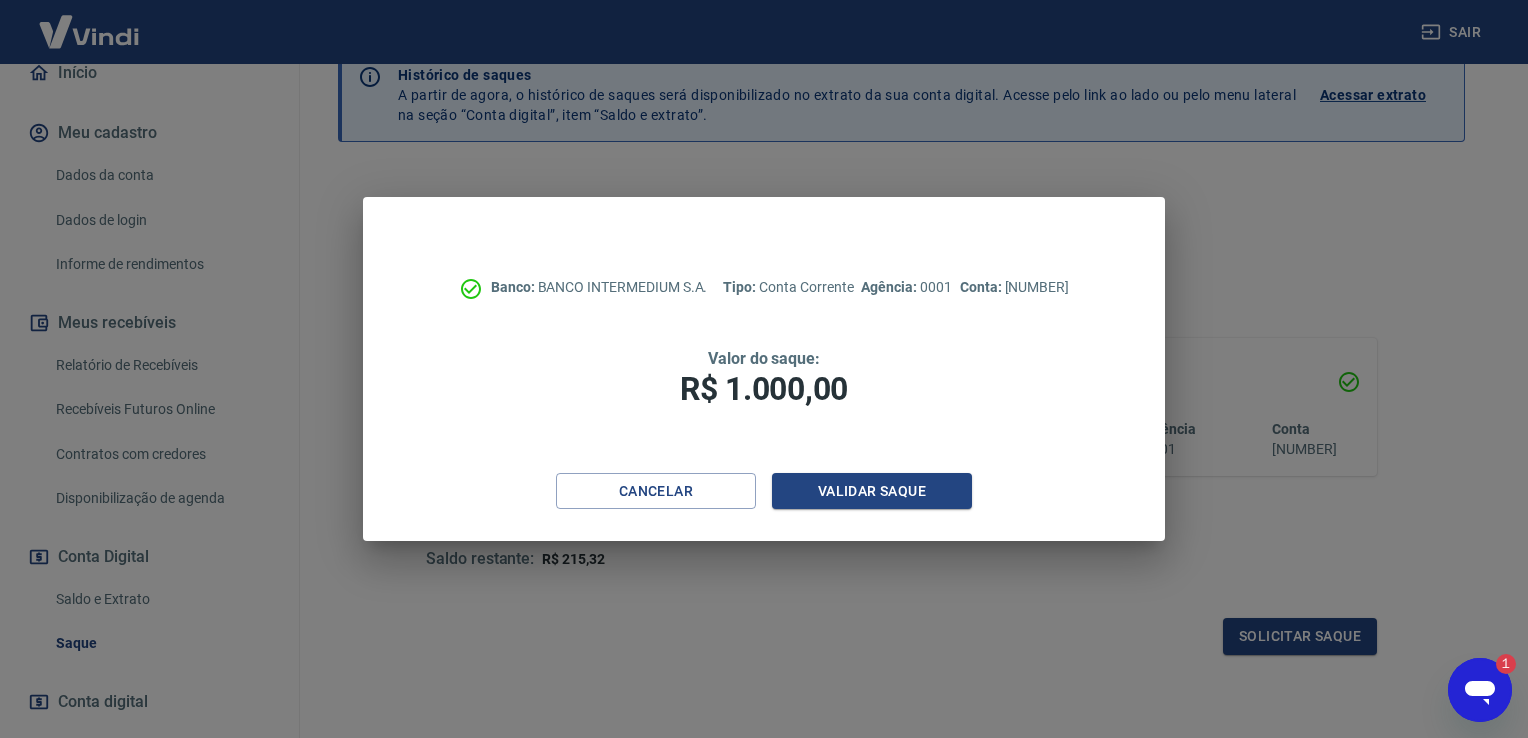 click on "Banco: [BANK_NAME] Tipo: Conta Corrente Agência: [AGENCY_NUMBER] Conta: [ACCOUNT_NUMBER] Valor do saque: R$ [AMOUNT] Cancelar Validar saque" at bounding box center (764, 369) 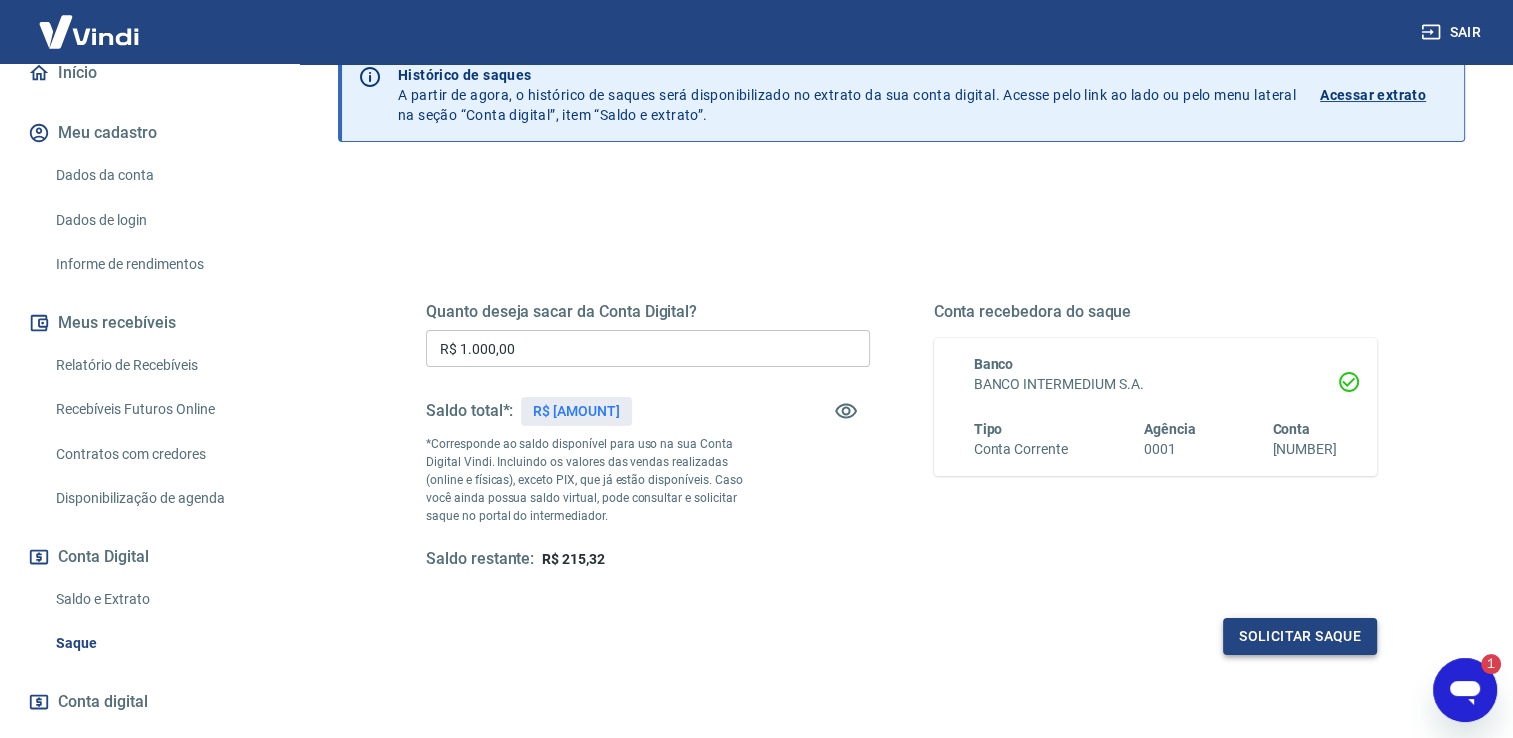 click on "Solicitar saque" at bounding box center [1300, 636] 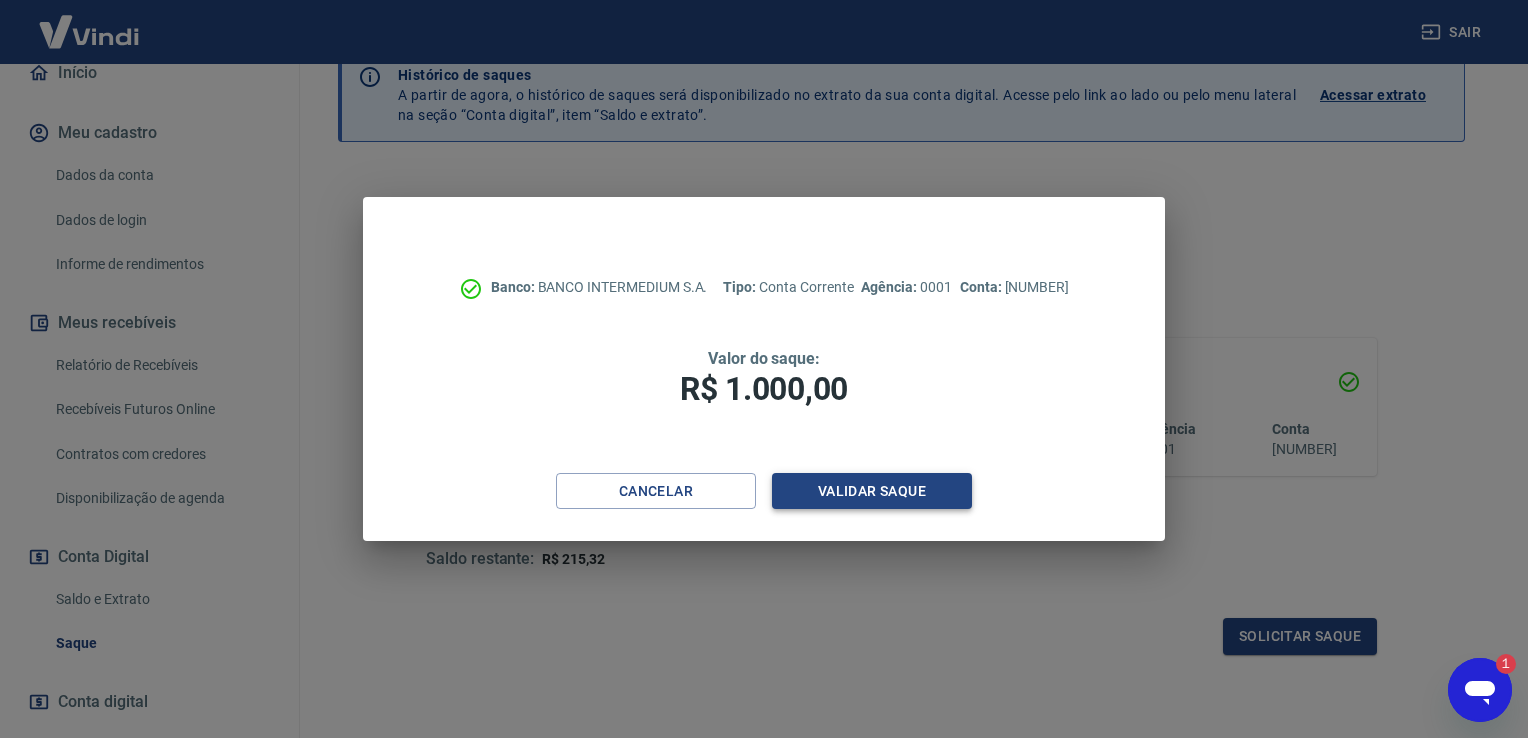 click on "Validar saque" at bounding box center (872, 491) 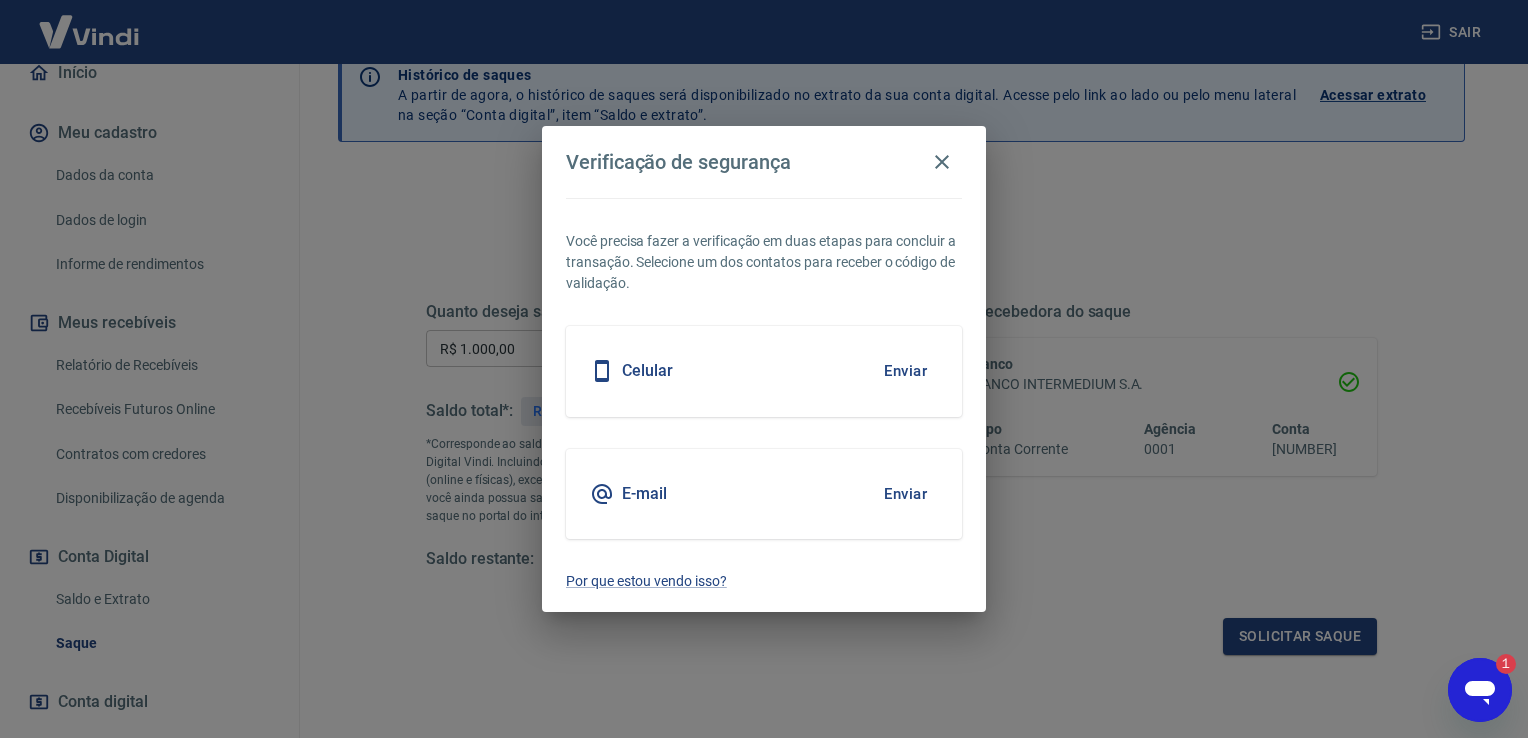 click on "Celular Enviar" at bounding box center (764, 371) 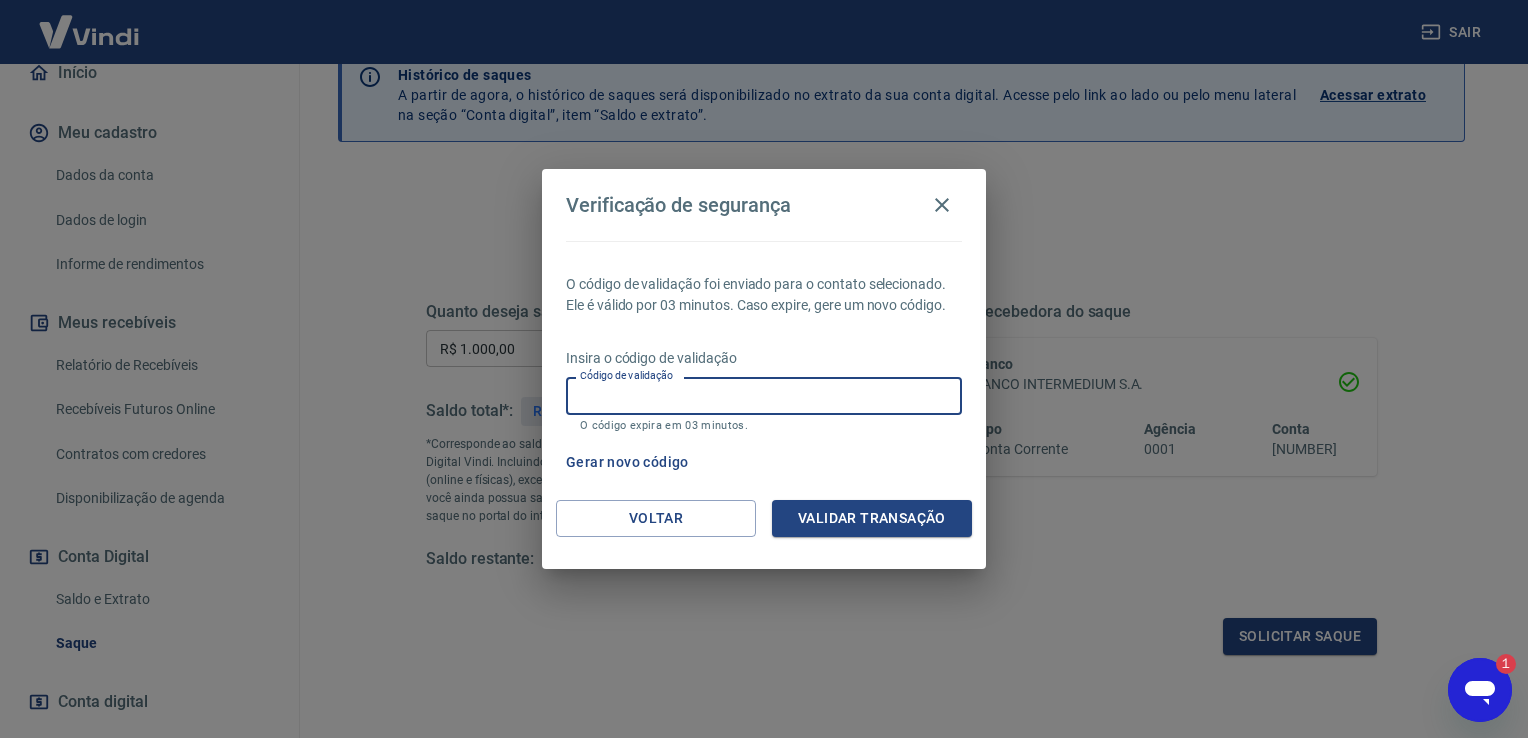 click on "Código de validação" at bounding box center [764, 395] 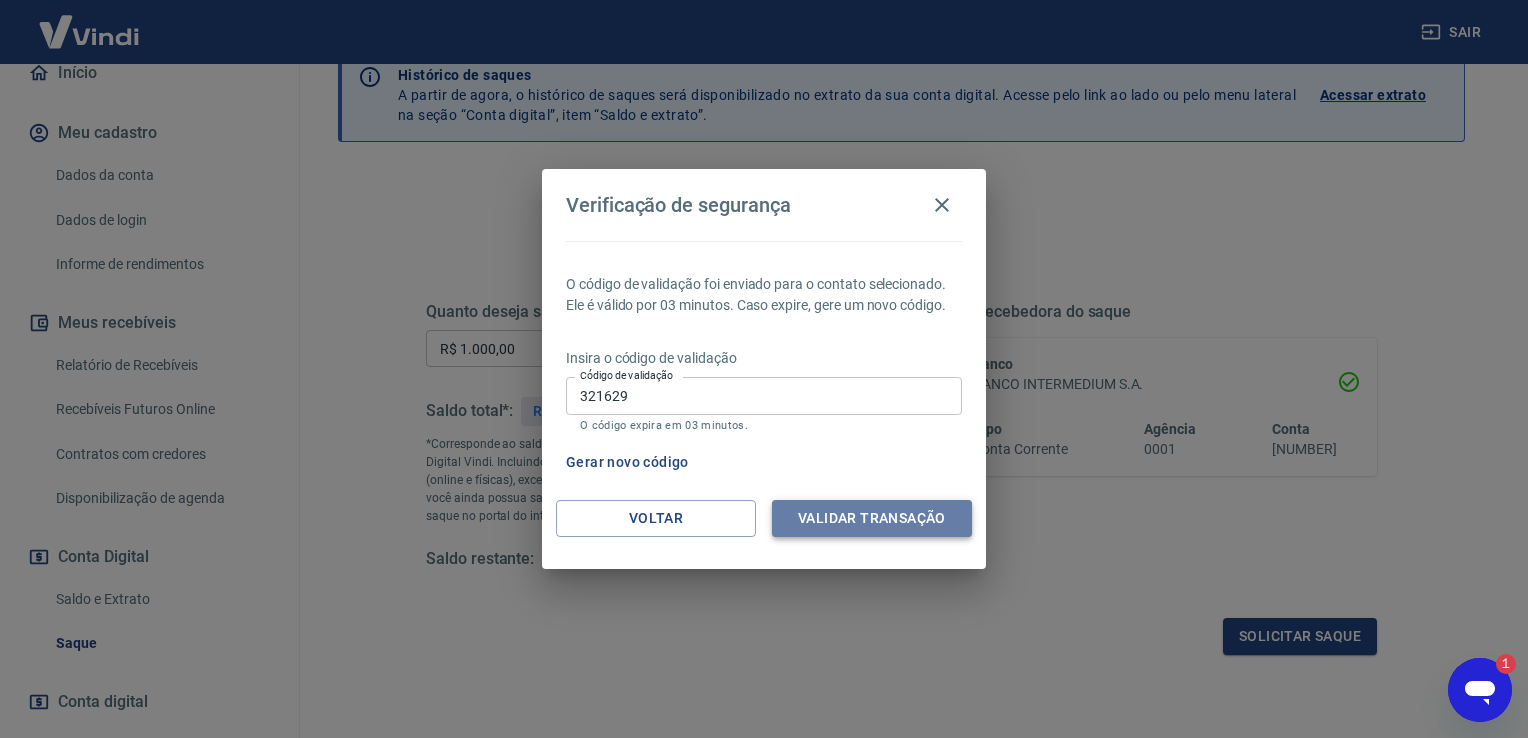 click on "Validar transação" at bounding box center (872, 518) 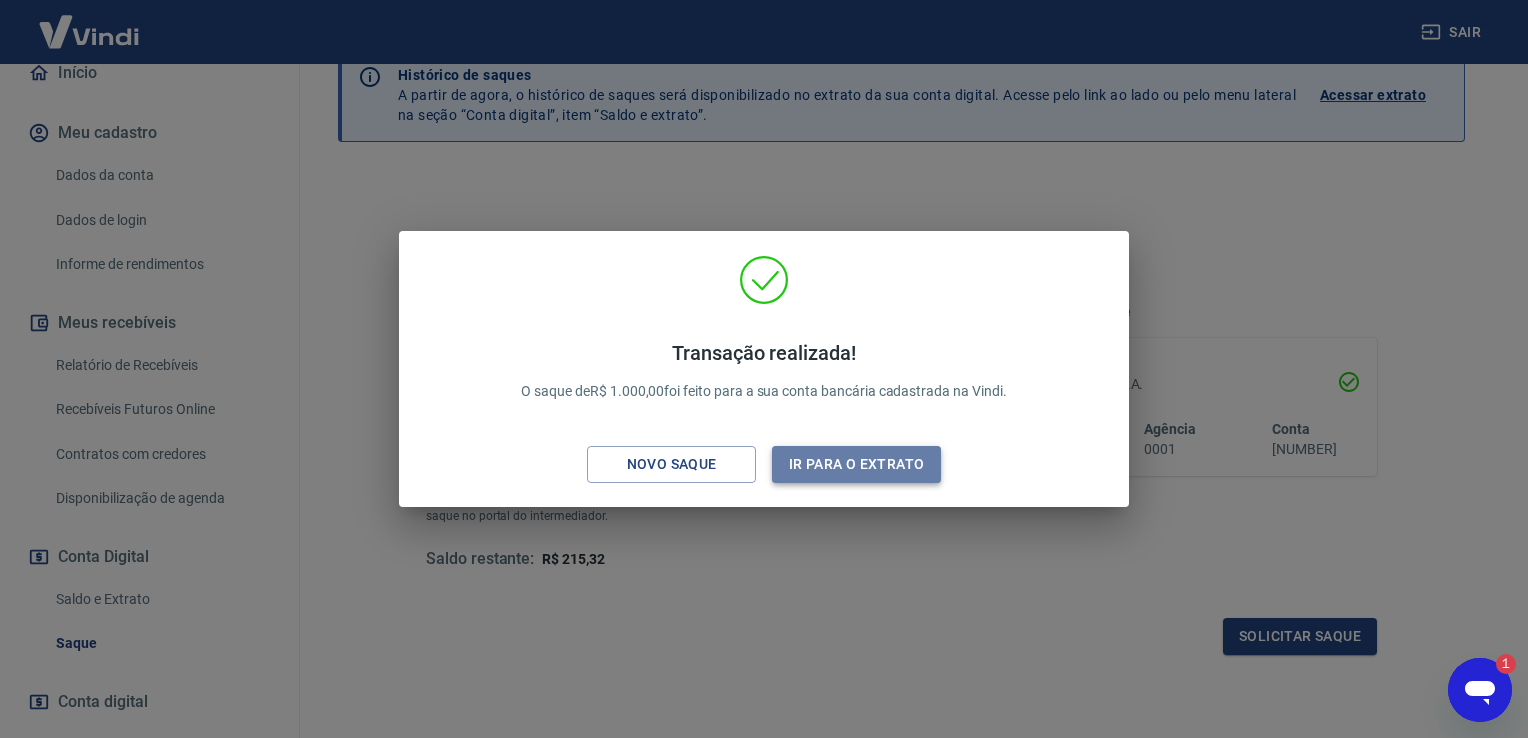 click on "Ir para o extrato" at bounding box center [856, 464] 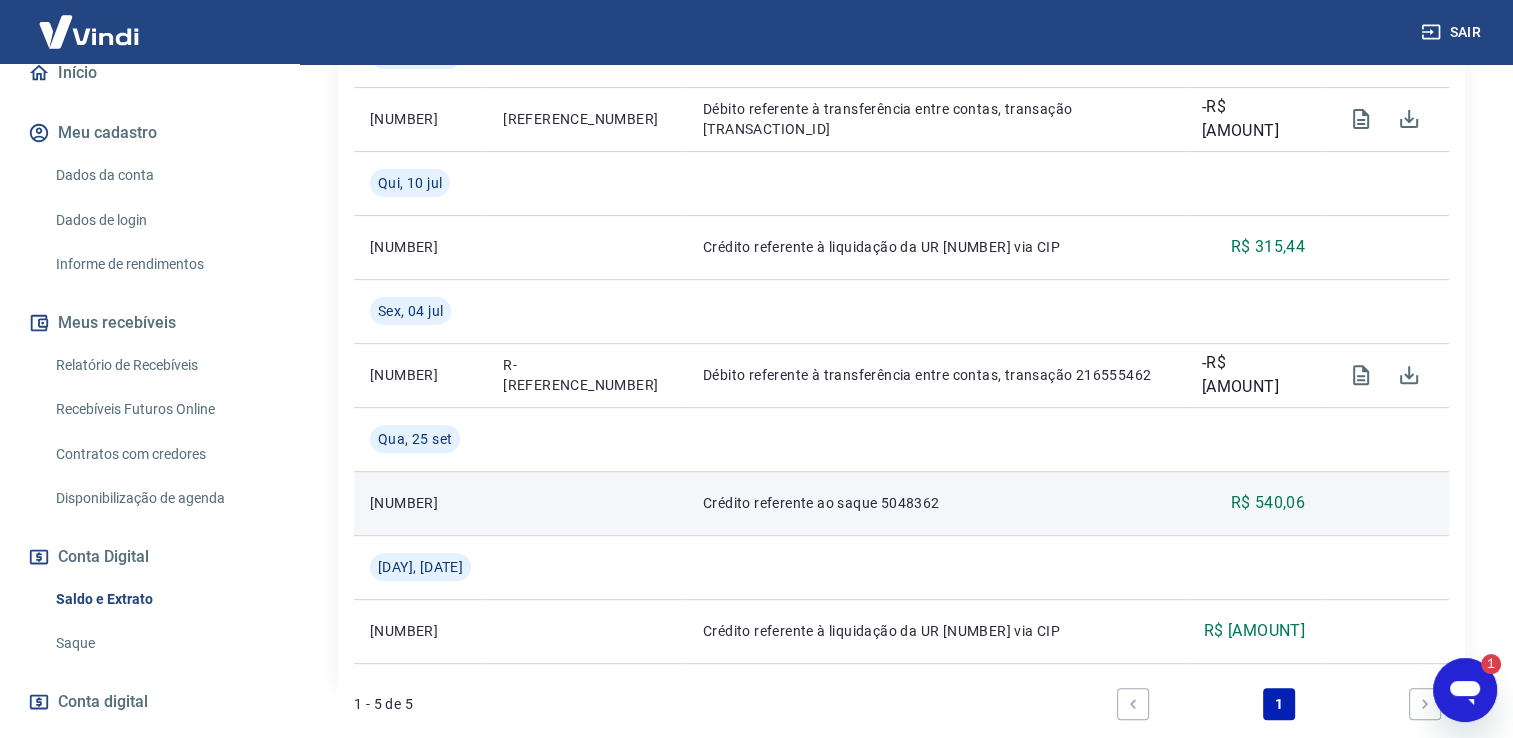 scroll, scrollTop: 700, scrollLeft: 0, axis: vertical 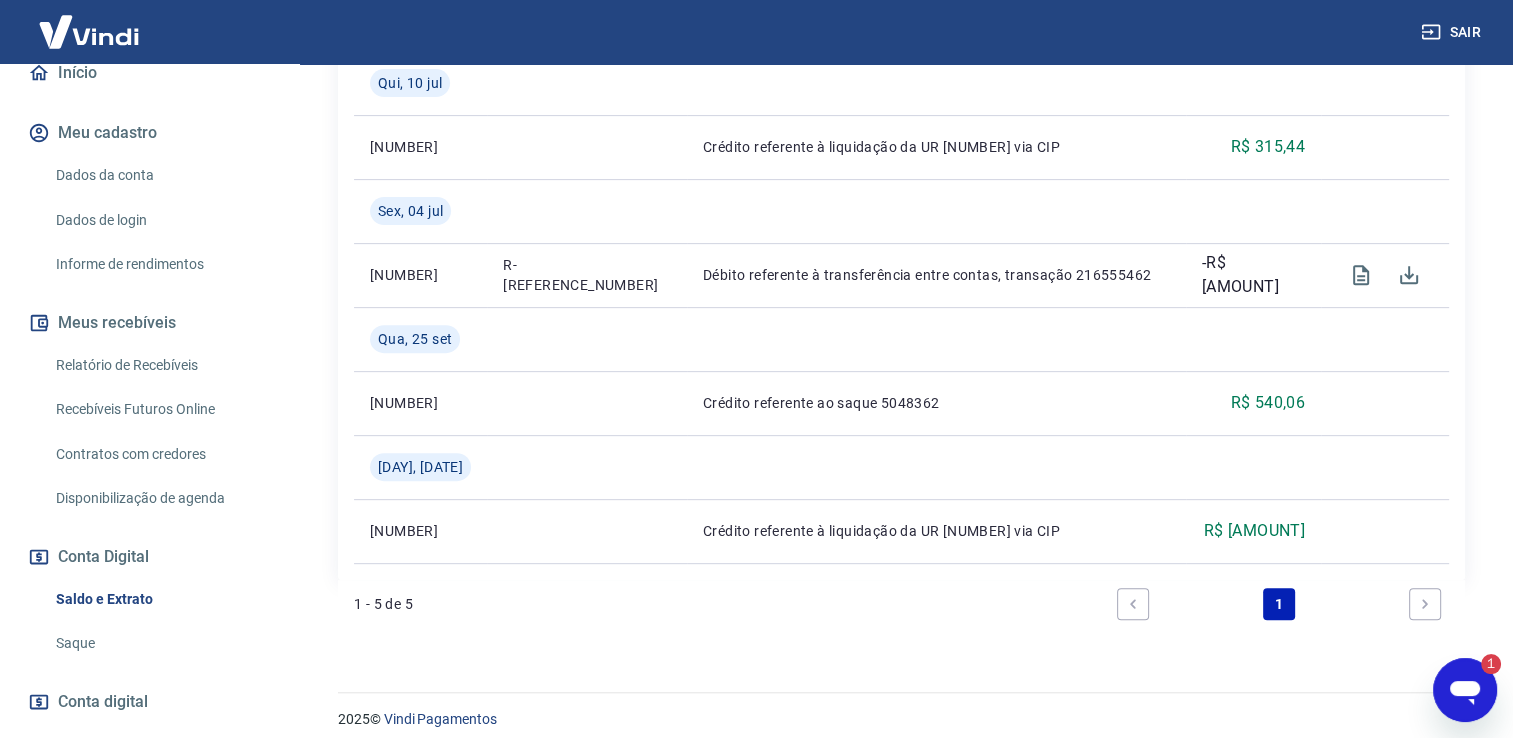 click 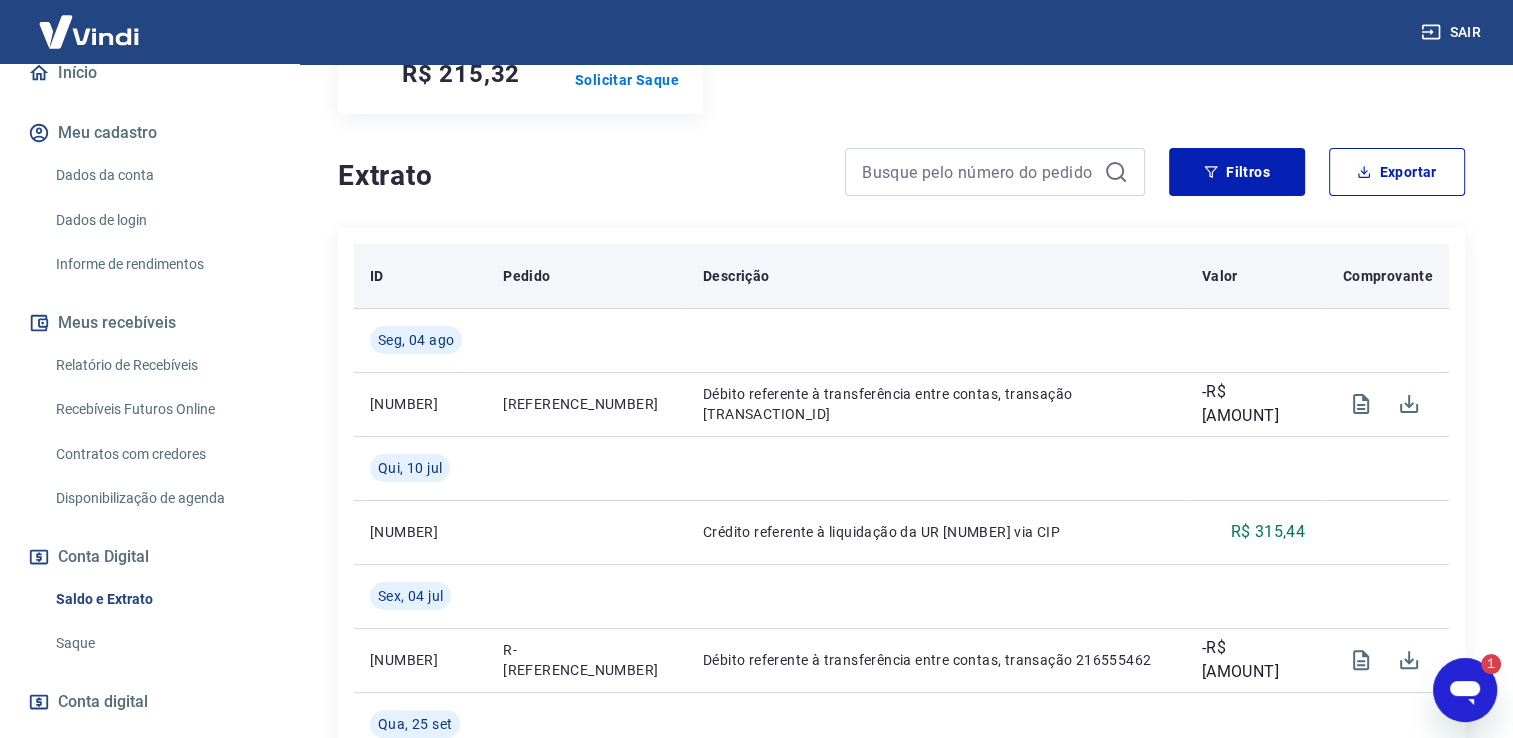 scroll, scrollTop: 415, scrollLeft: 0, axis: vertical 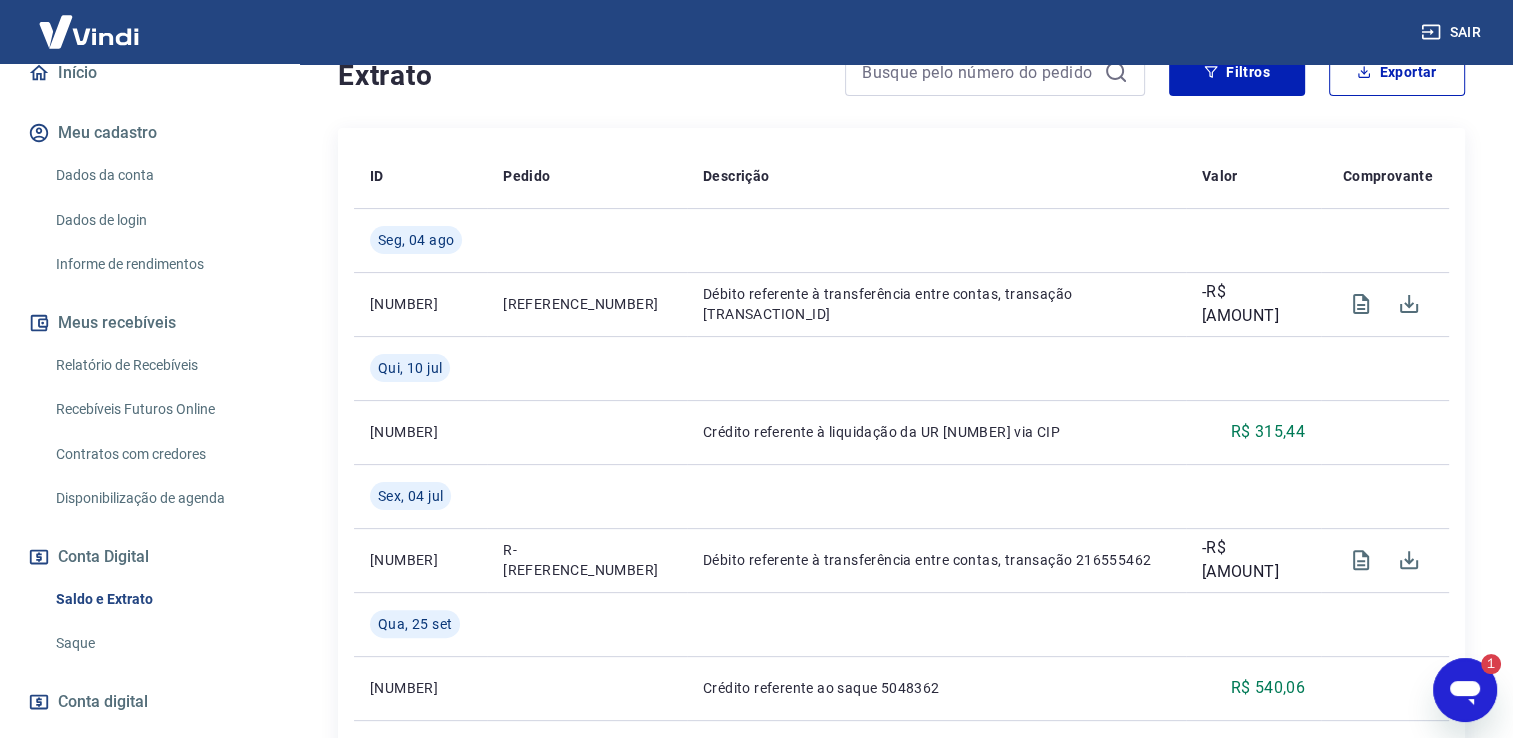click 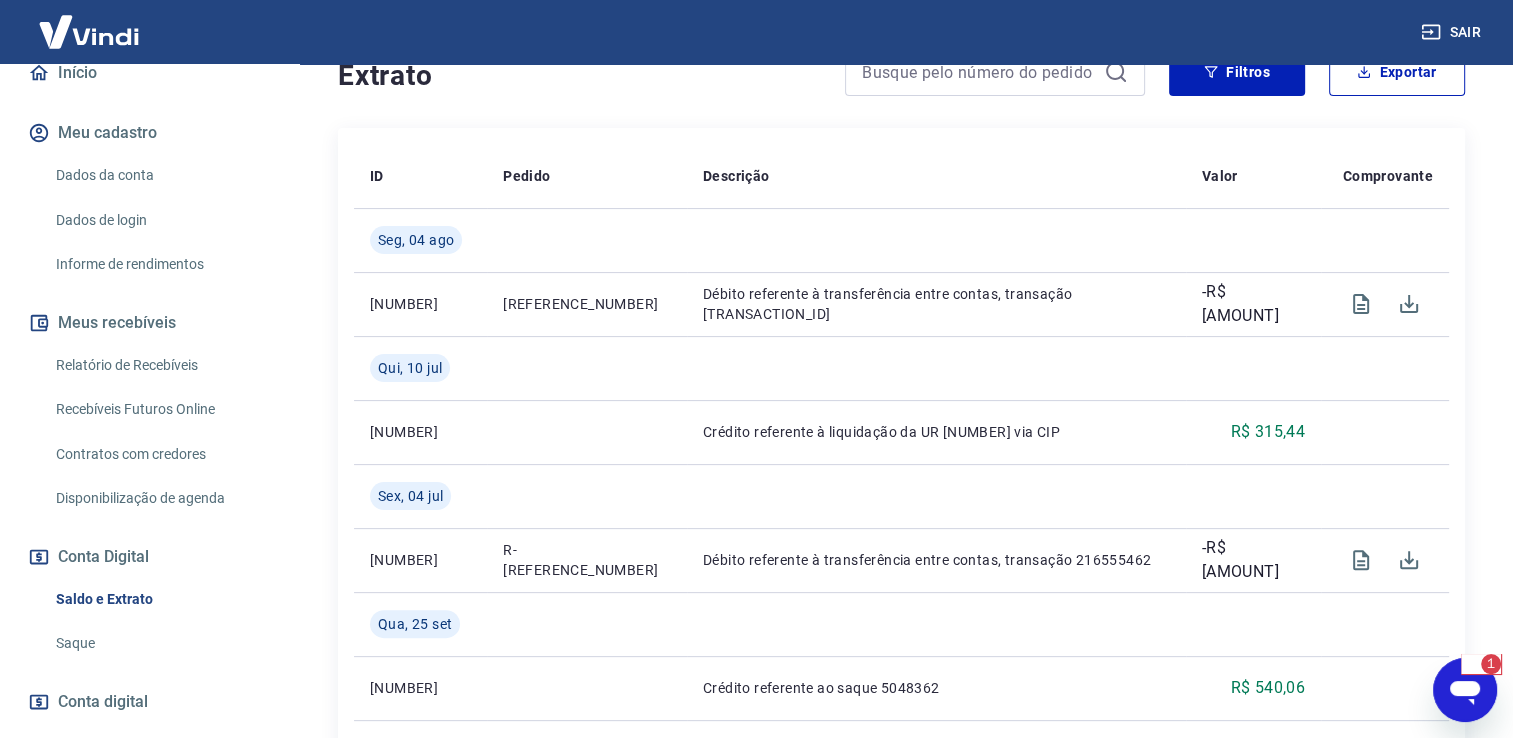 scroll, scrollTop: 0, scrollLeft: 0, axis: both 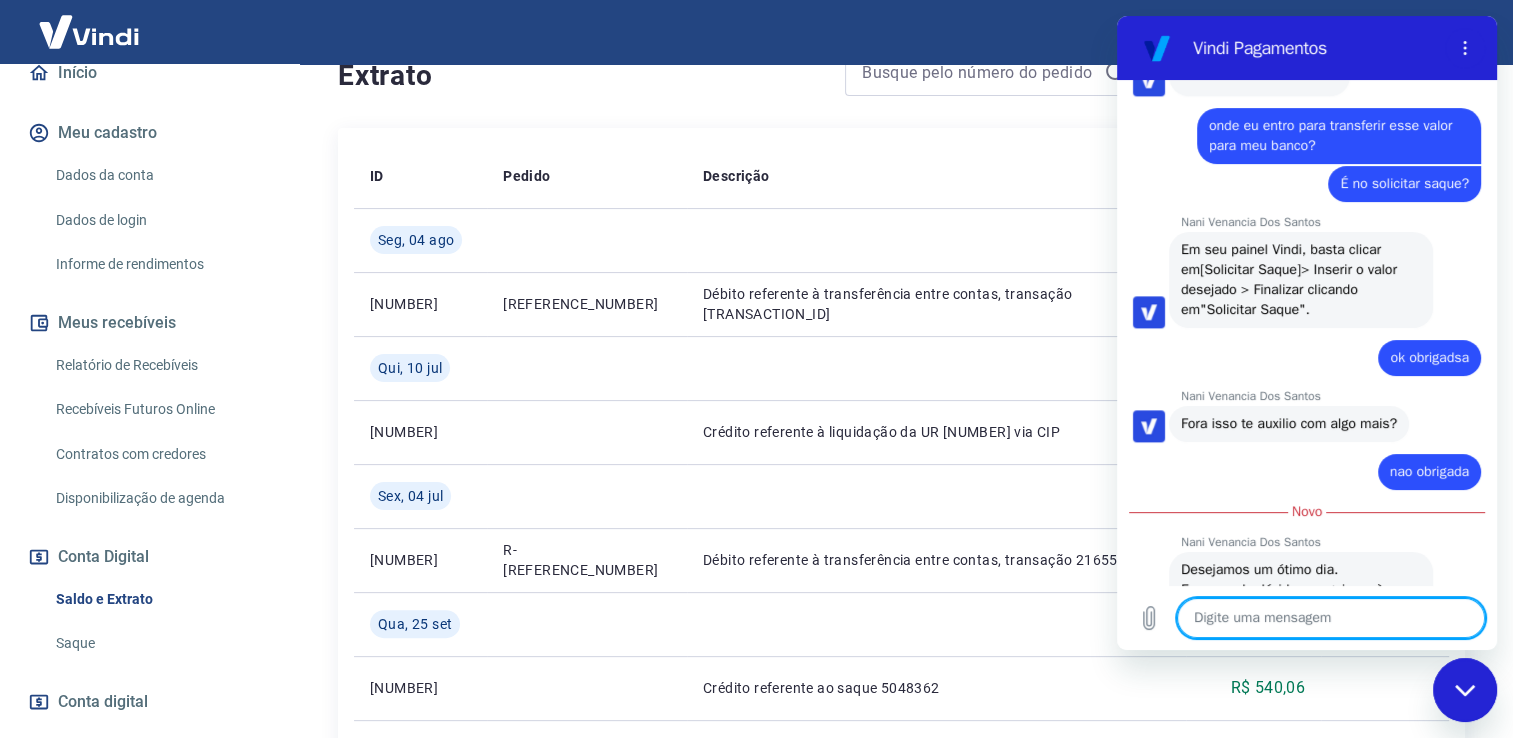 click at bounding box center [1331, 618] 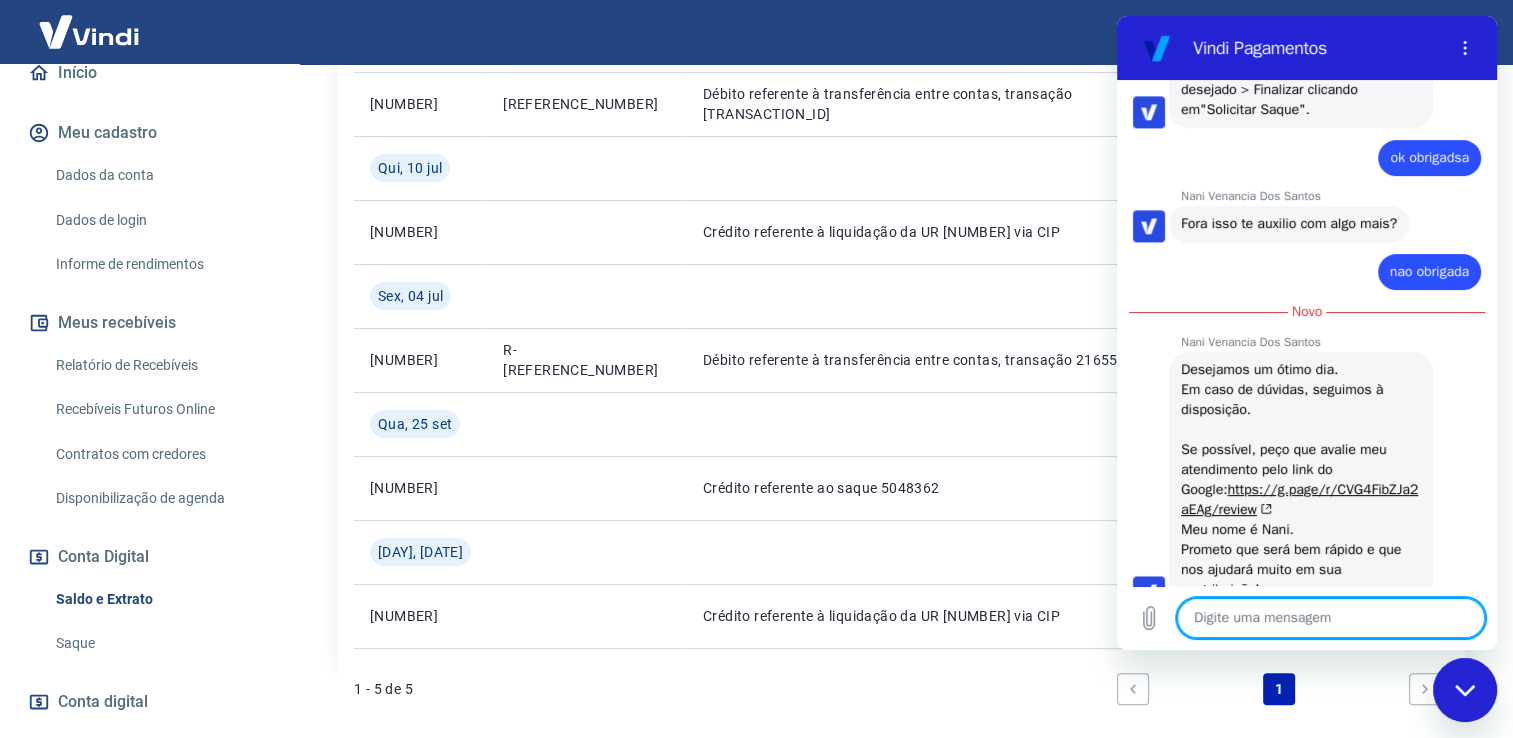 scroll, scrollTop: 2822, scrollLeft: 0, axis: vertical 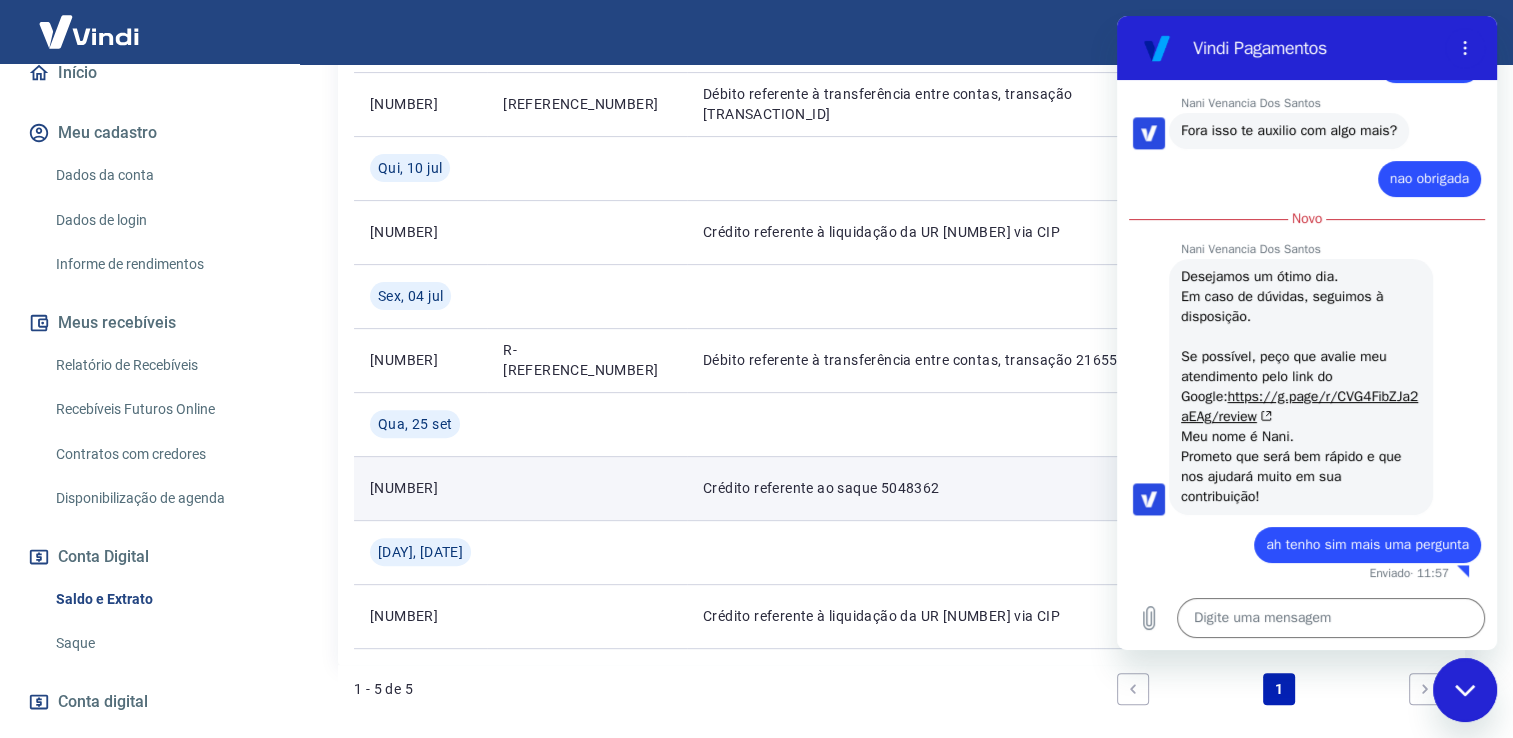click on "Crédito referente ao saque 5048362" at bounding box center [936, 488] 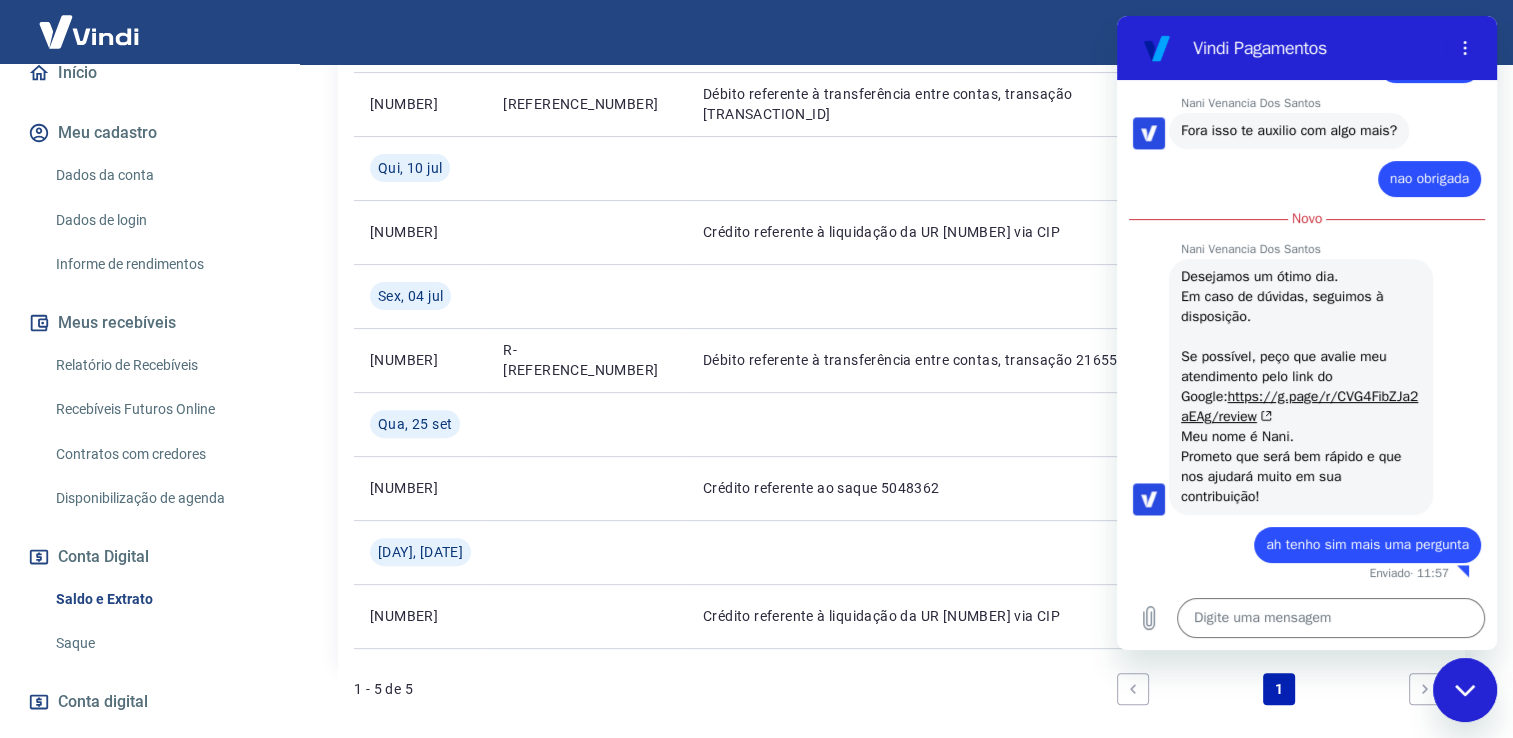 click 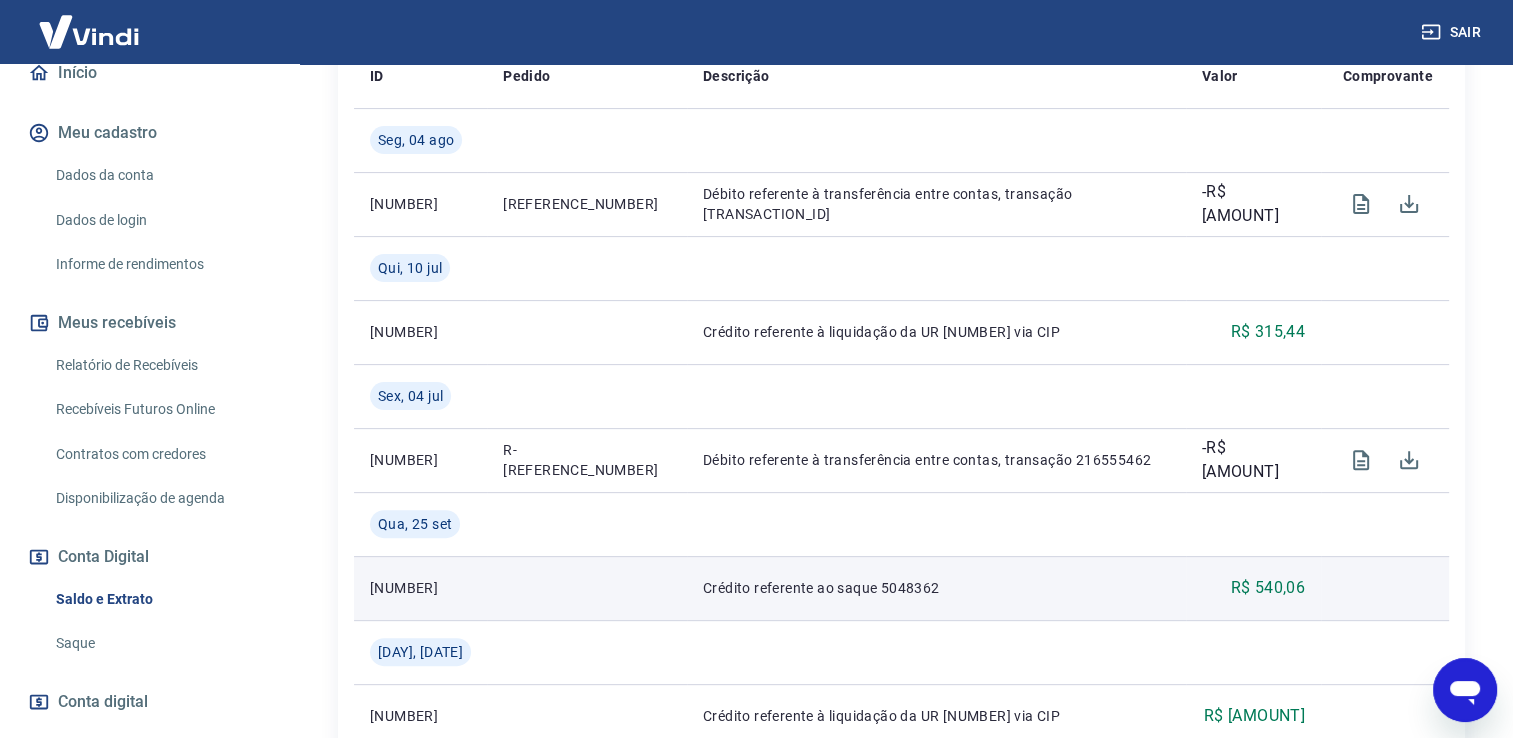 scroll, scrollTop: 415, scrollLeft: 0, axis: vertical 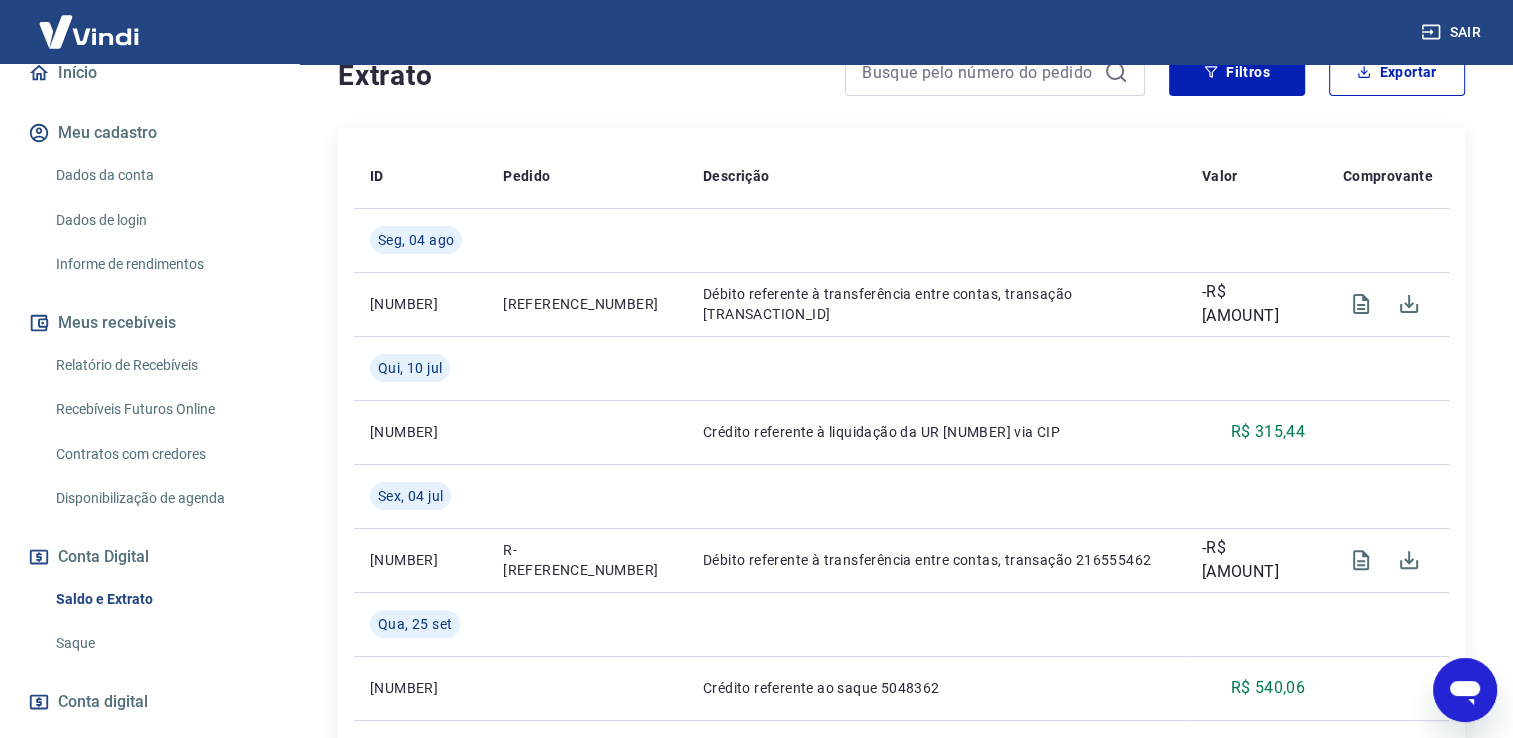 click 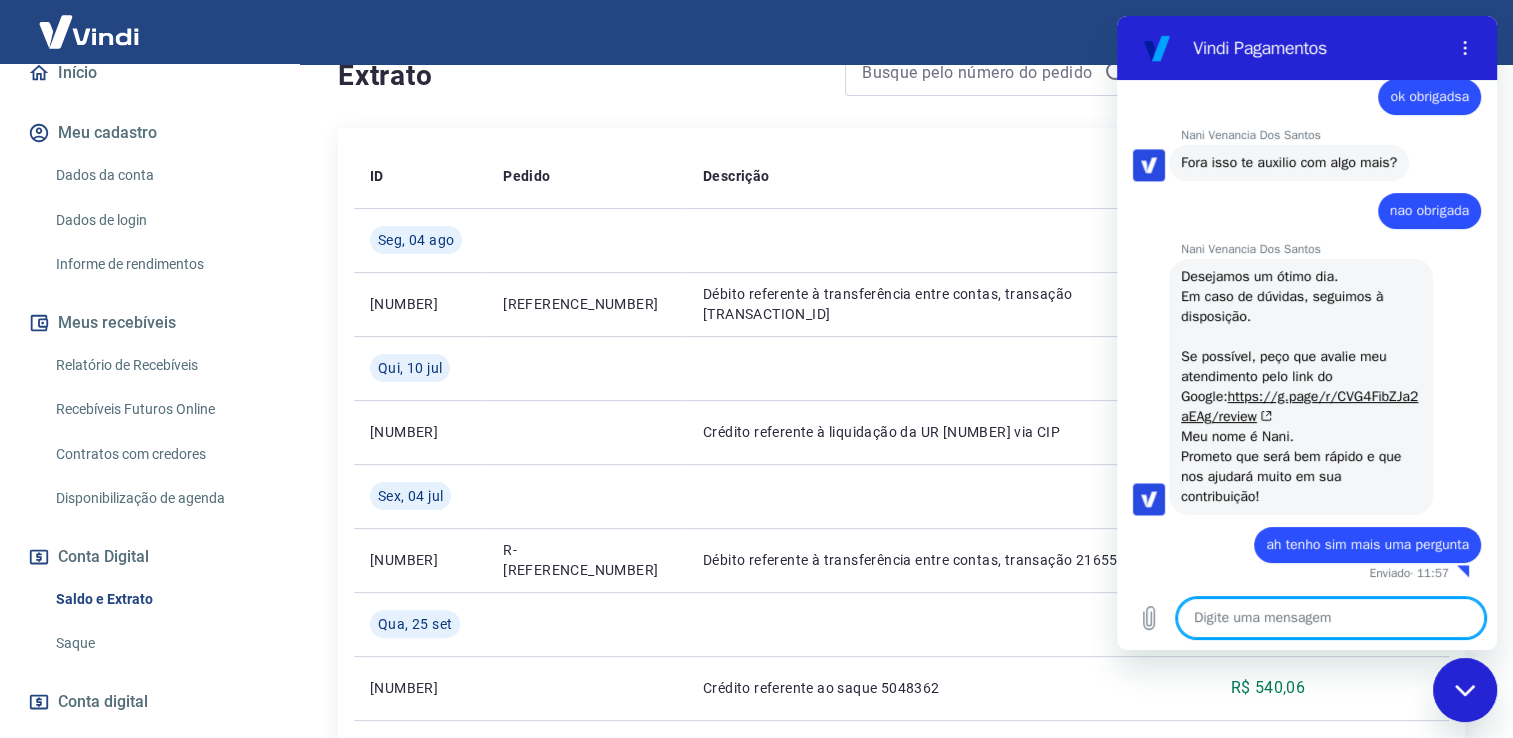 scroll, scrollTop: 0, scrollLeft: 0, axis: both 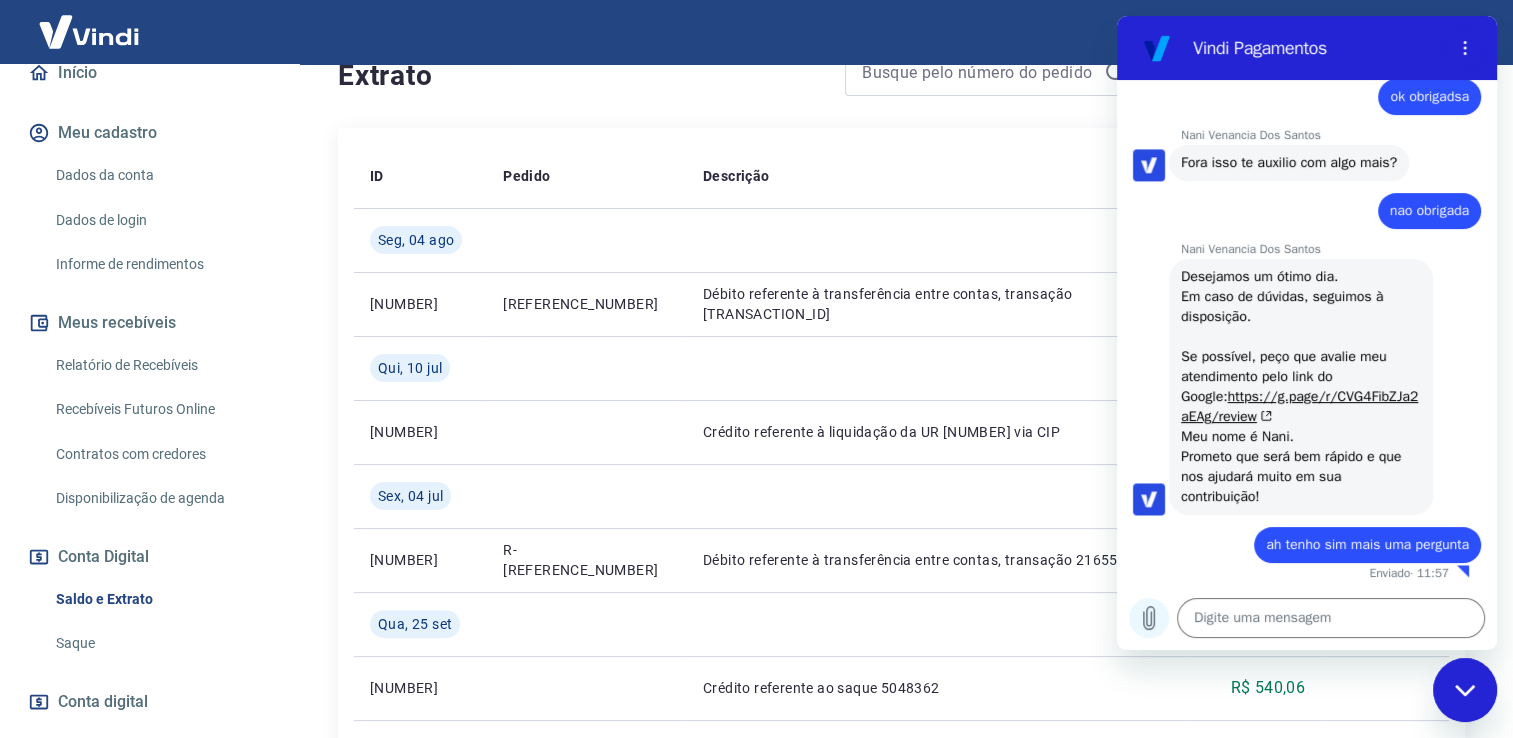 click 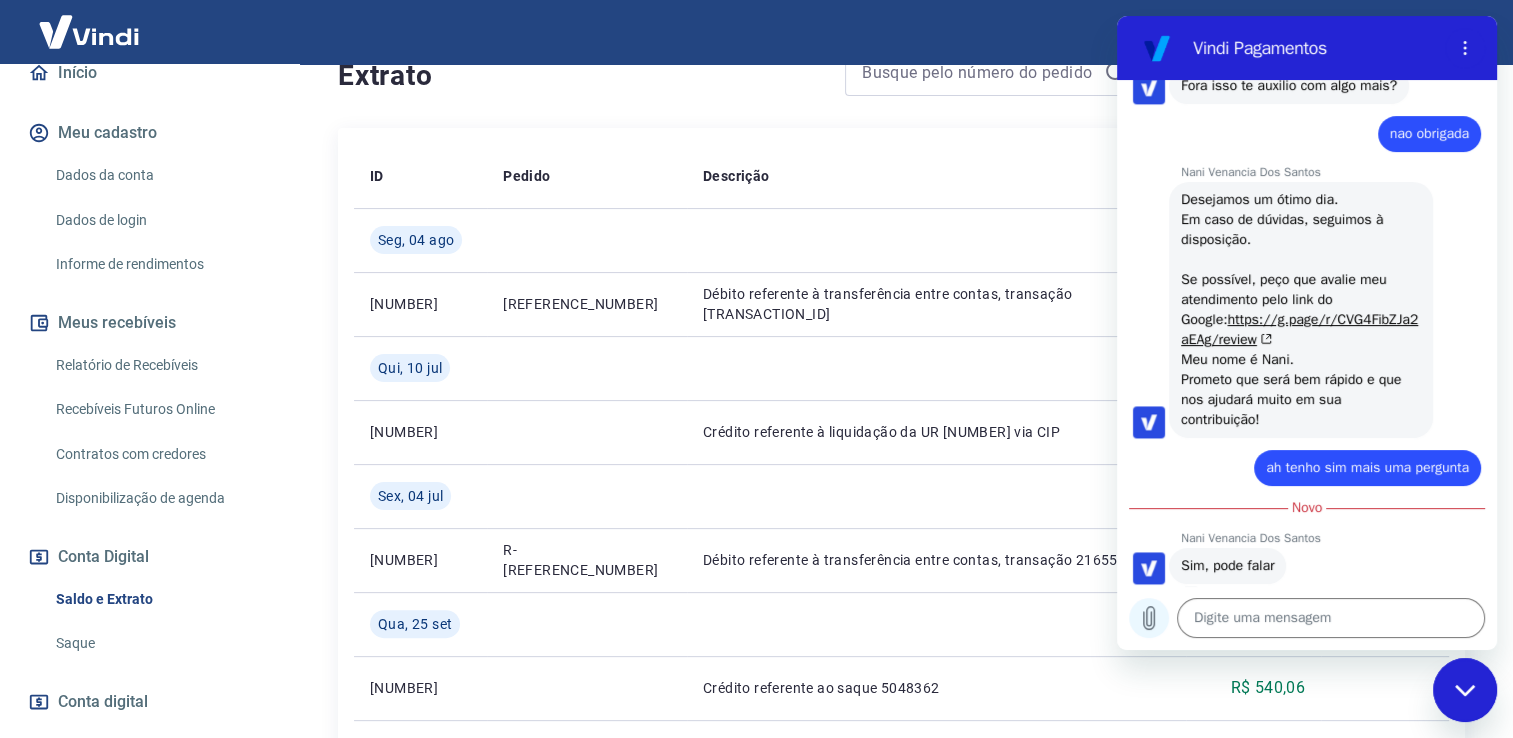 scroll, scrollTop: 2888, scrollLeft: 0, axis: vertical 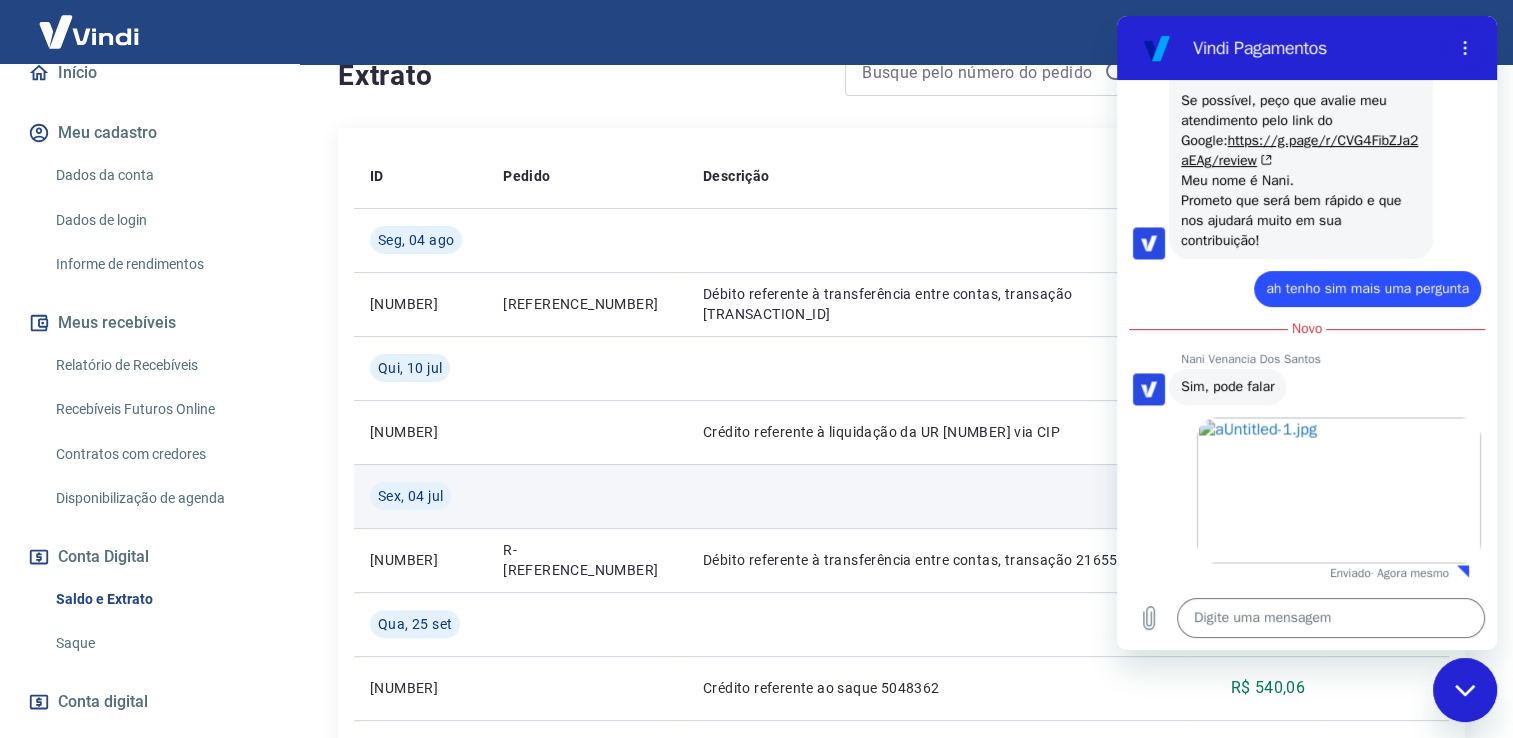 click at bounding box center (936, 496) 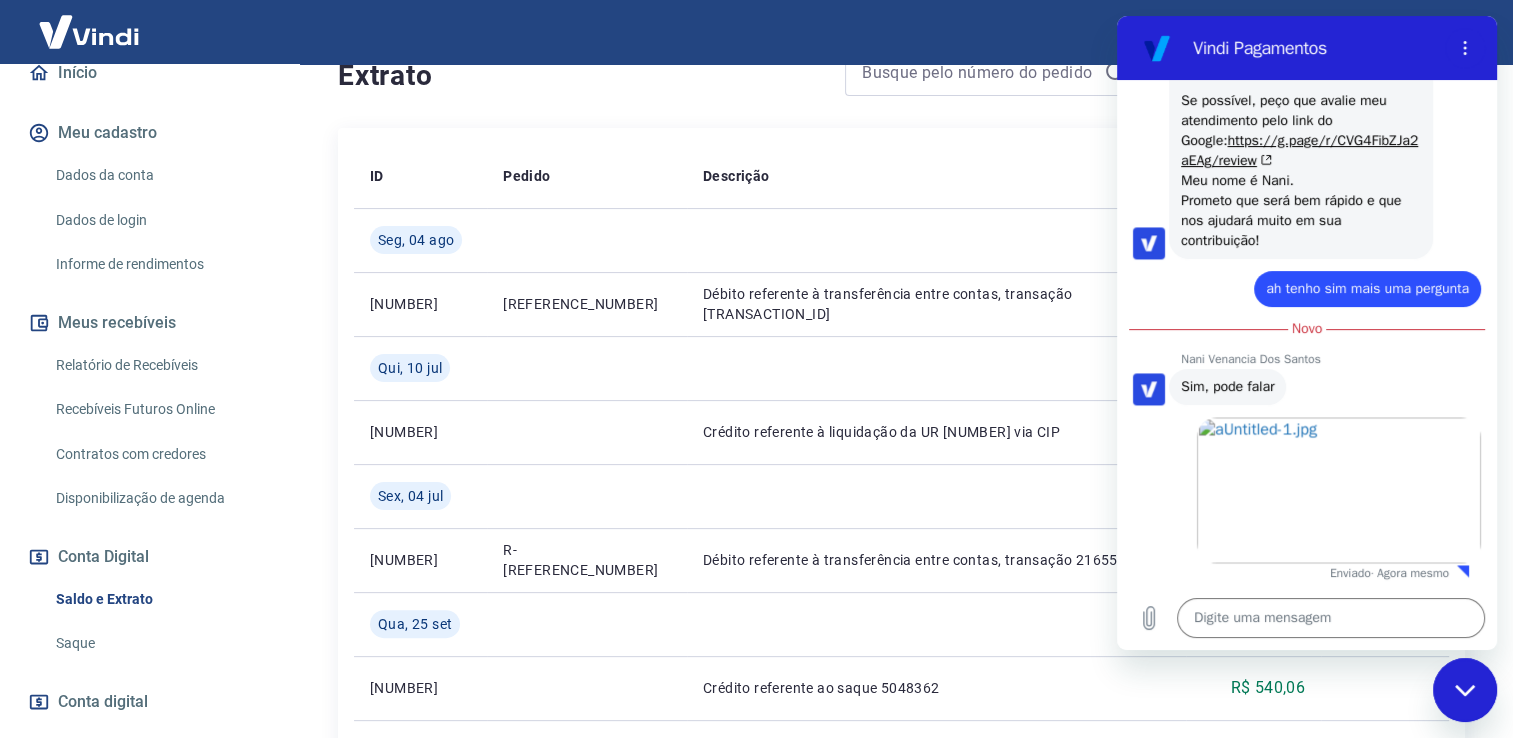 click 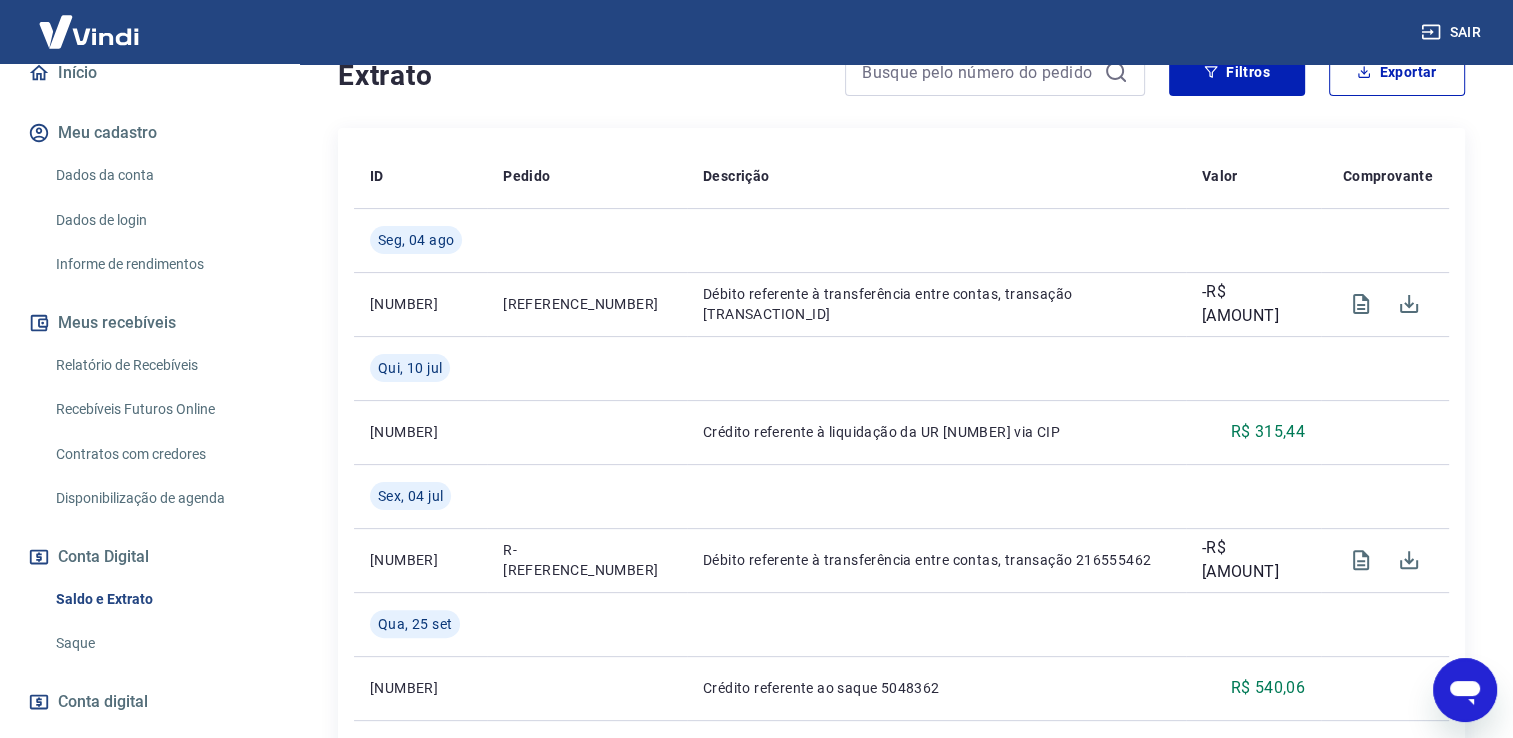 click 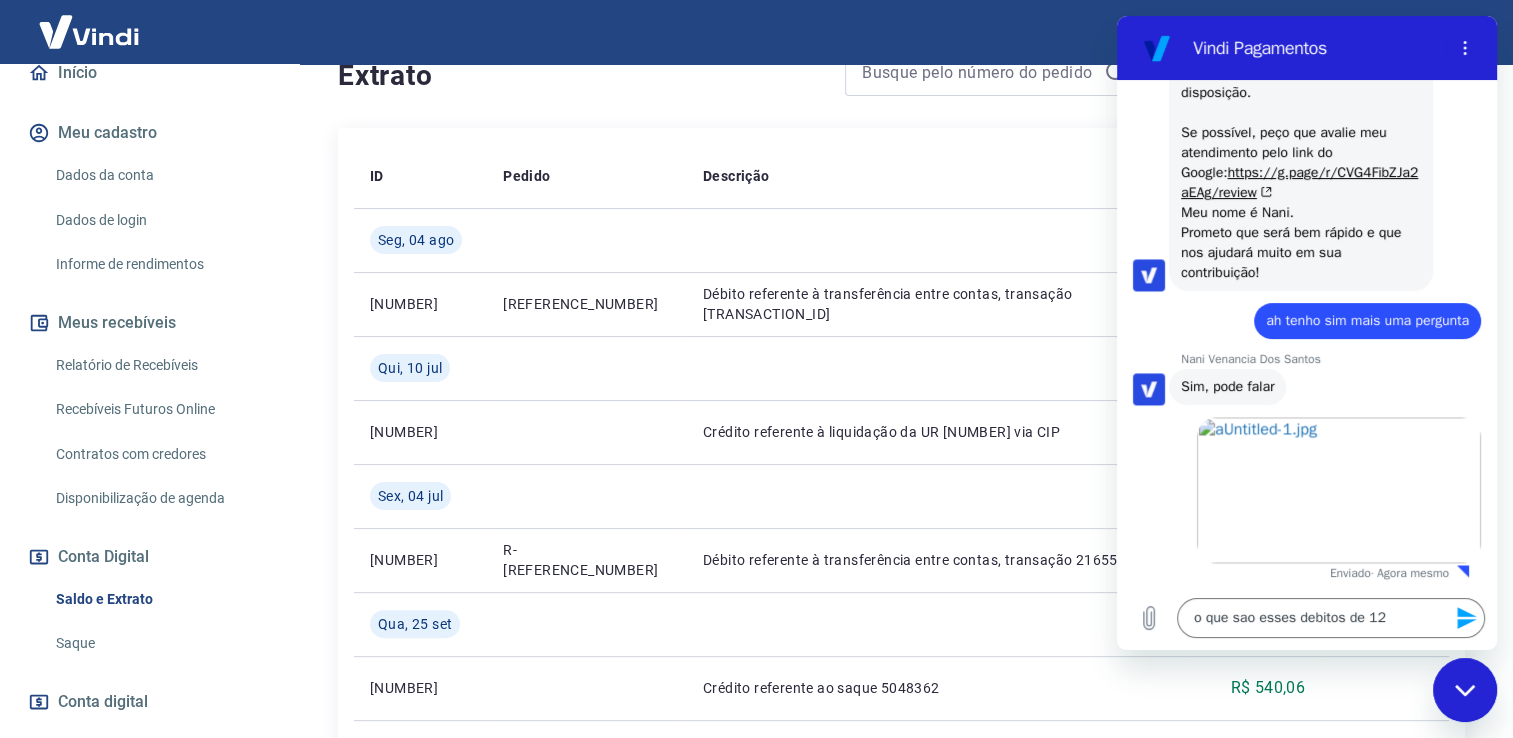 click 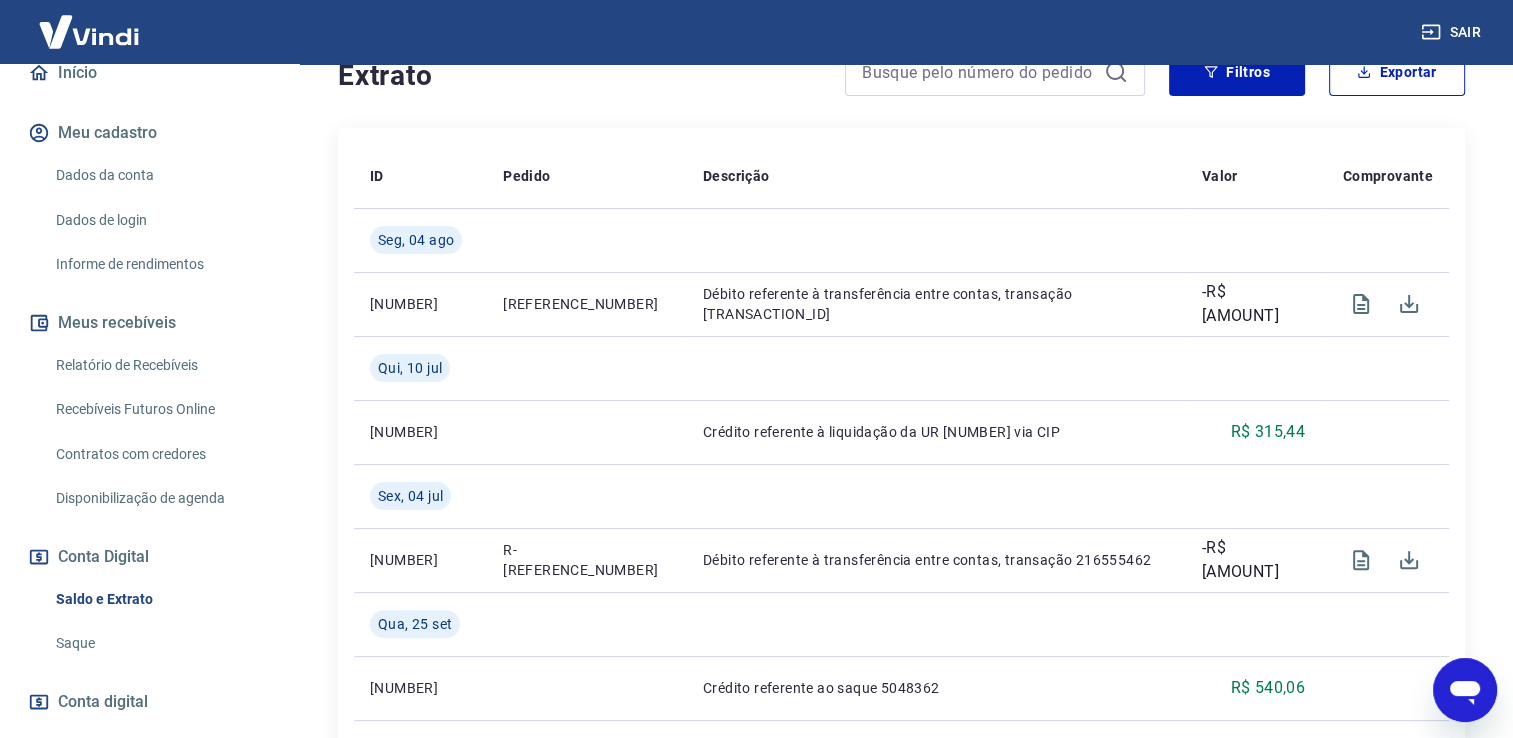 scroll, scrollTop: 3046, scrollLeft: 0, axis: vertical 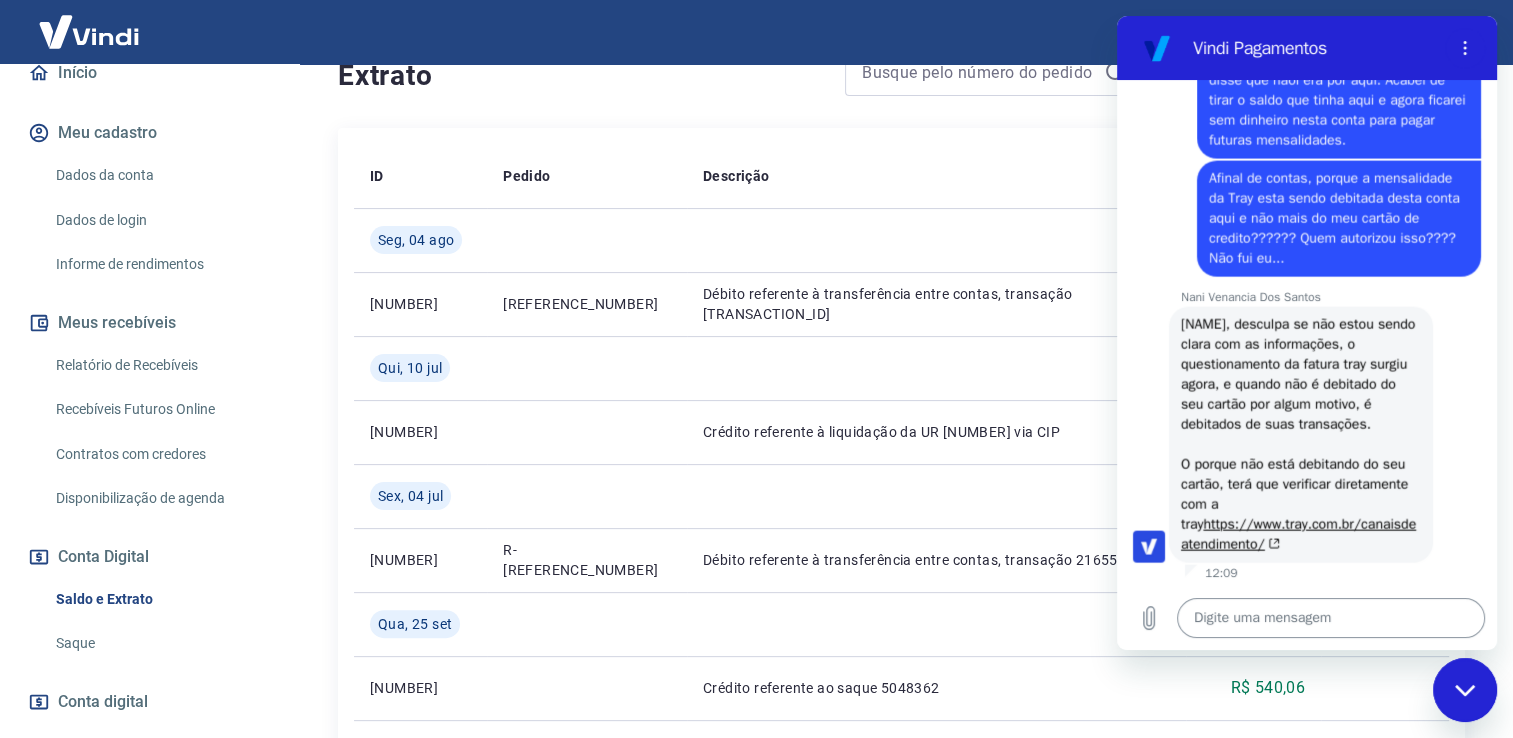 click at bounding box center [1331, 618] 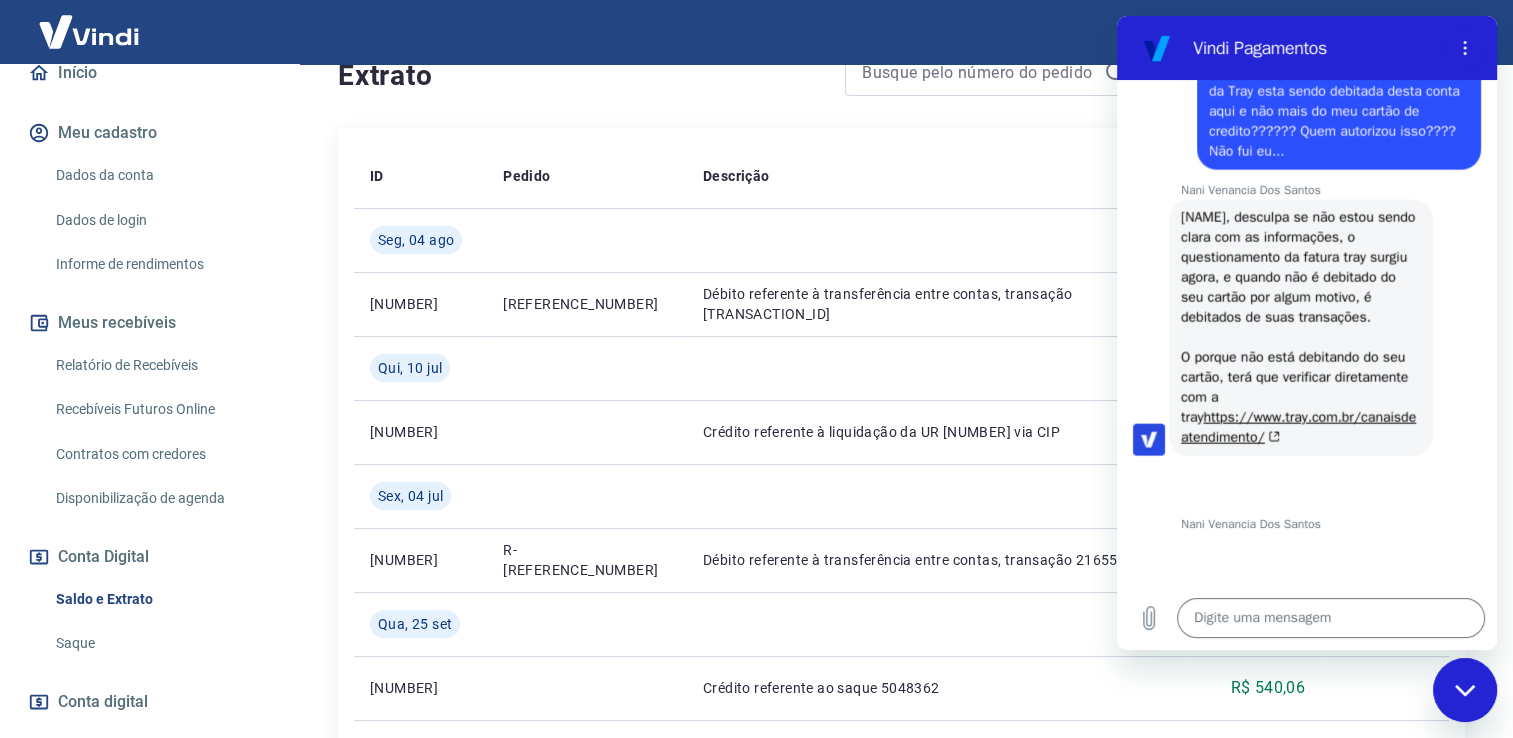 scroll, scrollTop: 4741, scrollLeft: 0, axis: vertical 